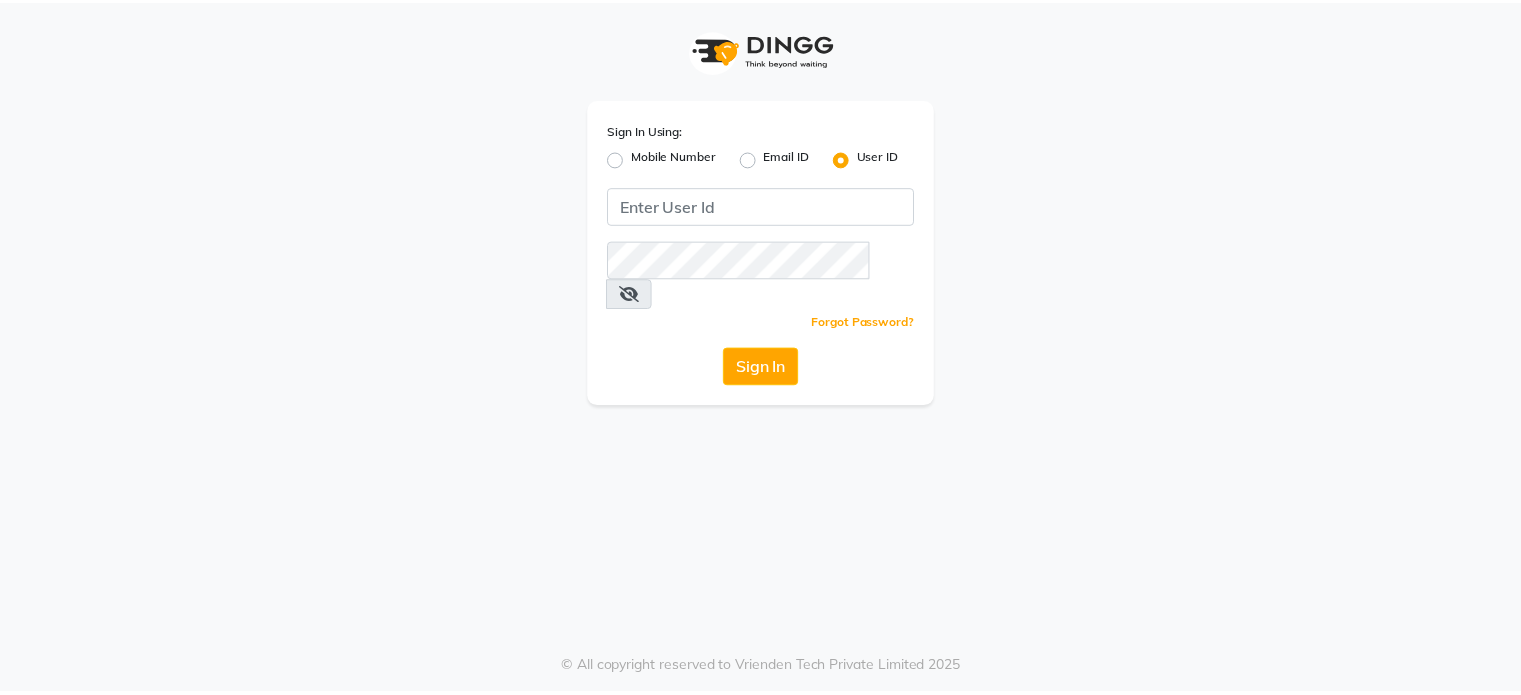 scroll, scrollTop: 0, scrollLeft: 0, axis: both 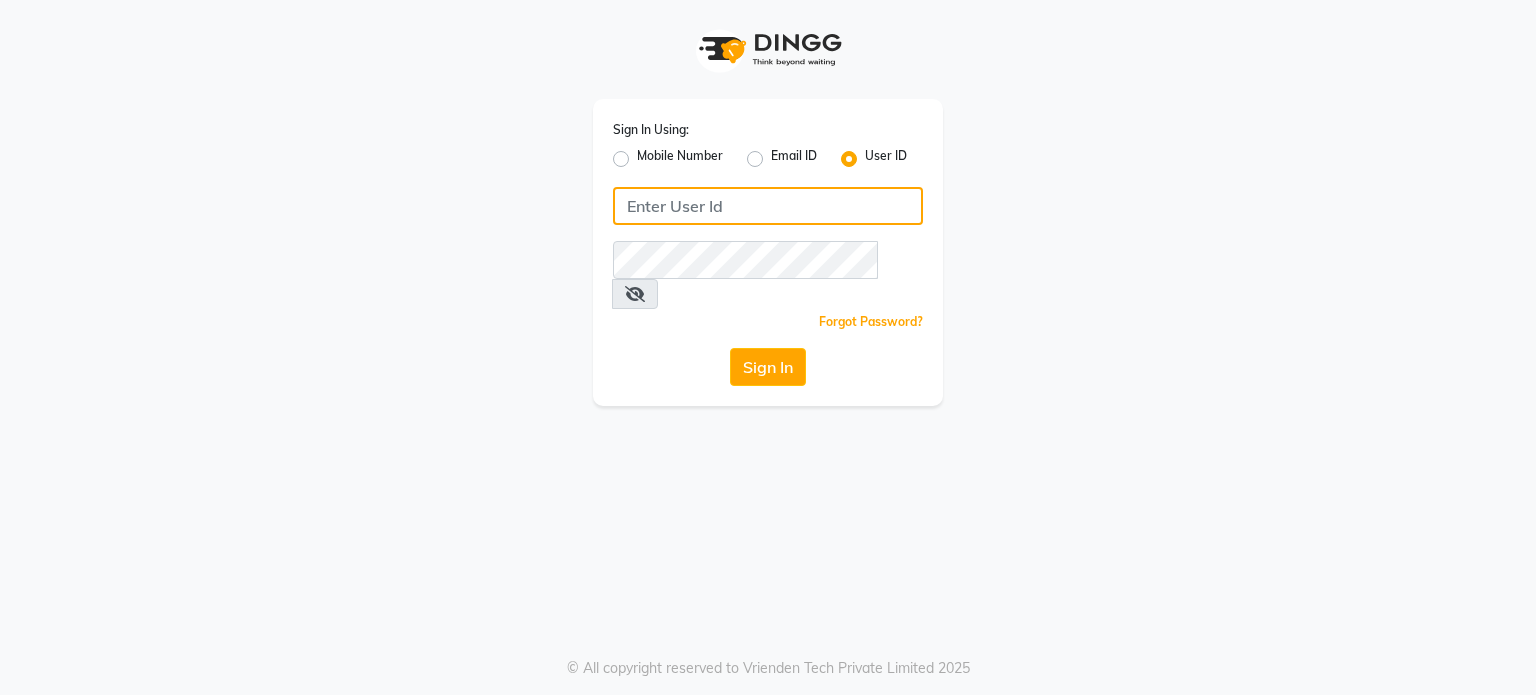 type on "divz" 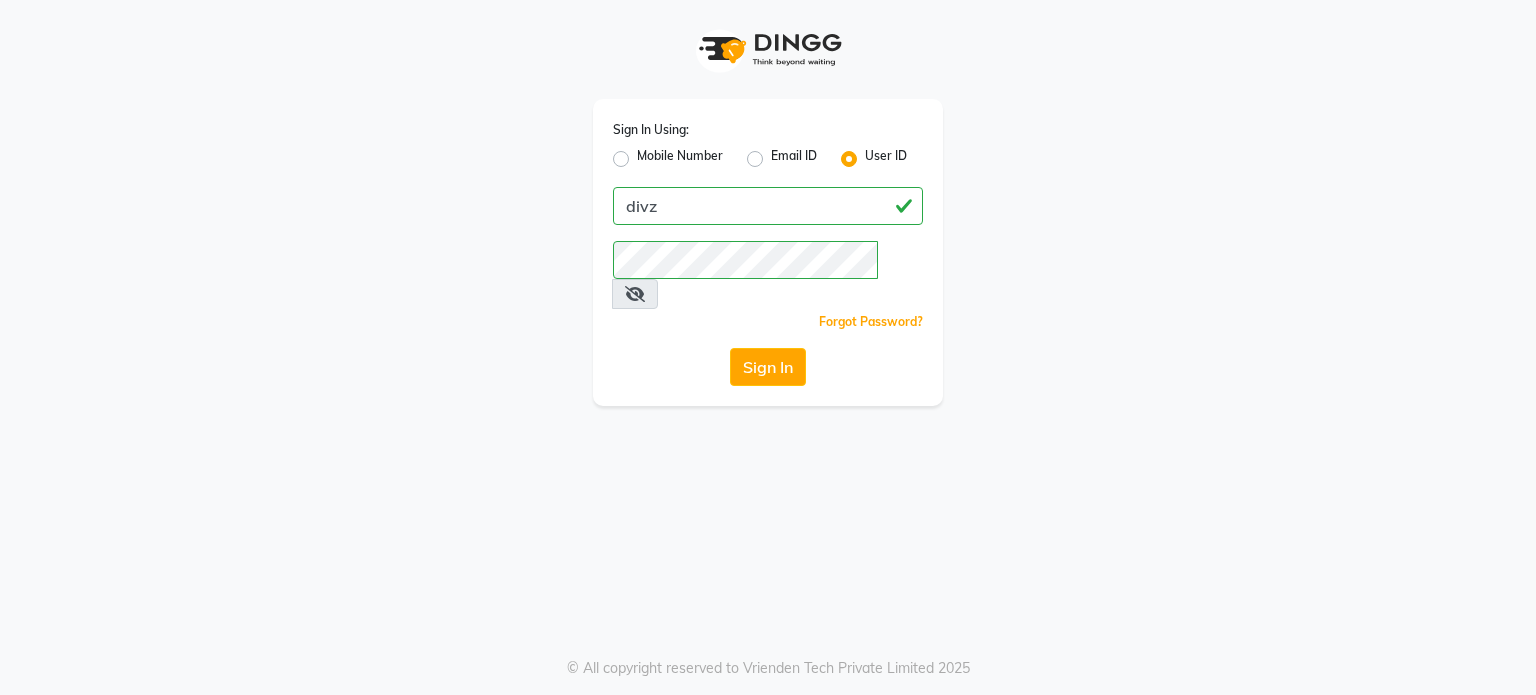 click on "Sign In Using: Mobile Number Email ID User ID divz  Remember me Forgot Password?  Sign In" 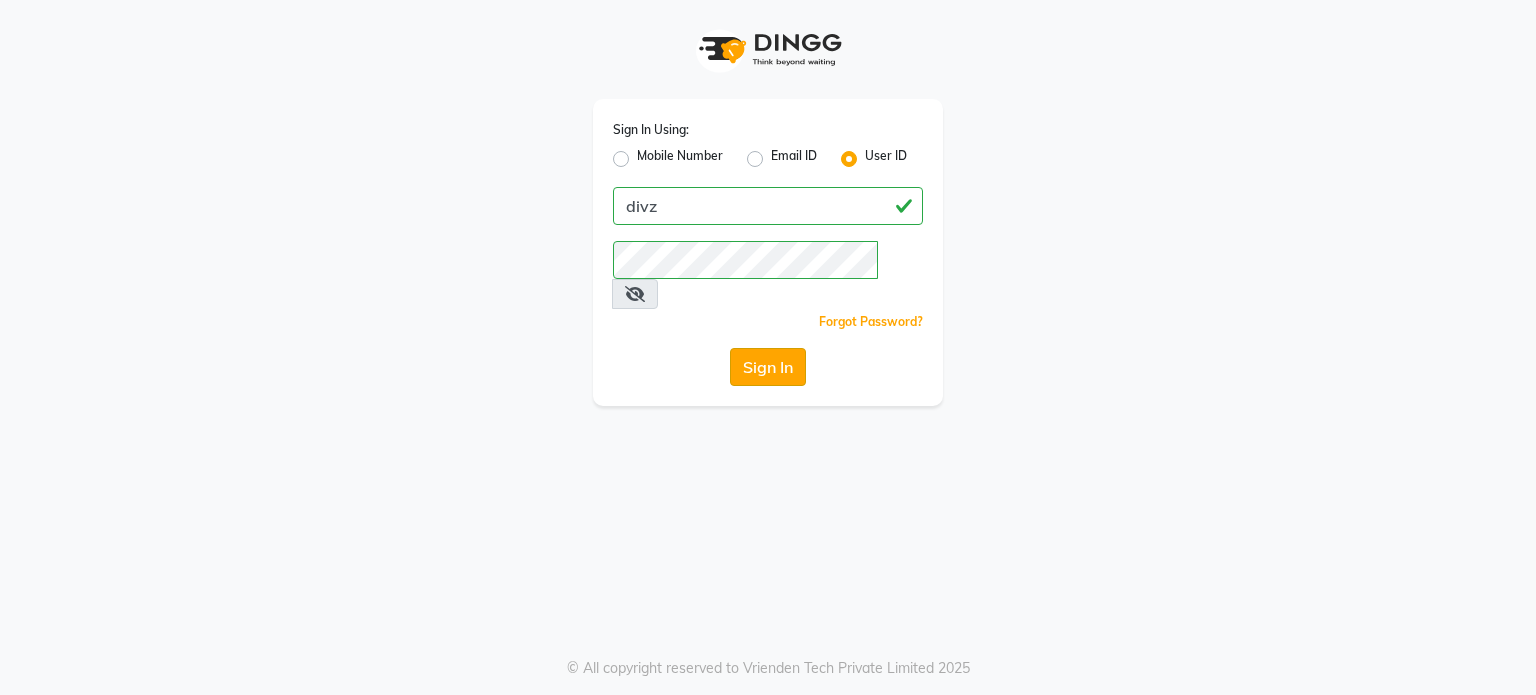 click on "Sign In" 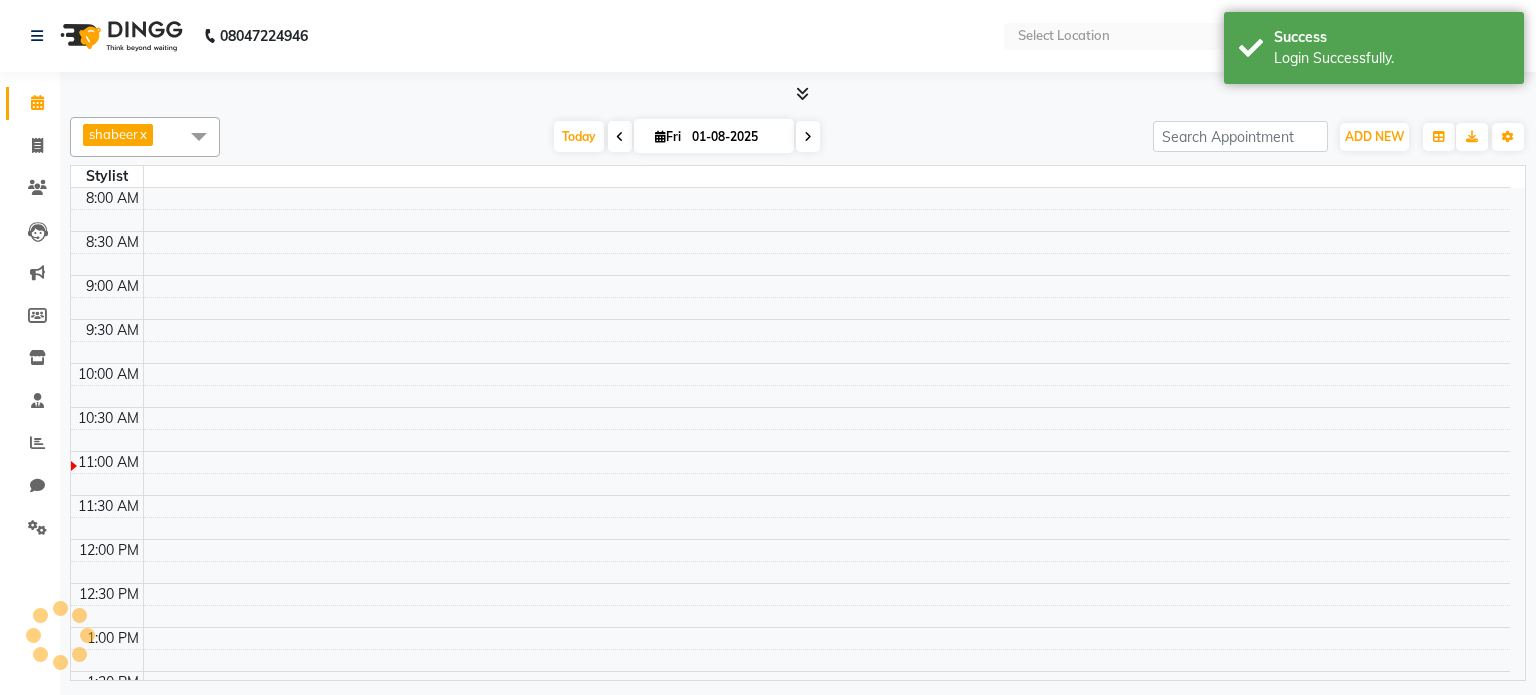 select on "en" 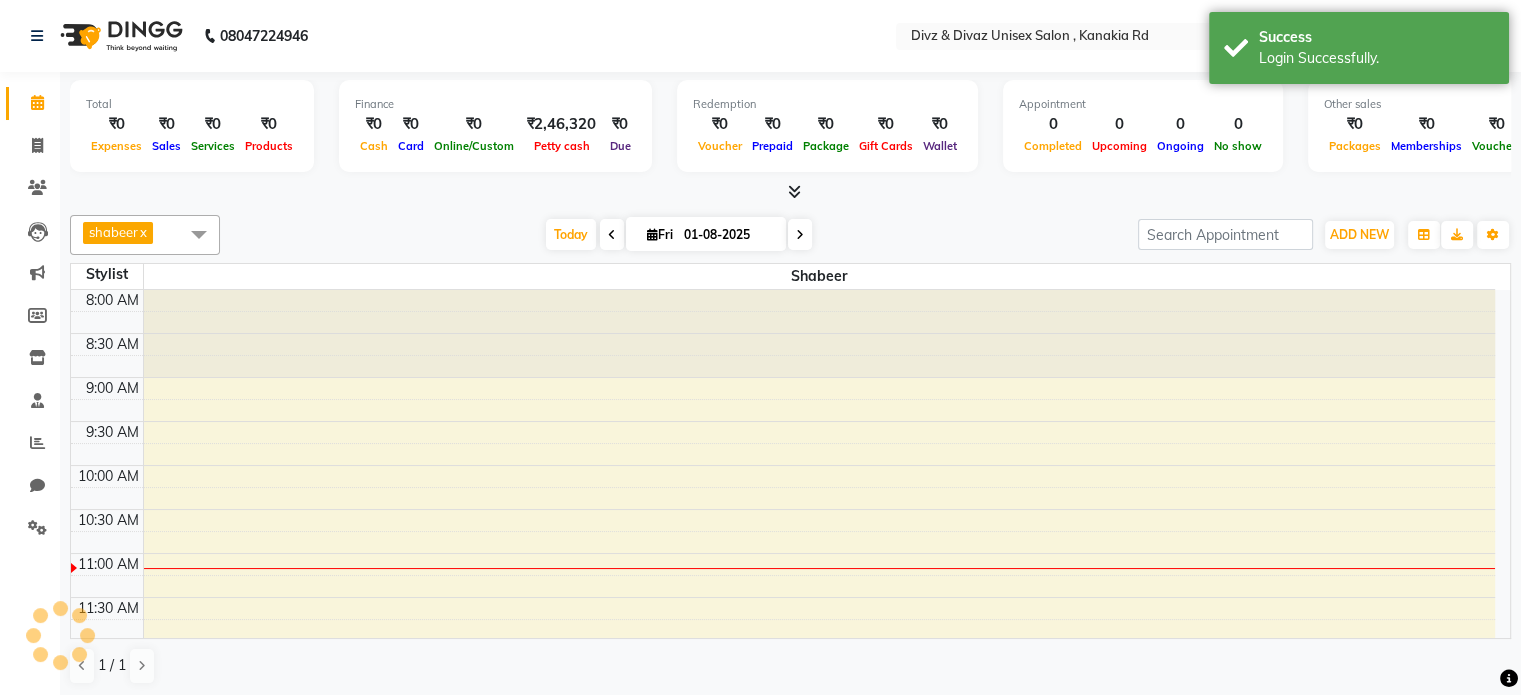 scroll, scrollTop: 0, scrollLeft: 0, axis: both 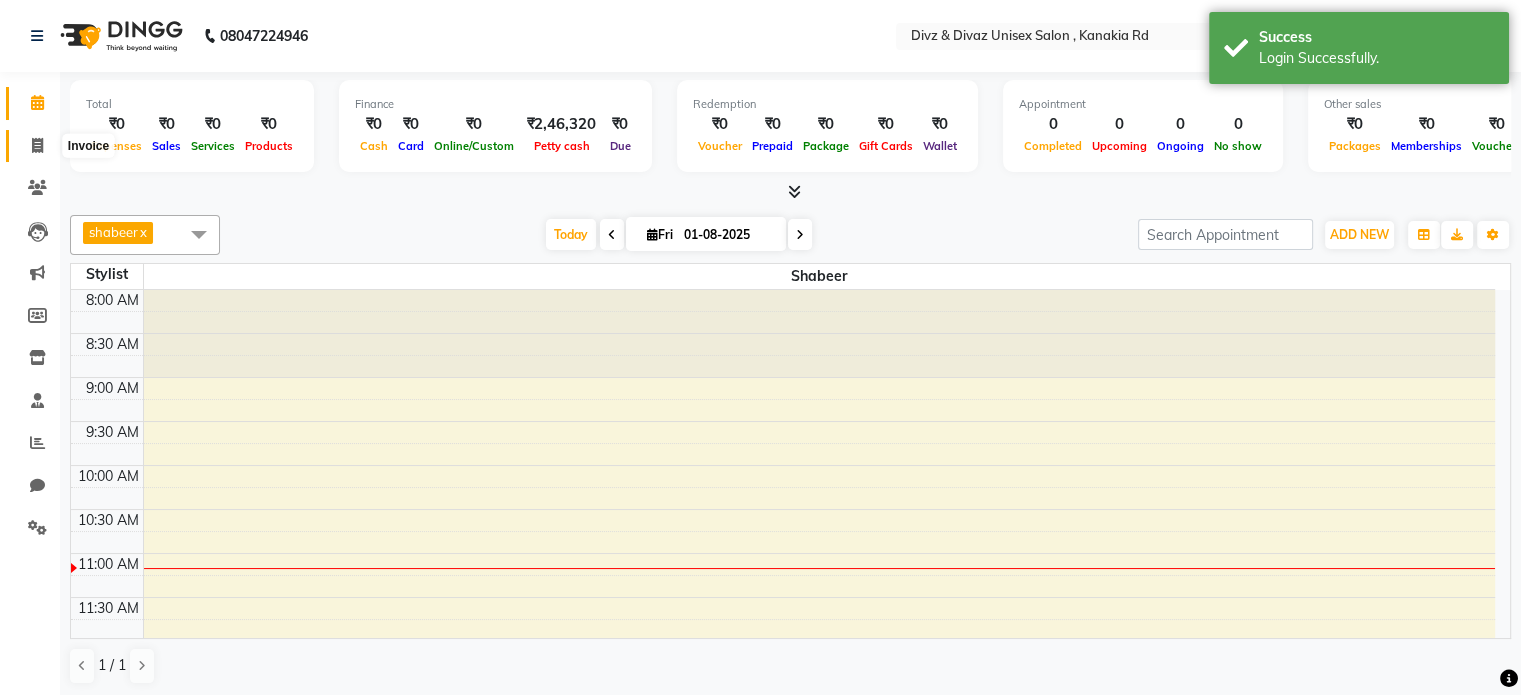 click 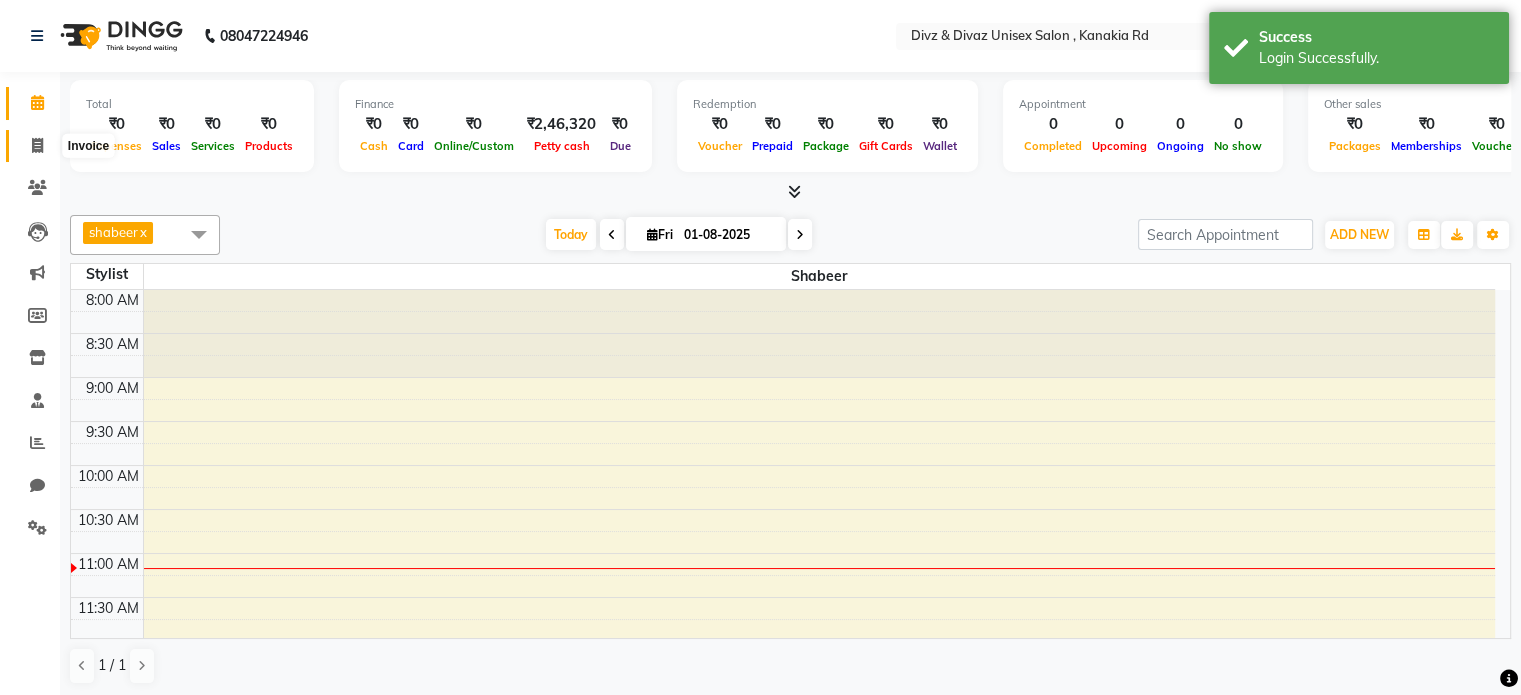 select on "service" 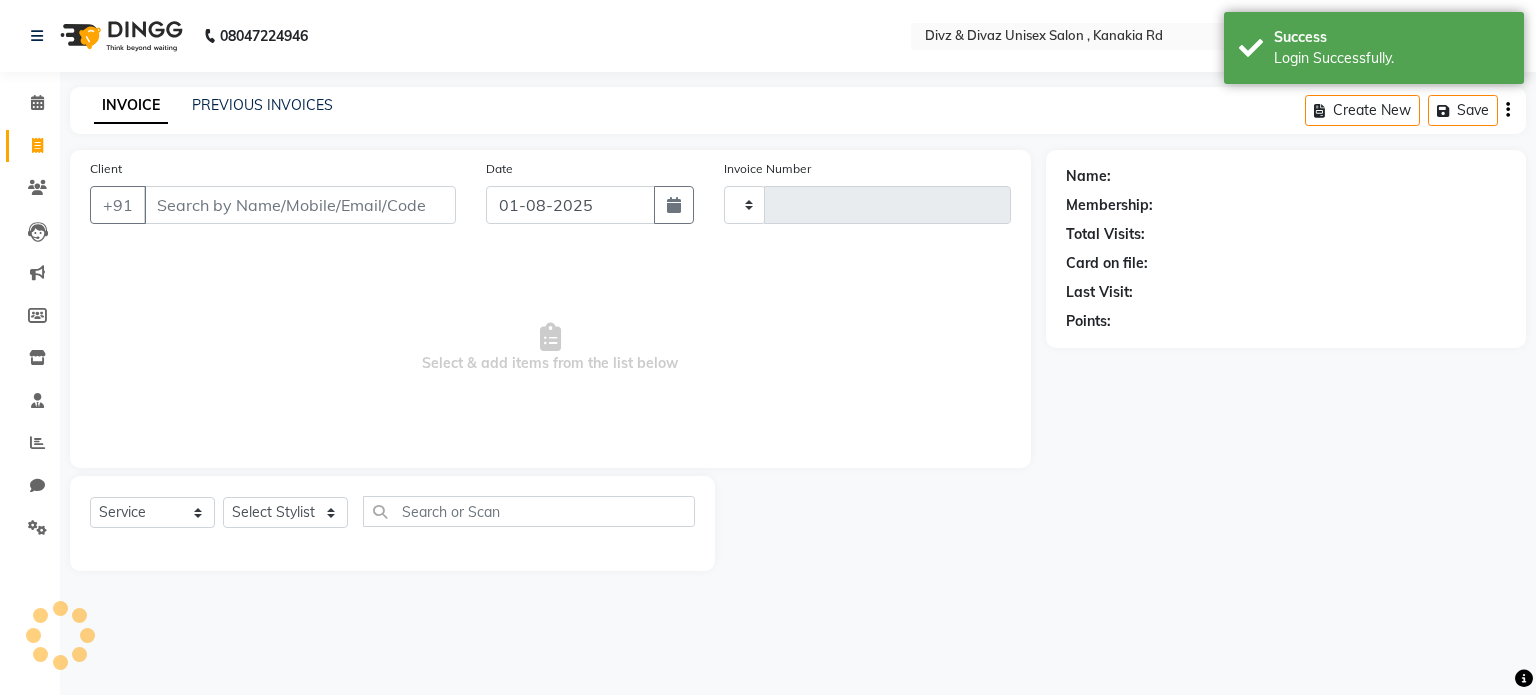 type on "2030" 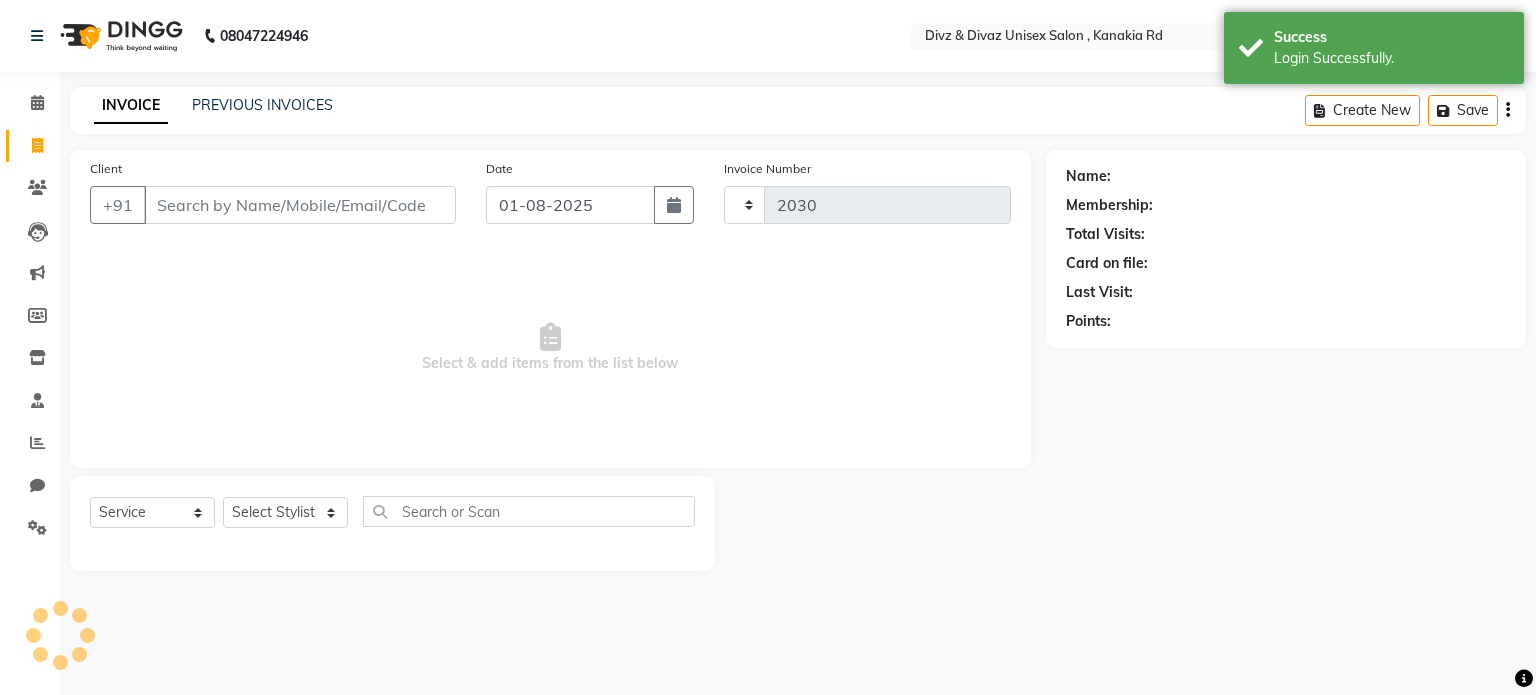 select on "7588" 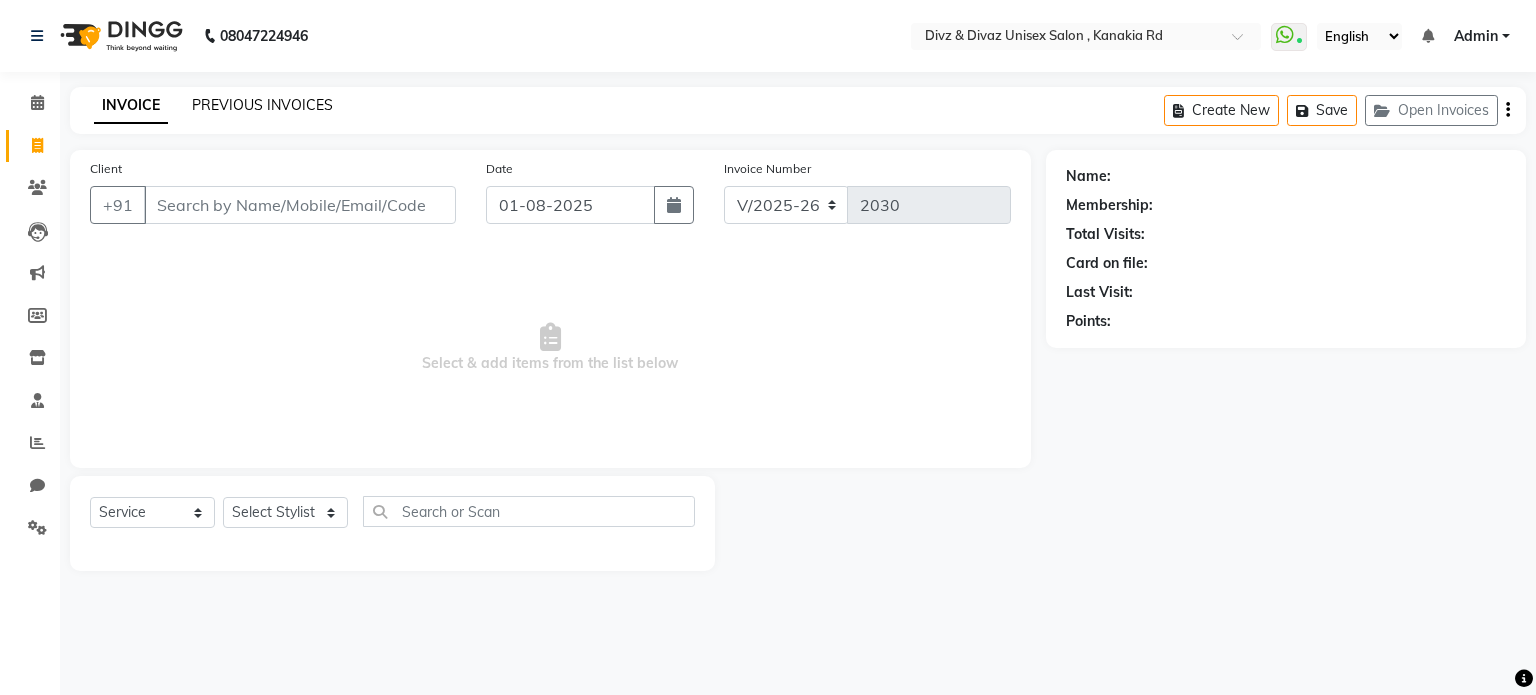 click on "PREVIOUS INVOICES" 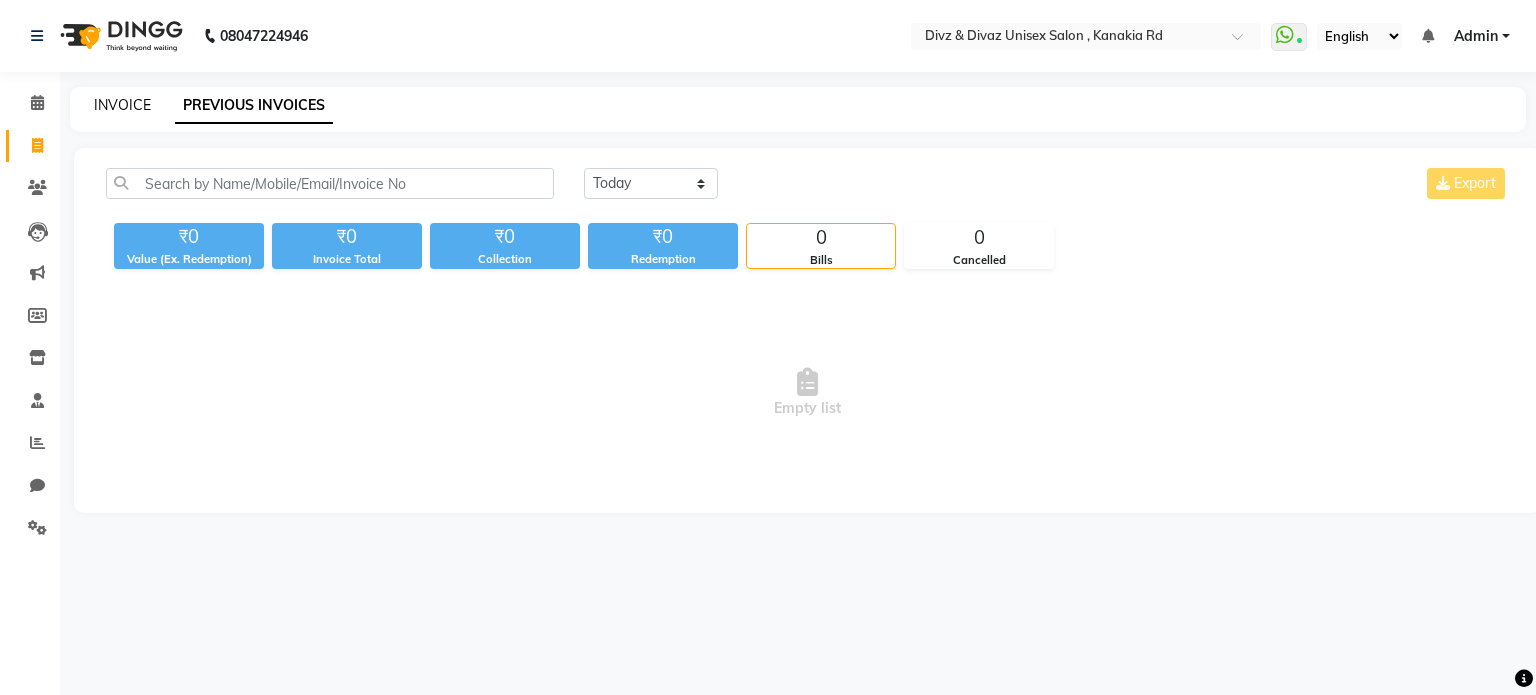 click on "INVOICE" 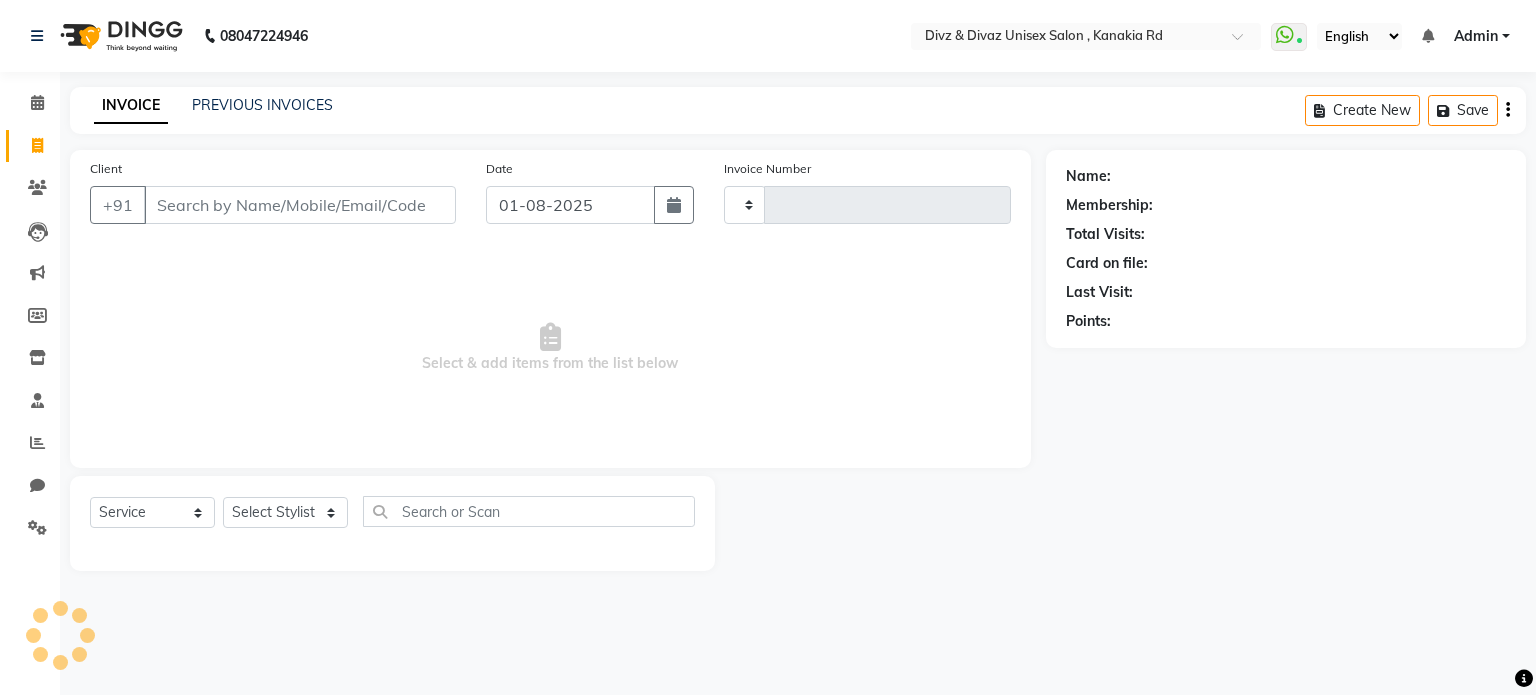 type on "2030" 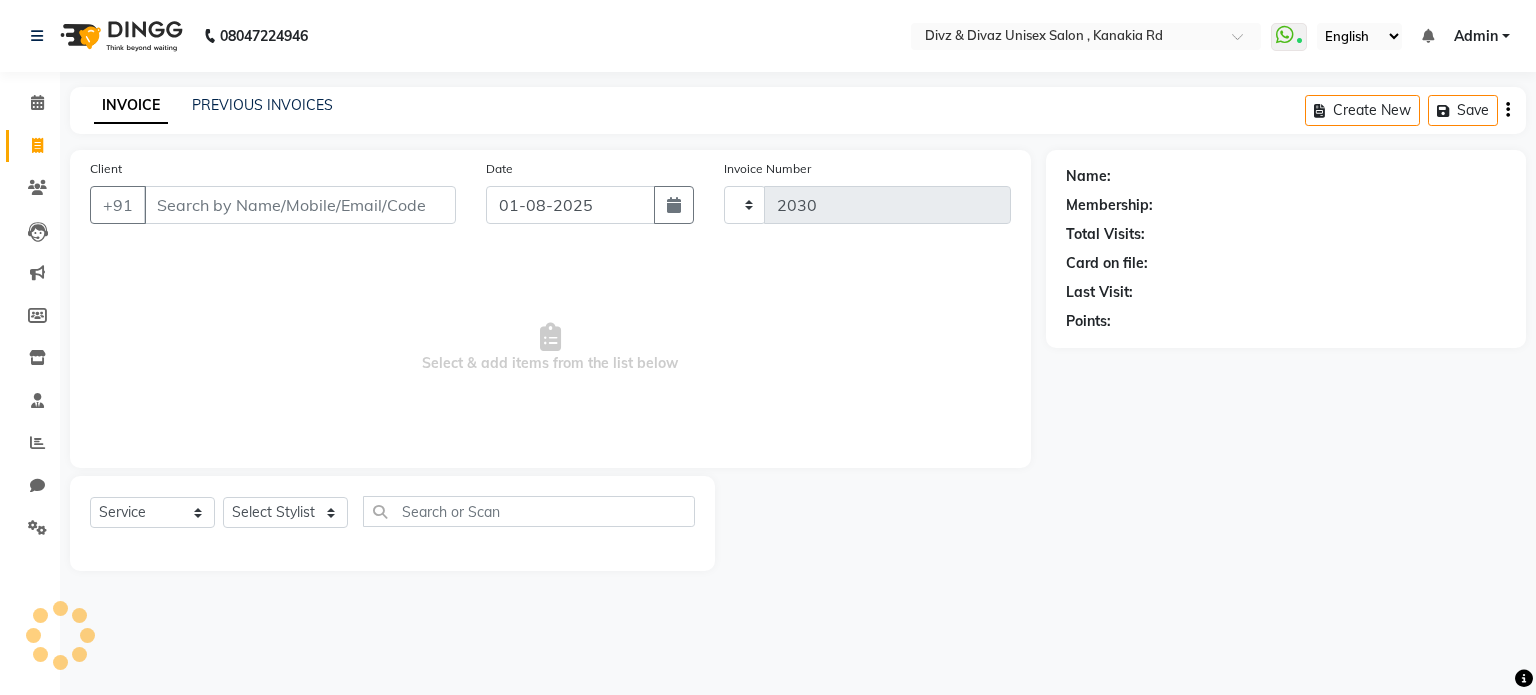 select on "7588" 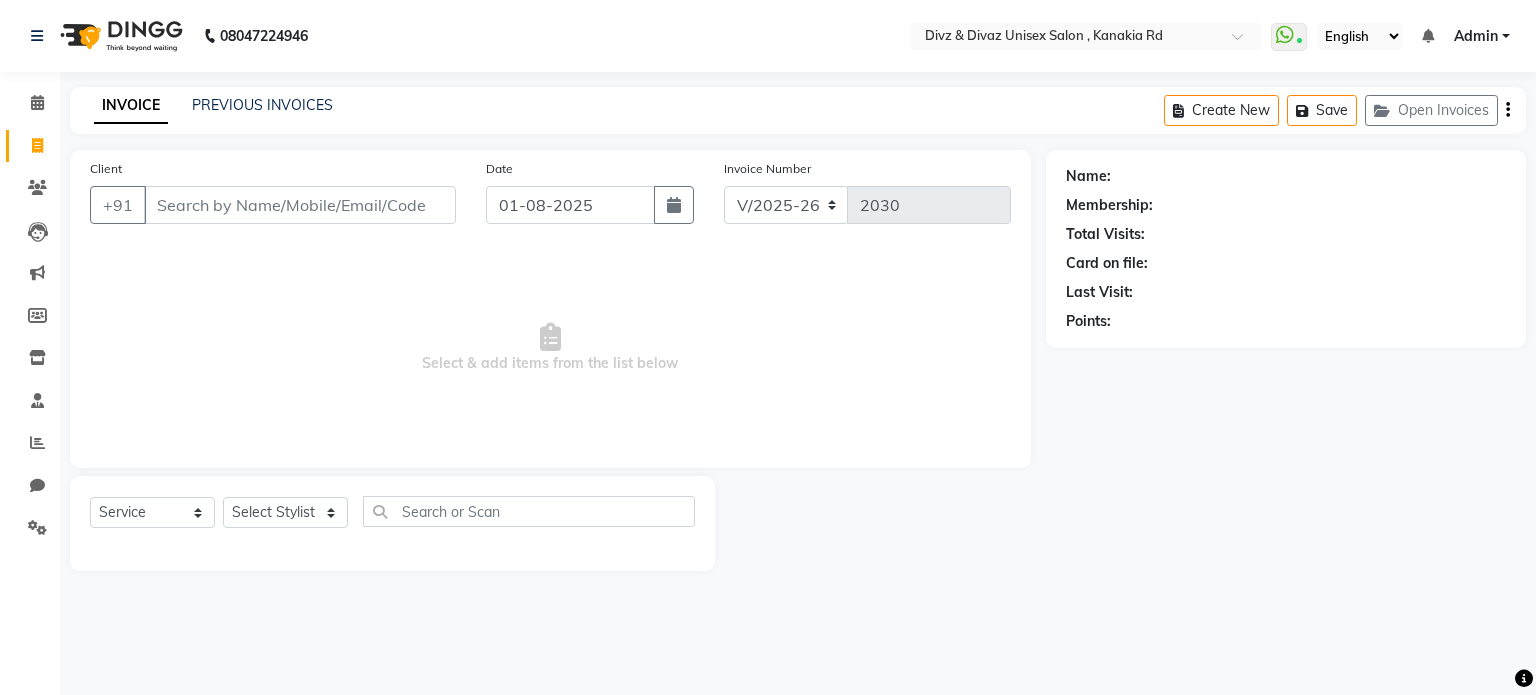 click on "Client" at bounding box center (300, 205) 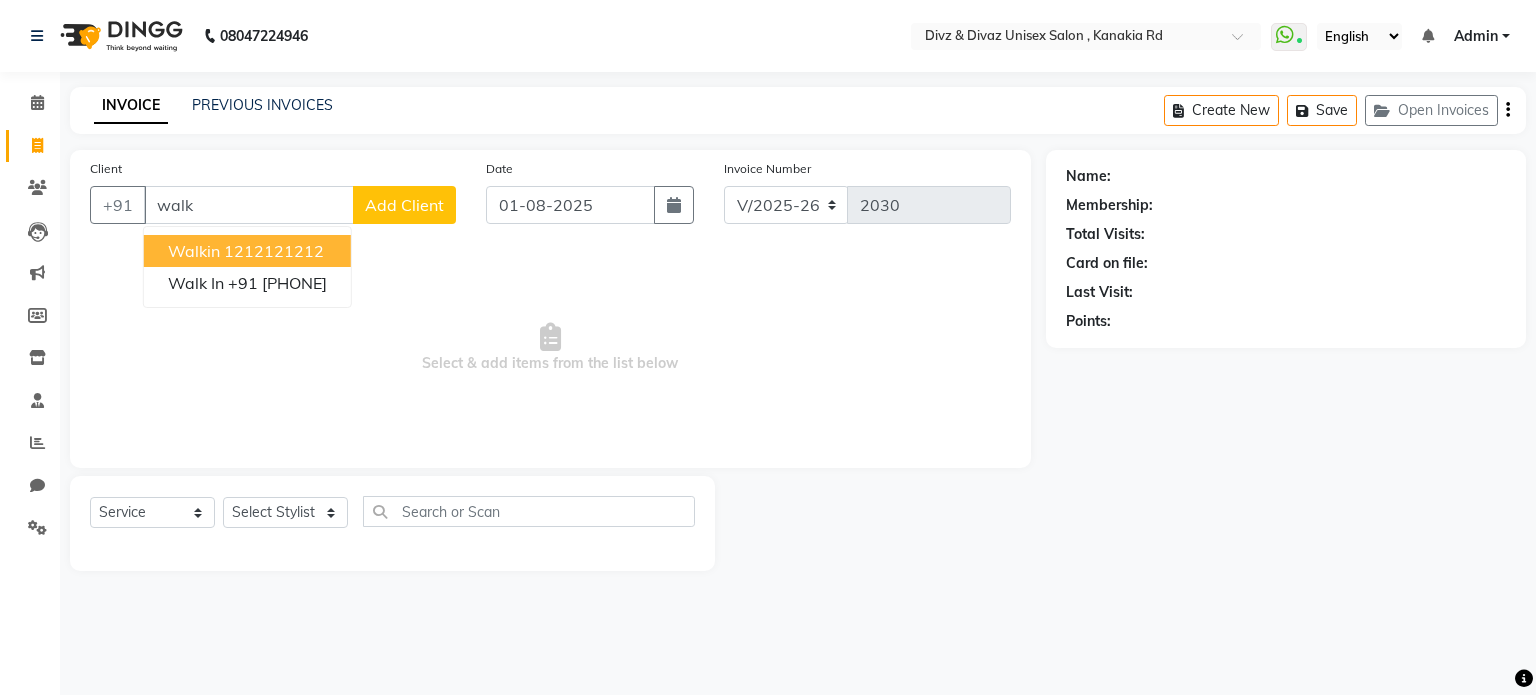 click on "walkin  [PHONE]" at bounding box center [247, 251] 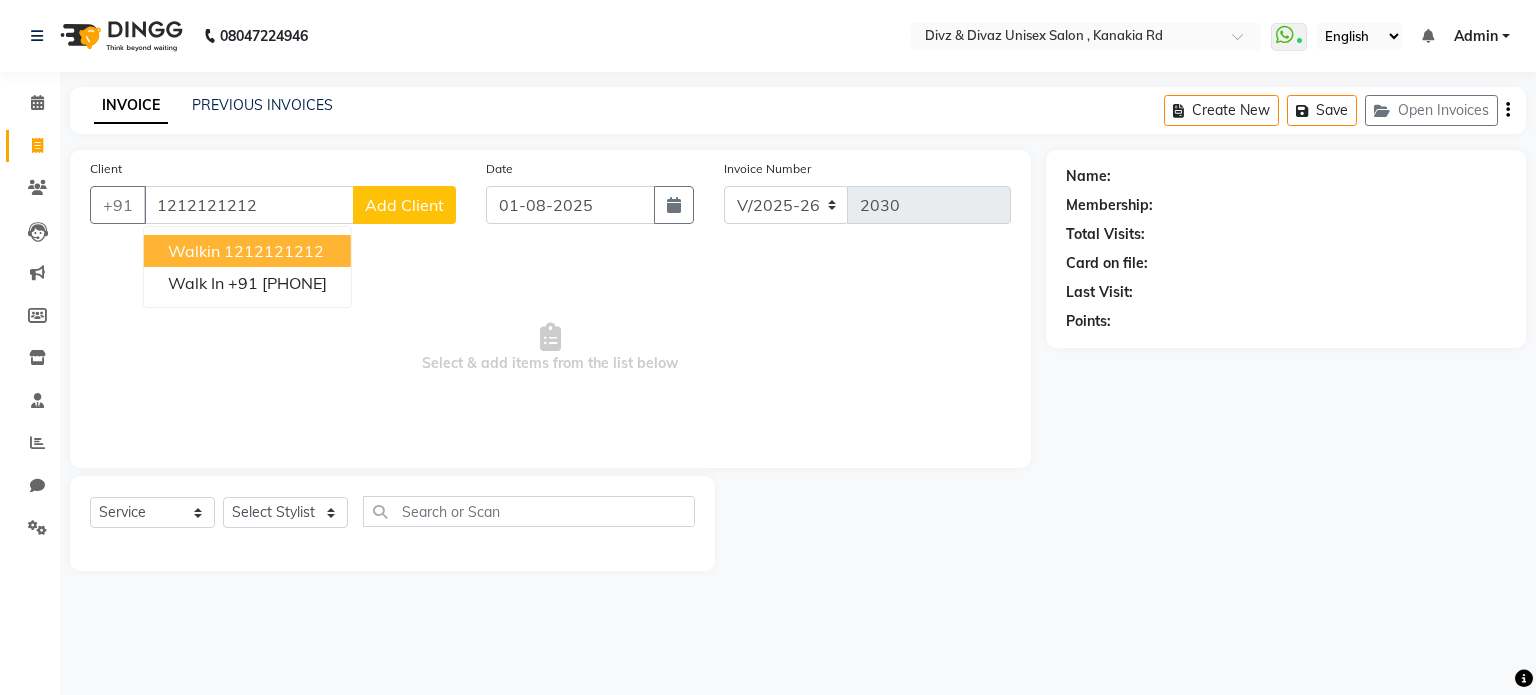 type on "1212121212" 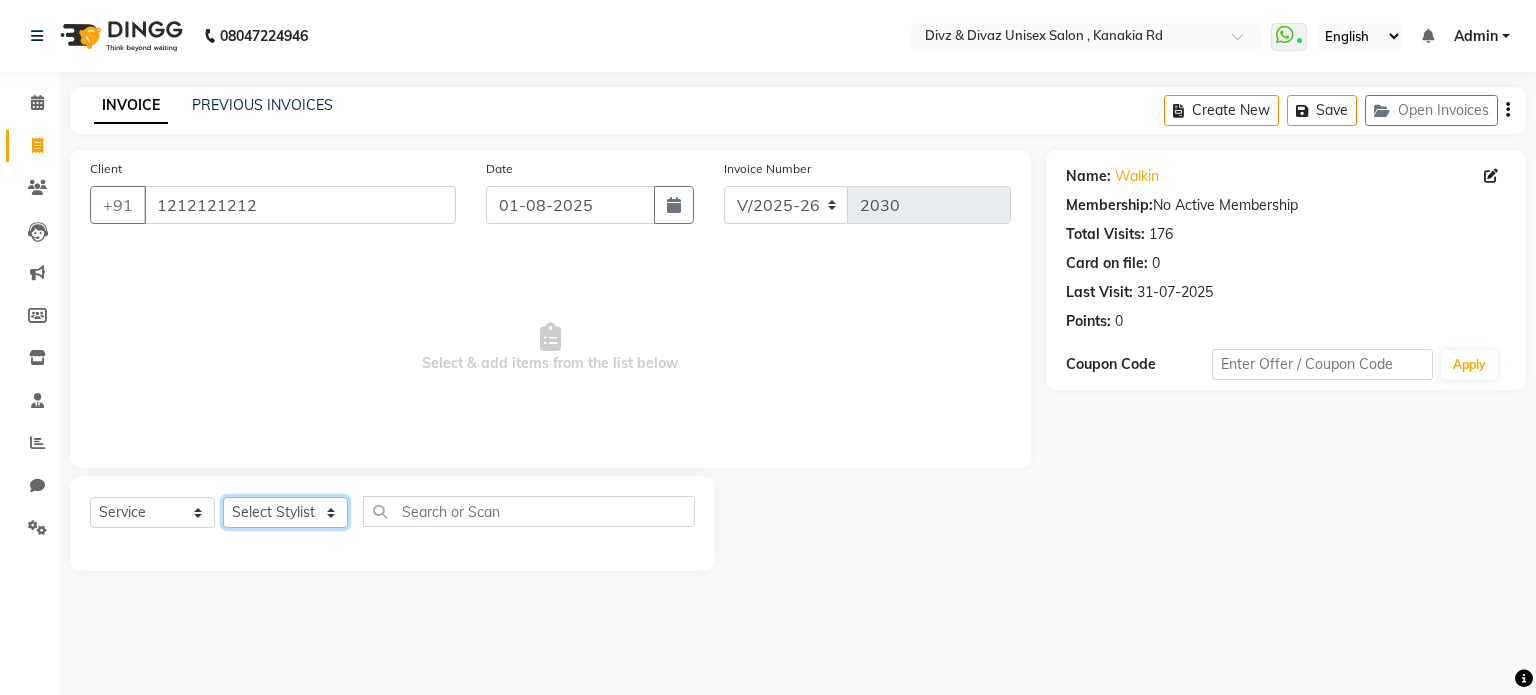 click on "Select Stylist Divyanshu Kailash  Nisha Prem ravina shabeer" 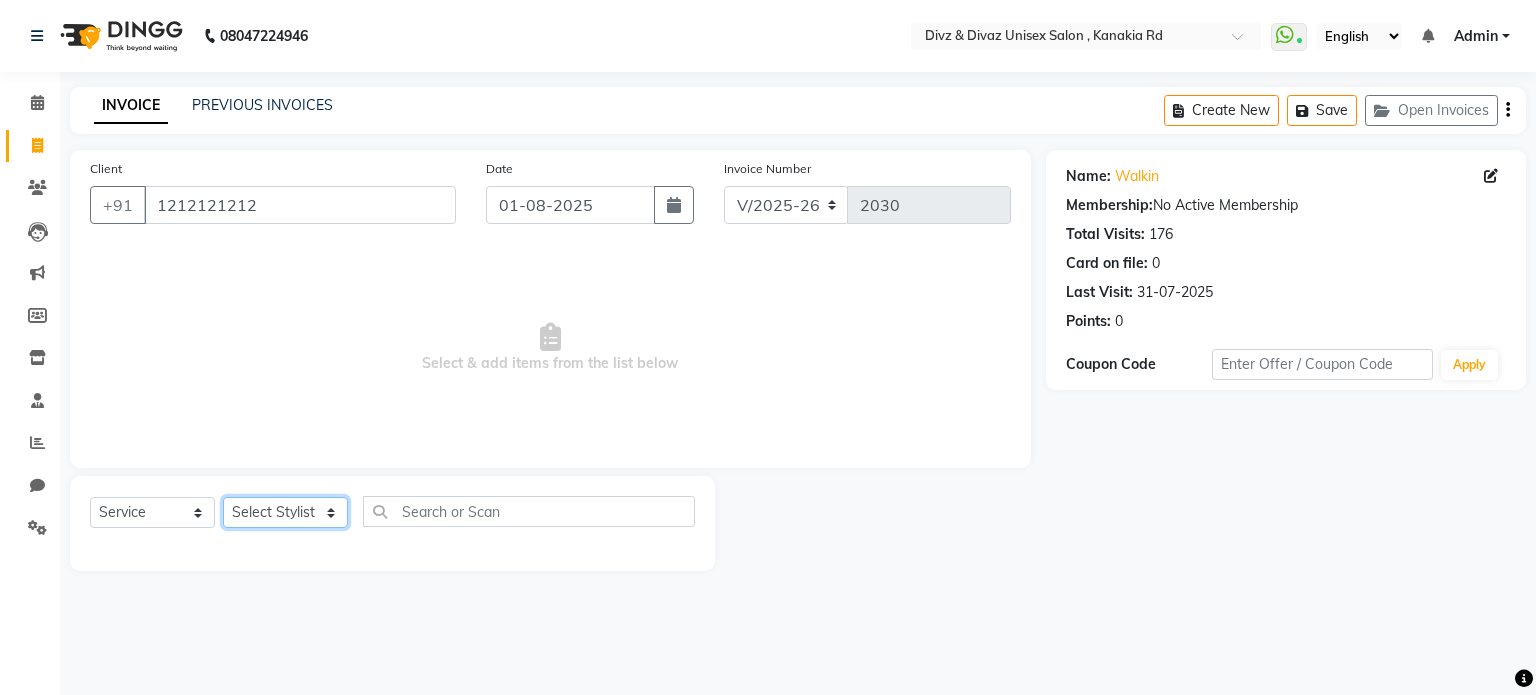 select on "67195" 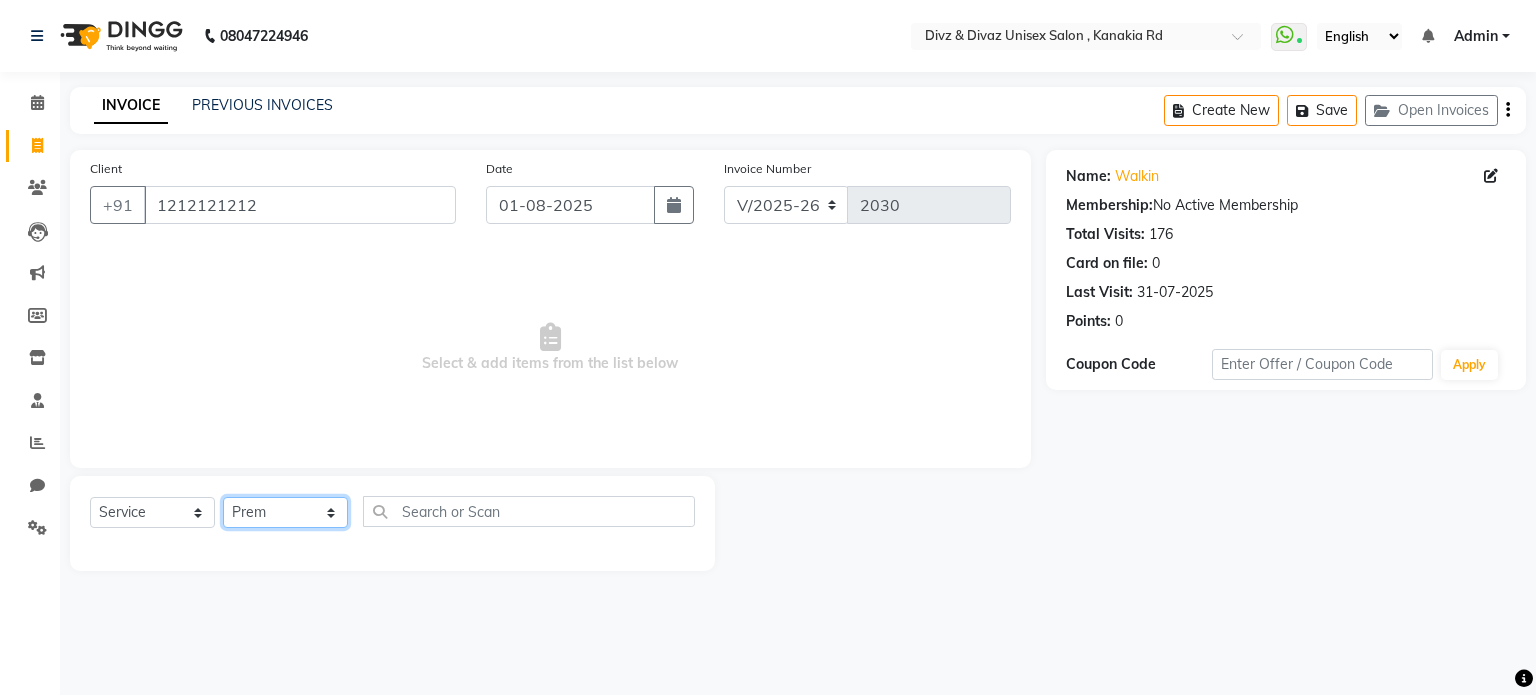 click on "Select Stylist Divyanshu Kailash  Nisha Prem ravina shabeer" 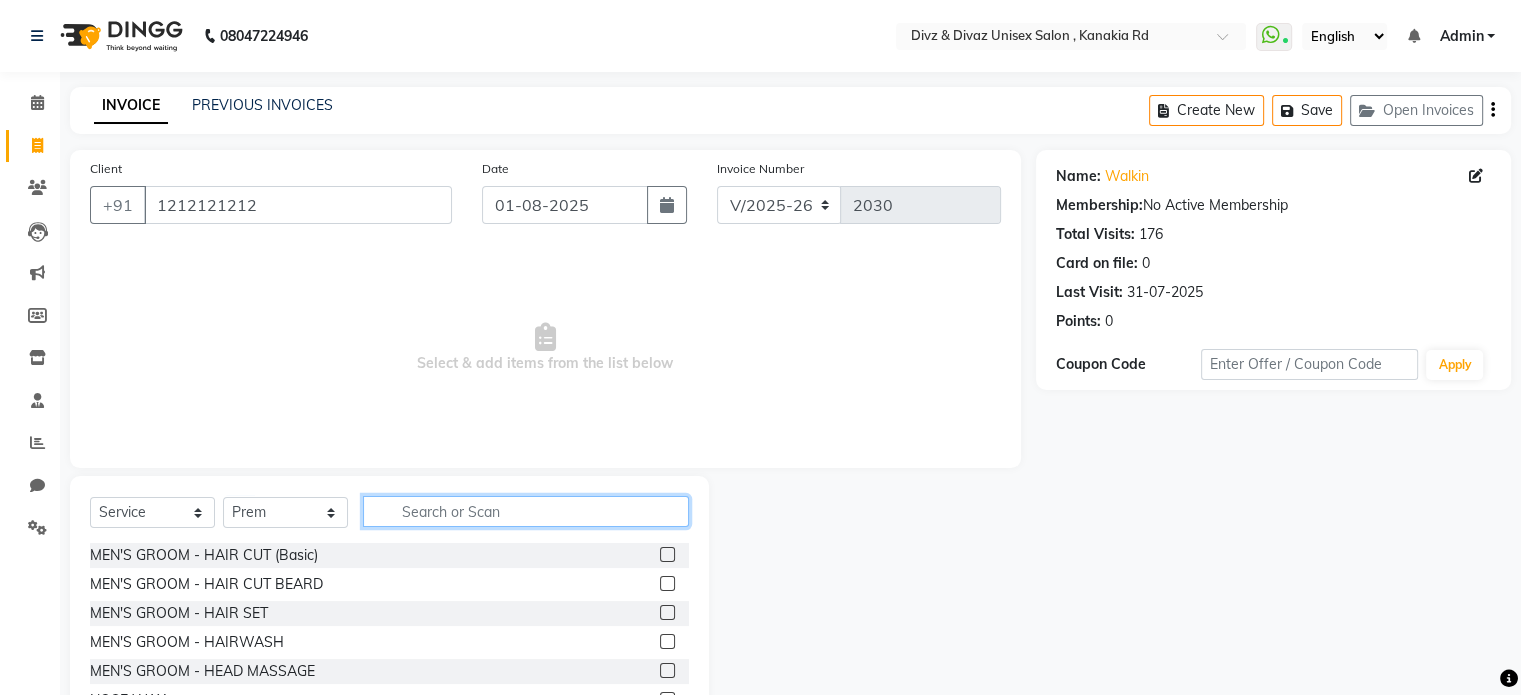 click 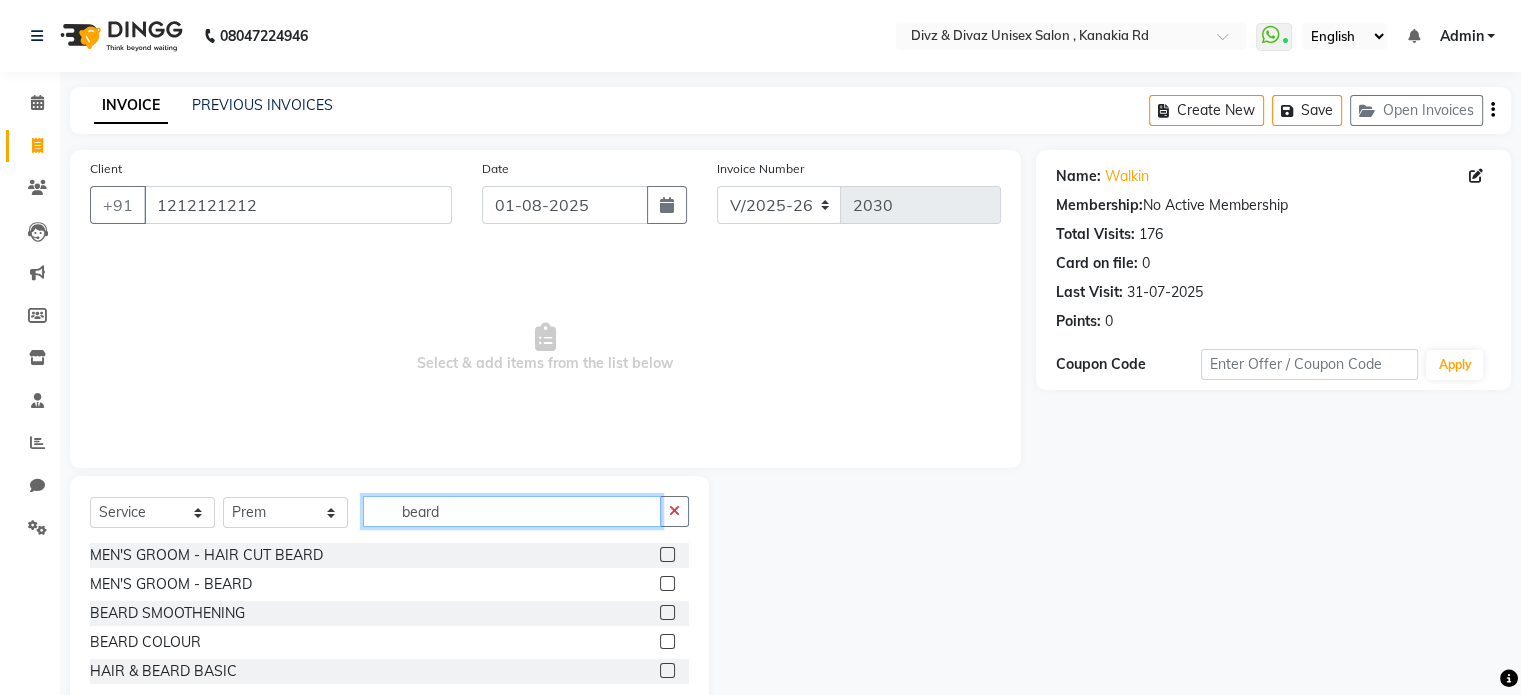 type on "beard" 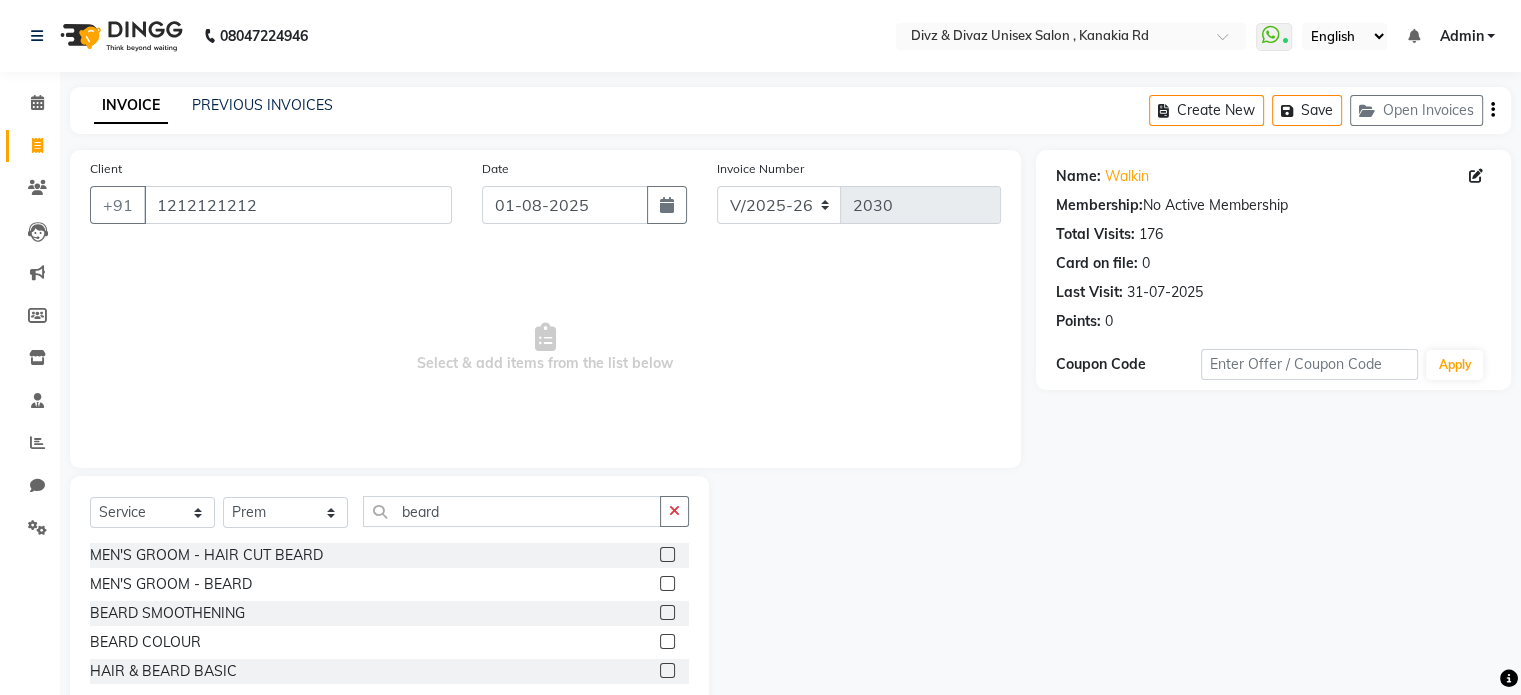 click 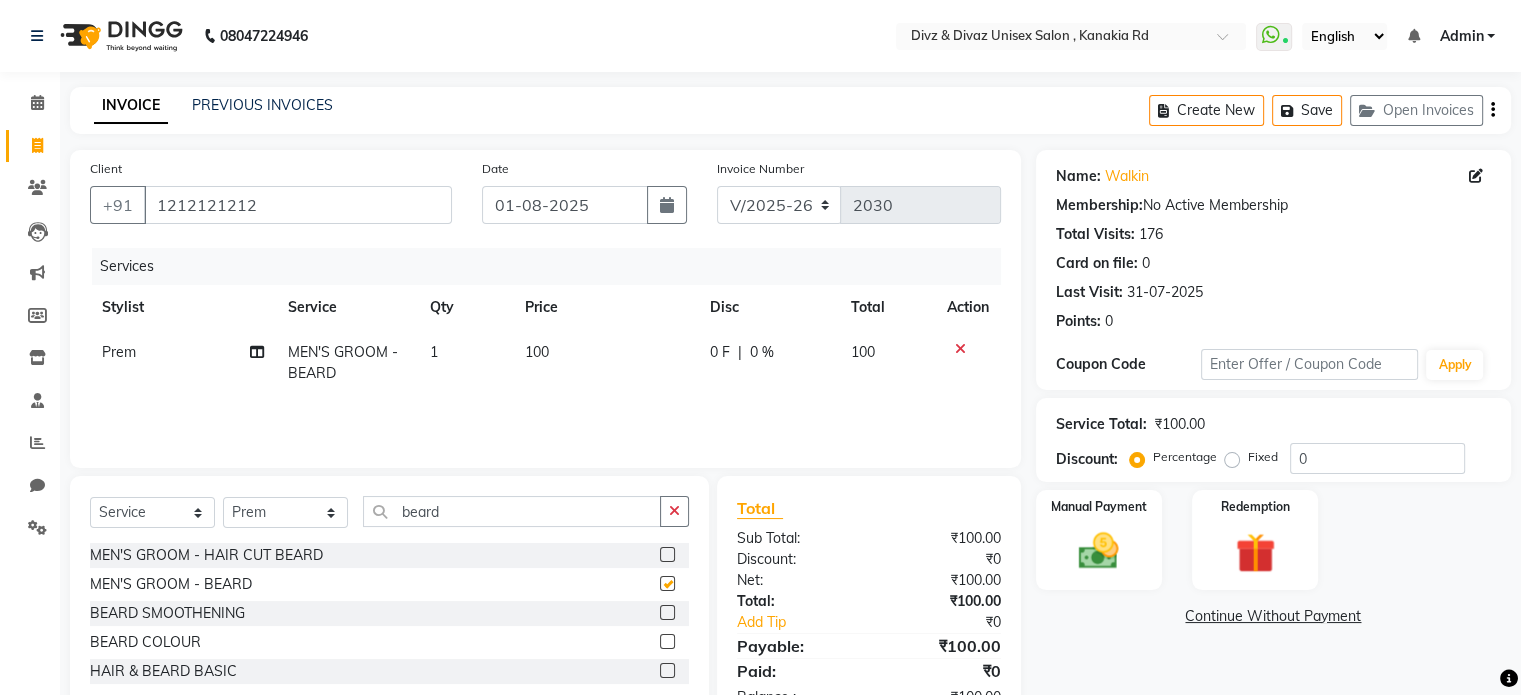 checkbox on "false" 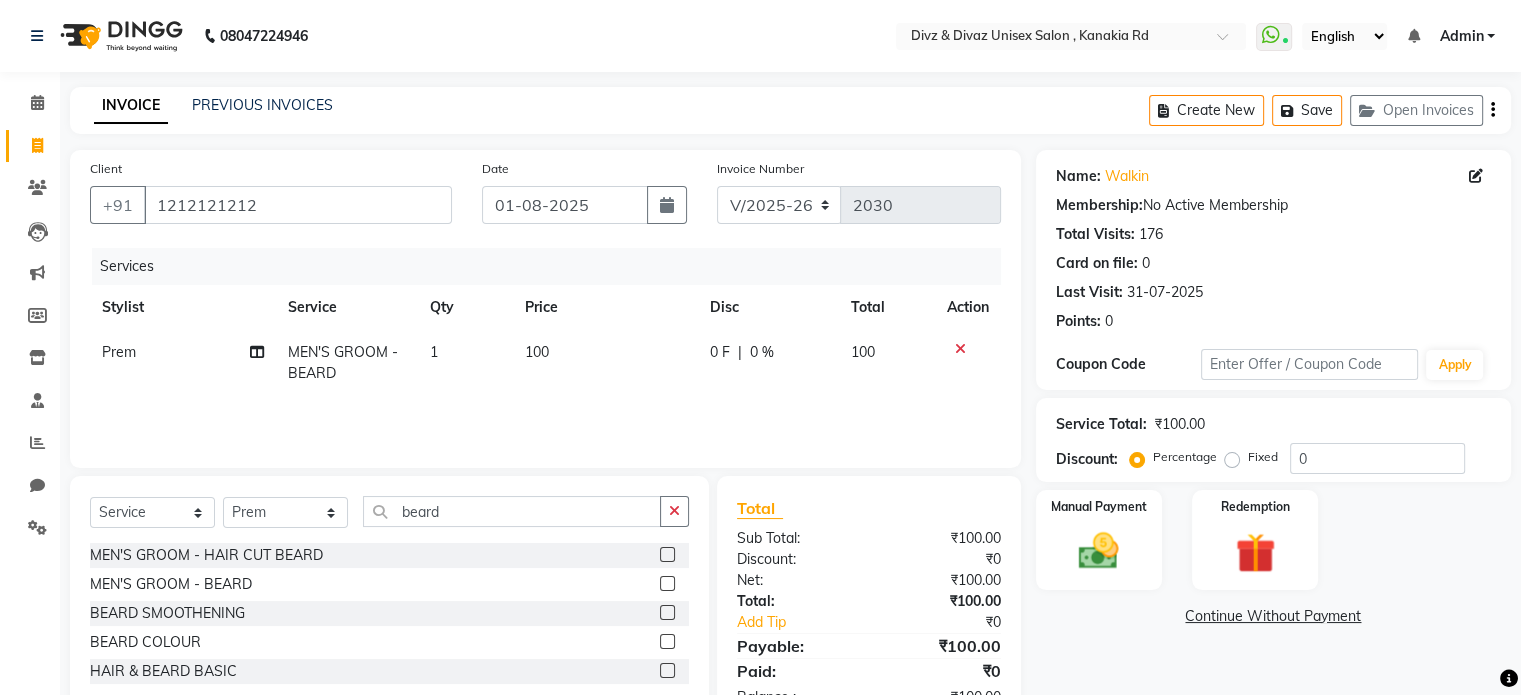 click on "Services Stylist Service Qty Price Disc Total Action Prem MEN'S GROOM - BEARD 1 100 0 F | 0 % 100" 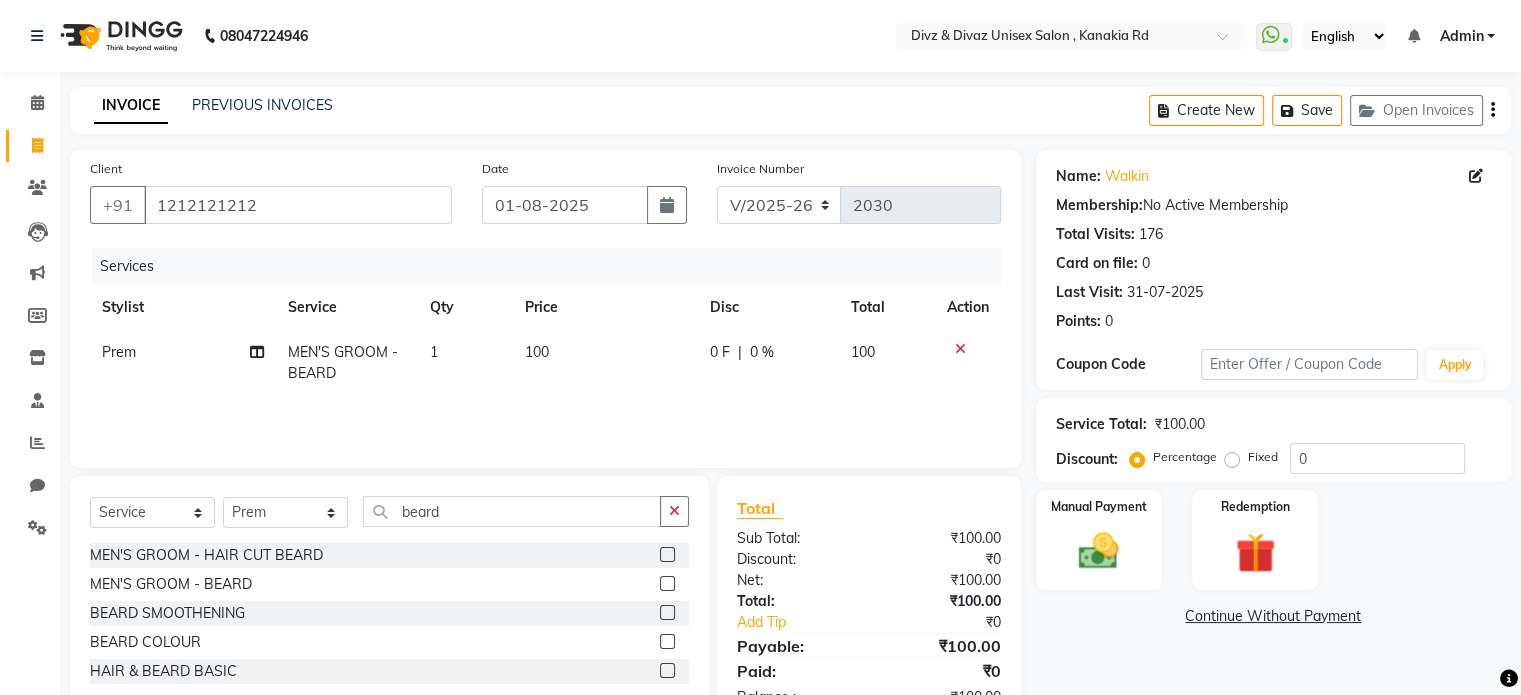 click on "100" 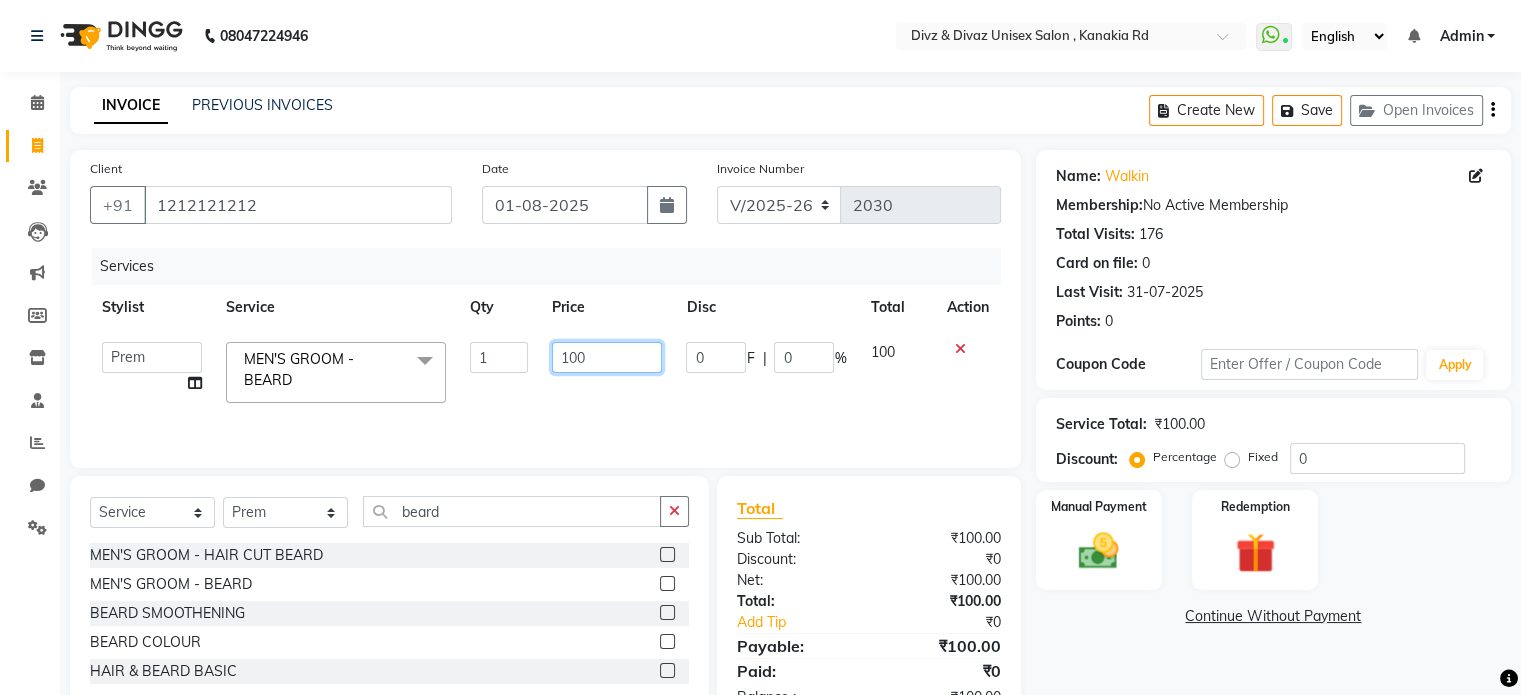 click on "100" 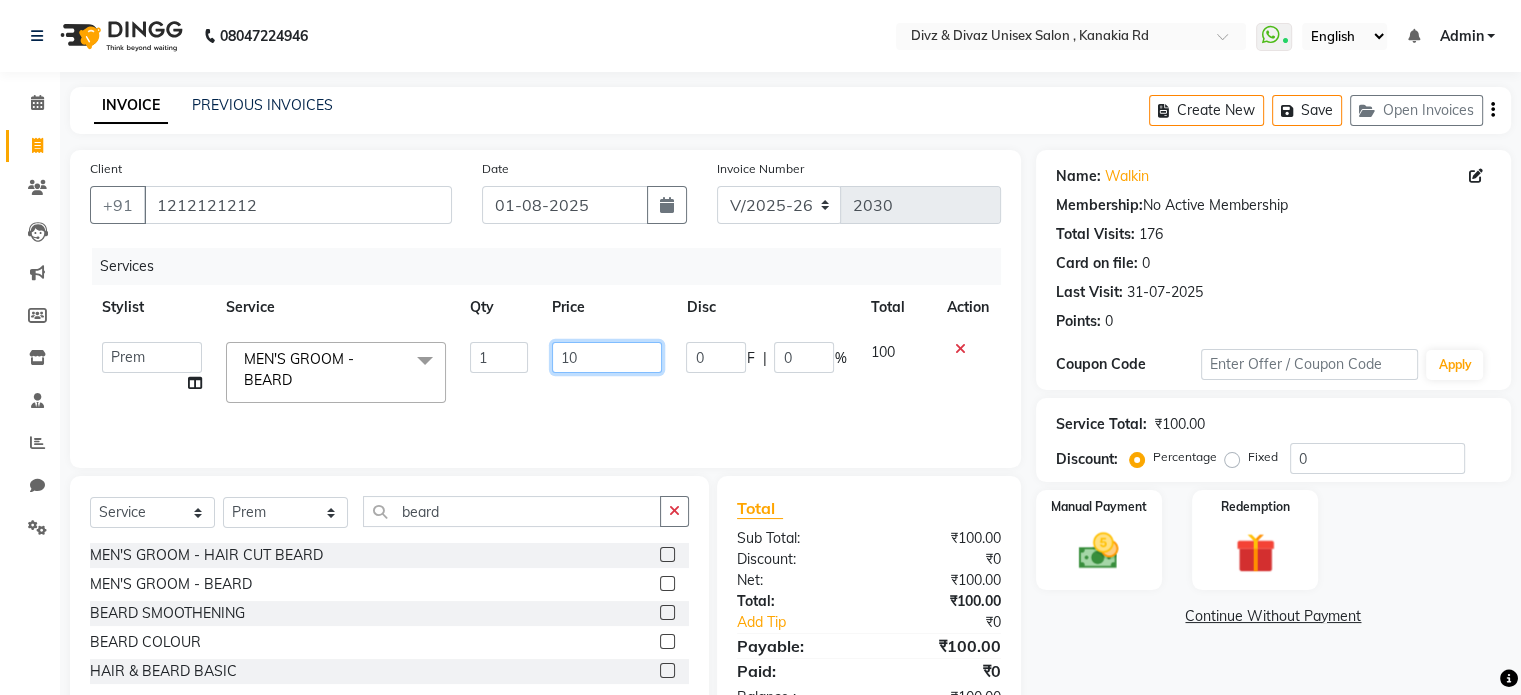type on "1" 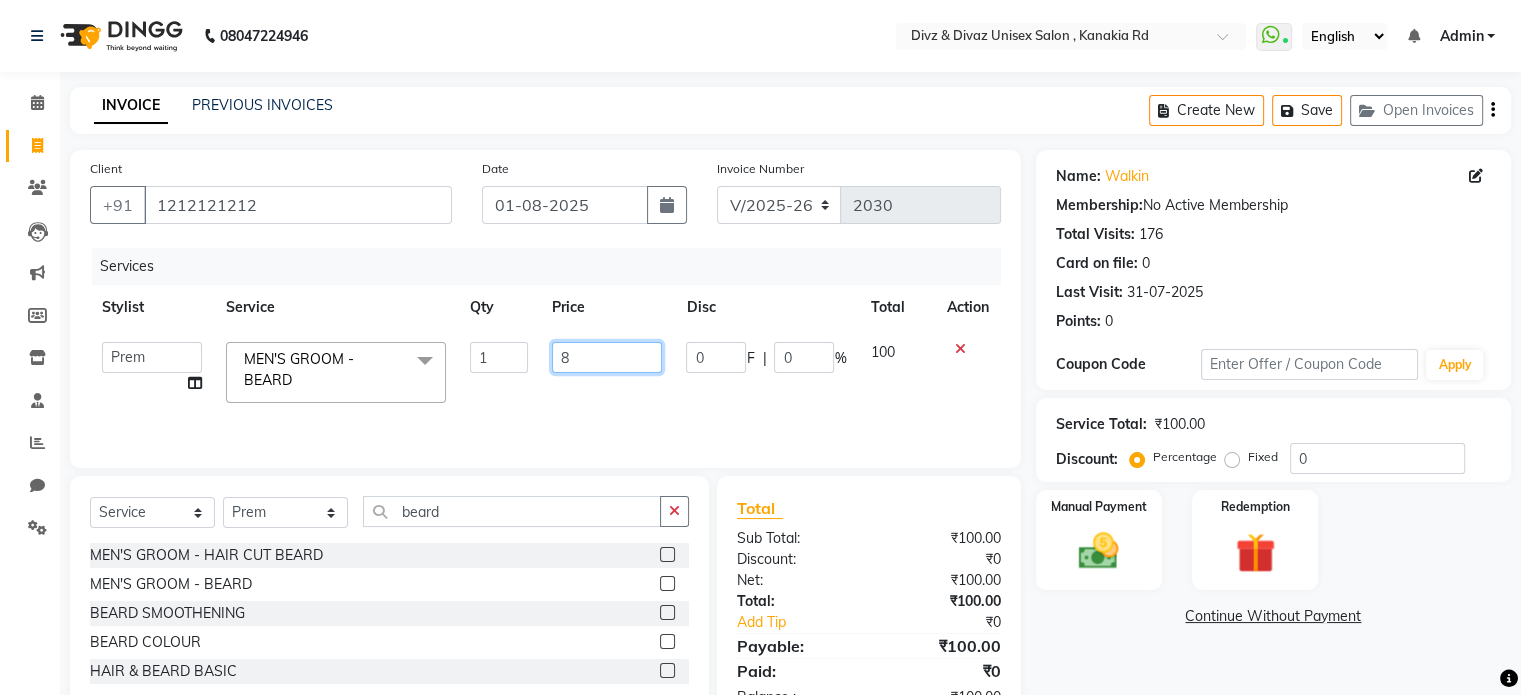 type on "80" 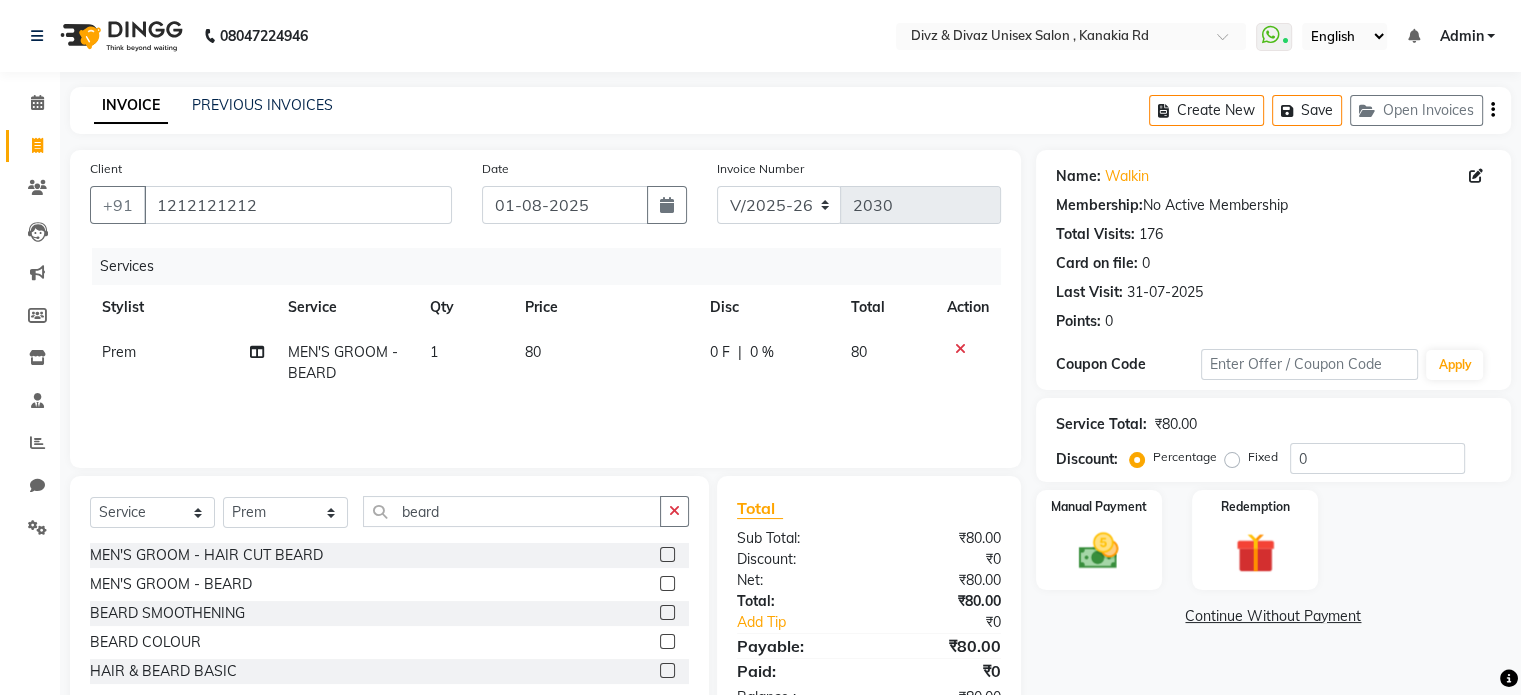click on "Services Stylist Service Qty Price Disc Total Action Prem MEN'S GROOM - BEARD 1 80 0 F | 0 % 80" 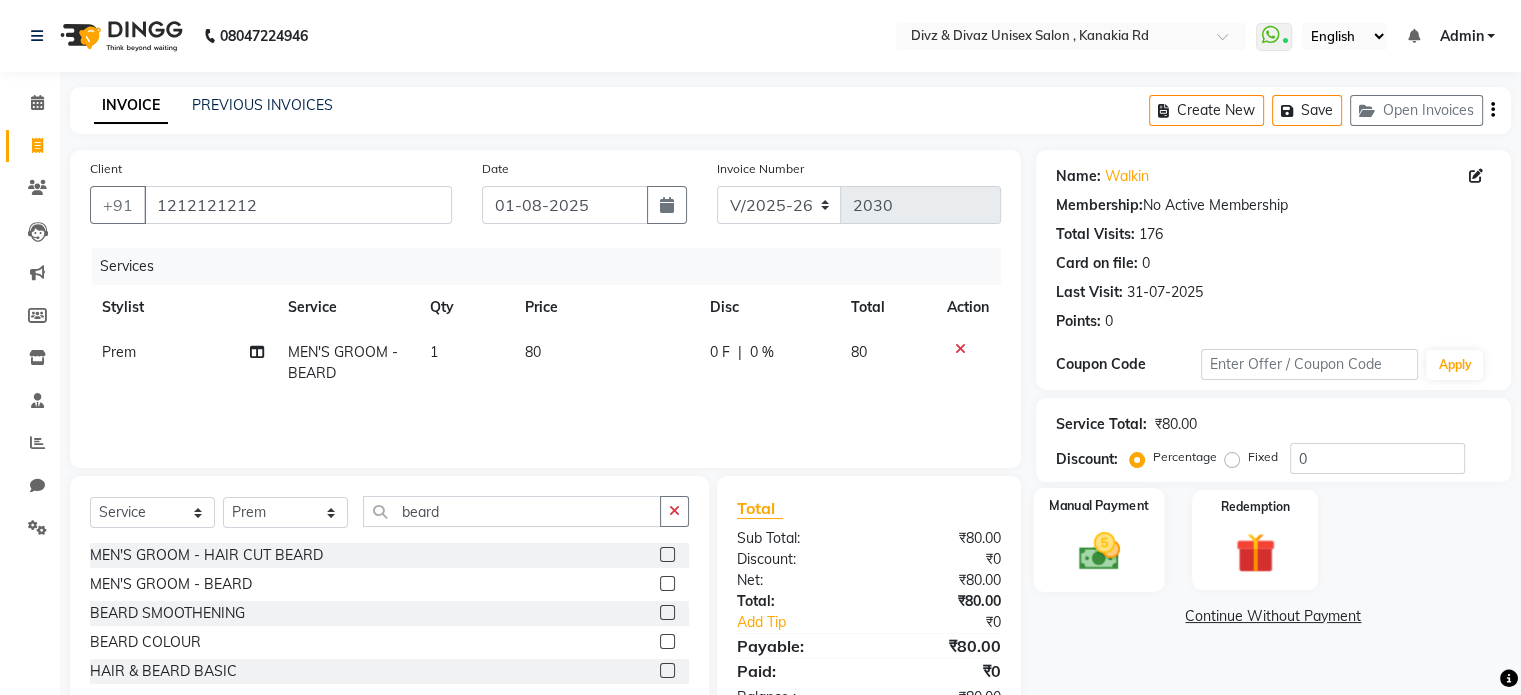click on "Manual Payment" 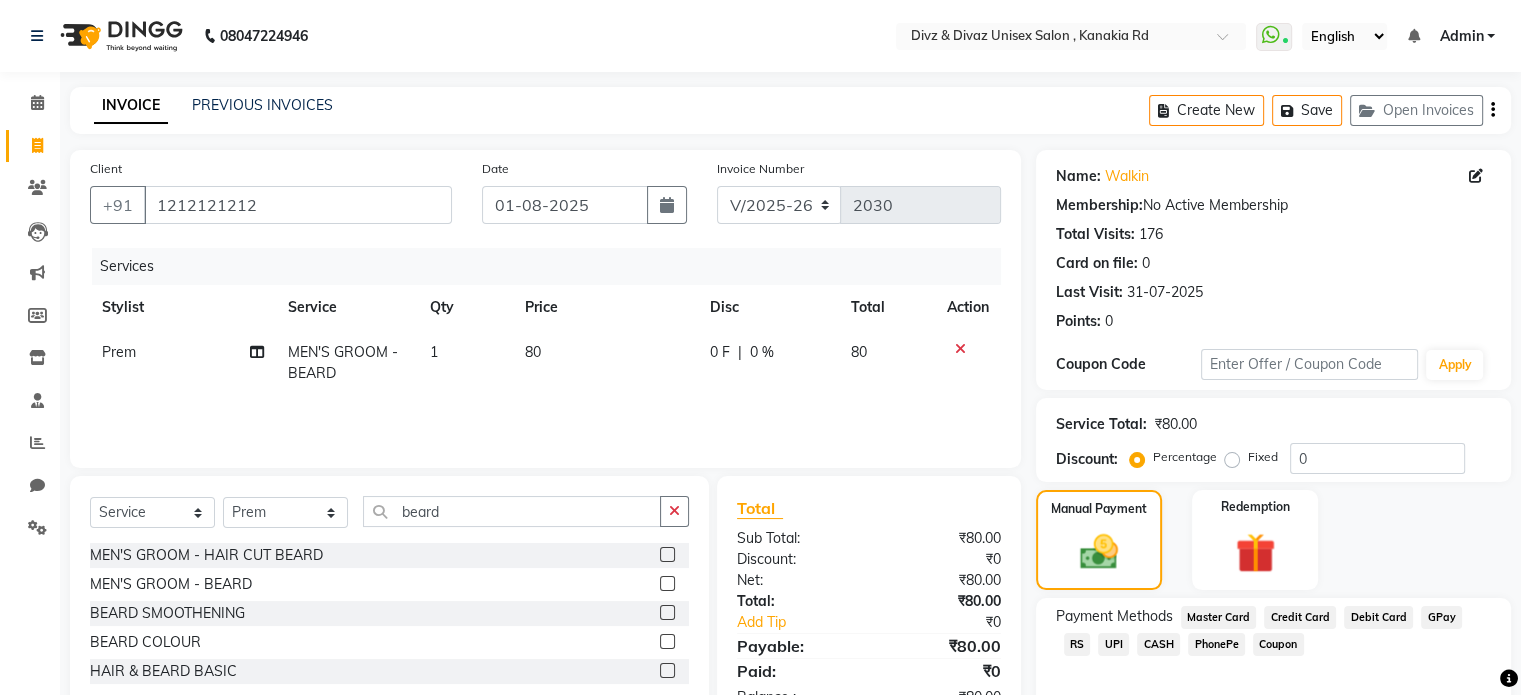 click on "CASH" 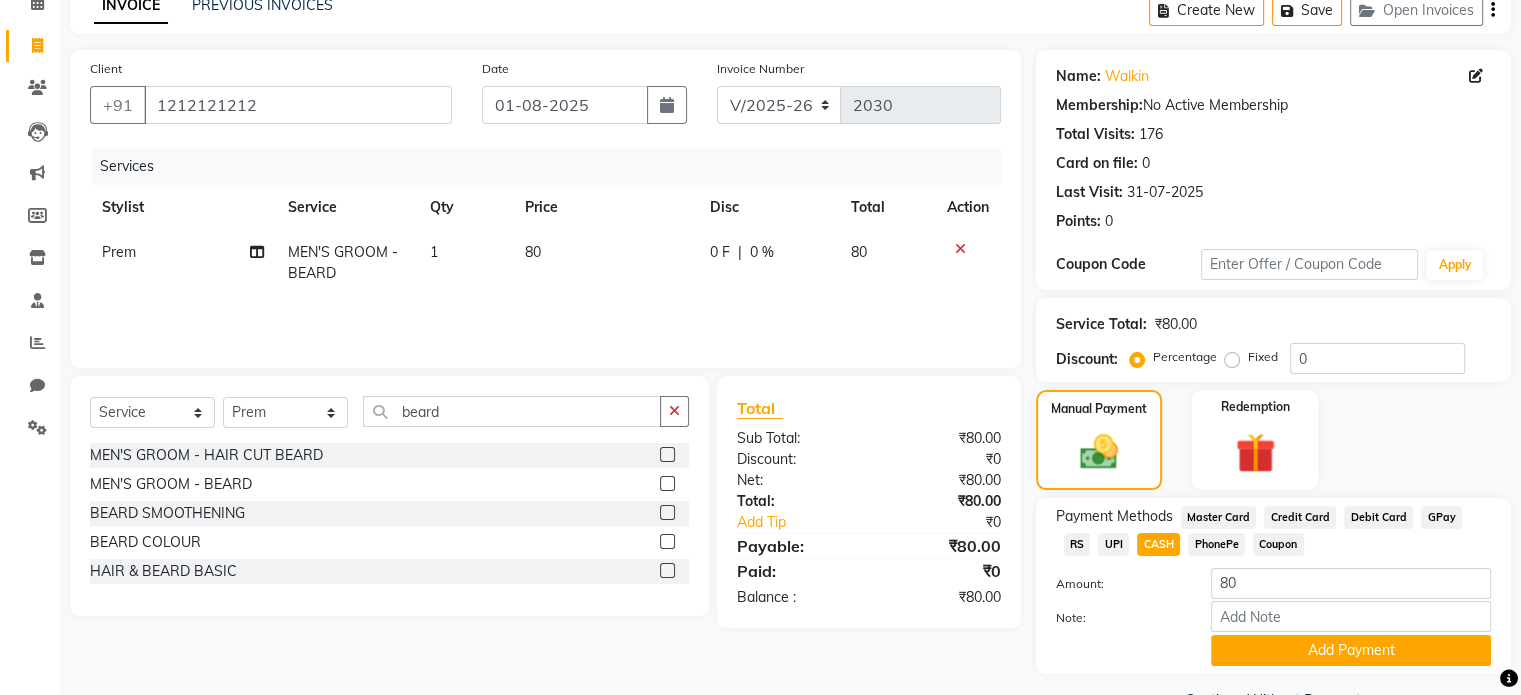 scroll, scrollTop: 152, scrollLeft: 0, axis: vertical 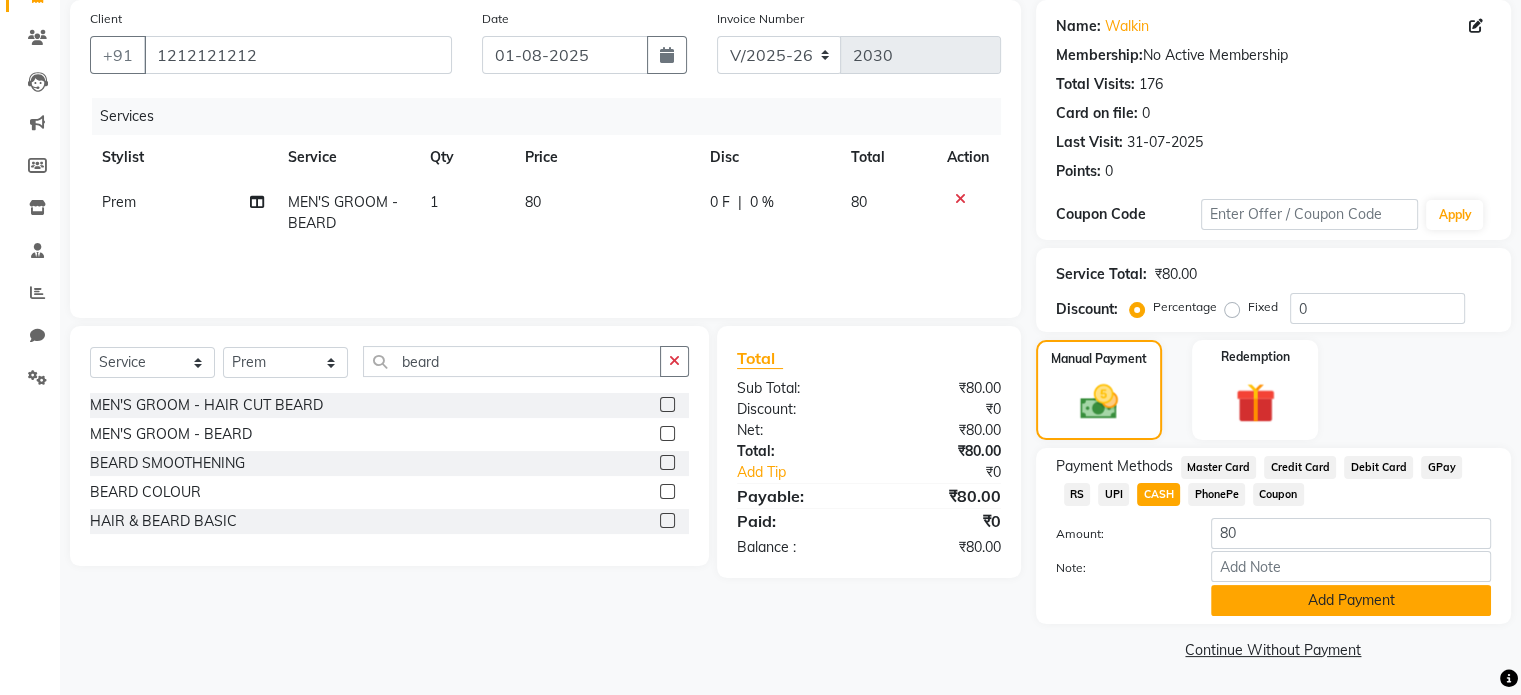 click on "Add Payment" 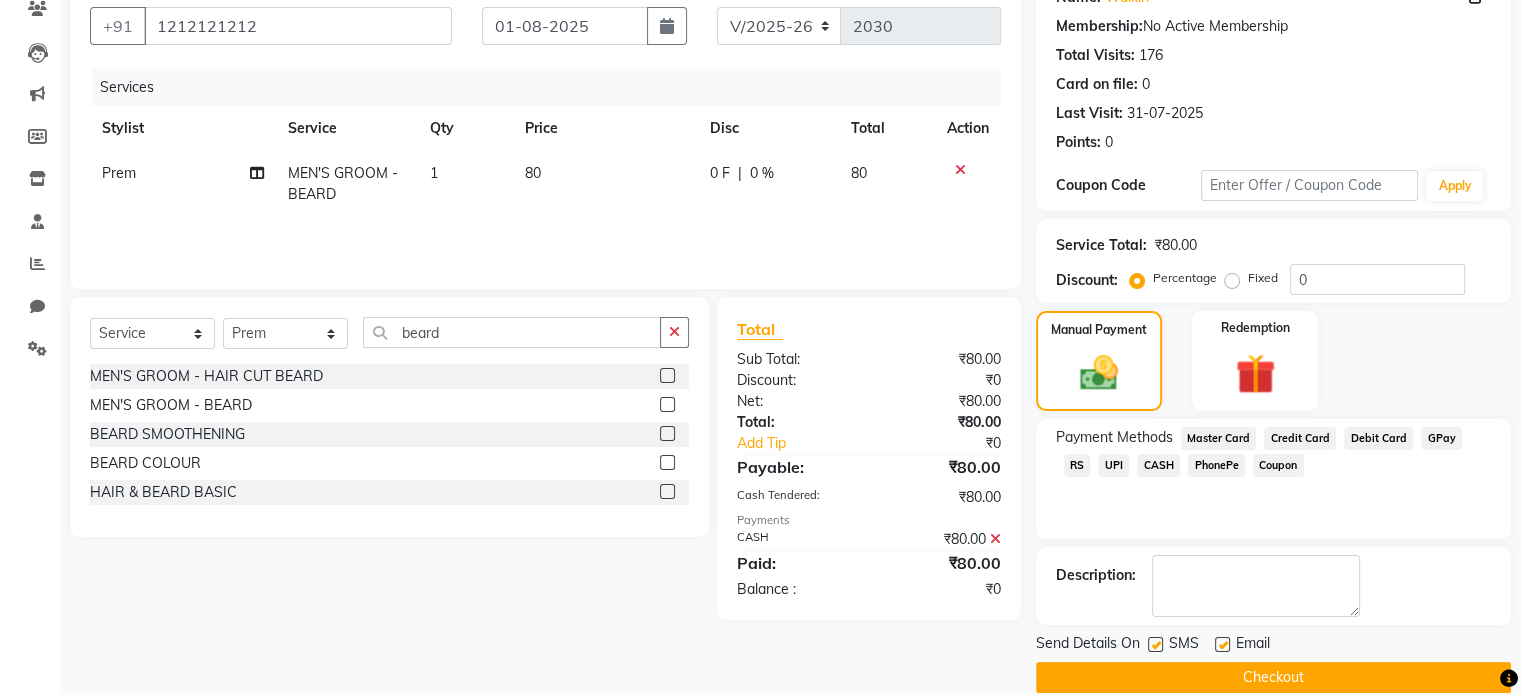 scroll, scrollTop: 205, scrollLeft: 0, axis: vertical 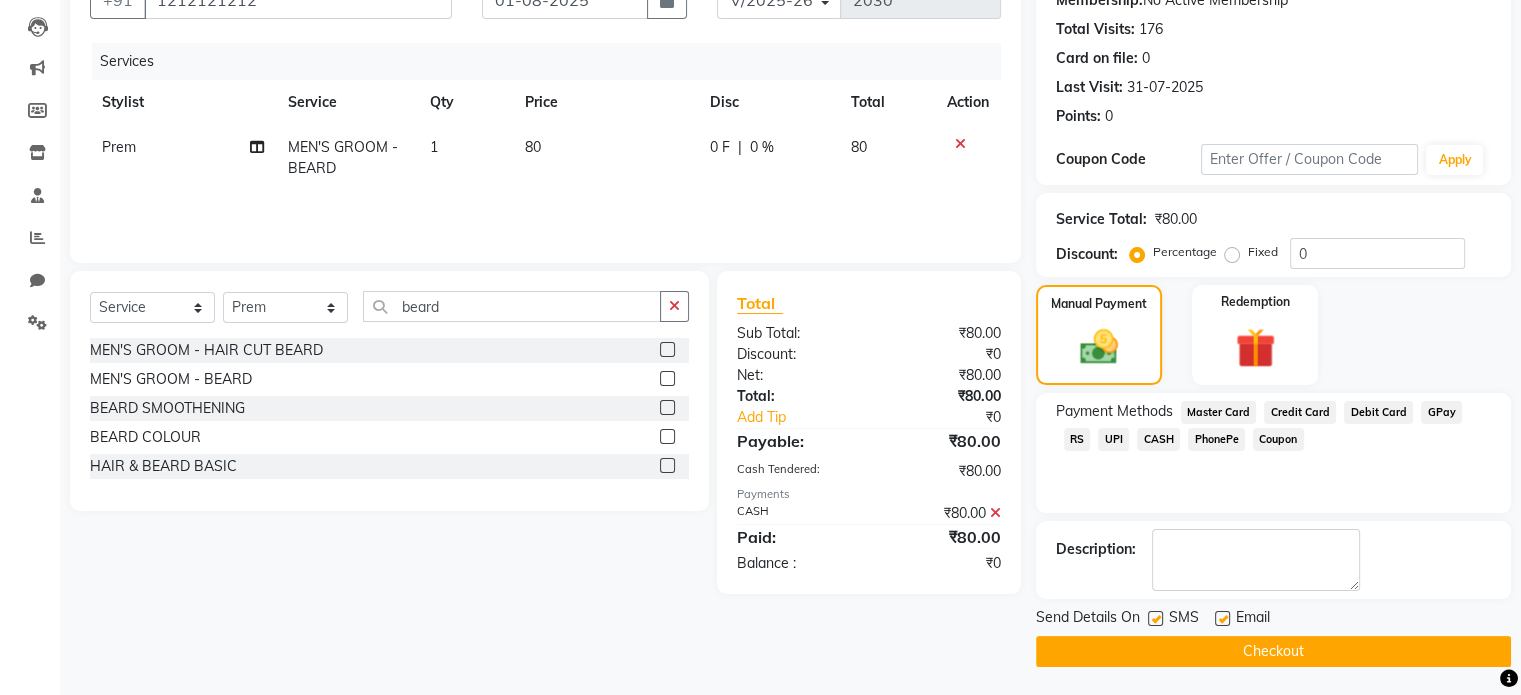 click on "Checkout" 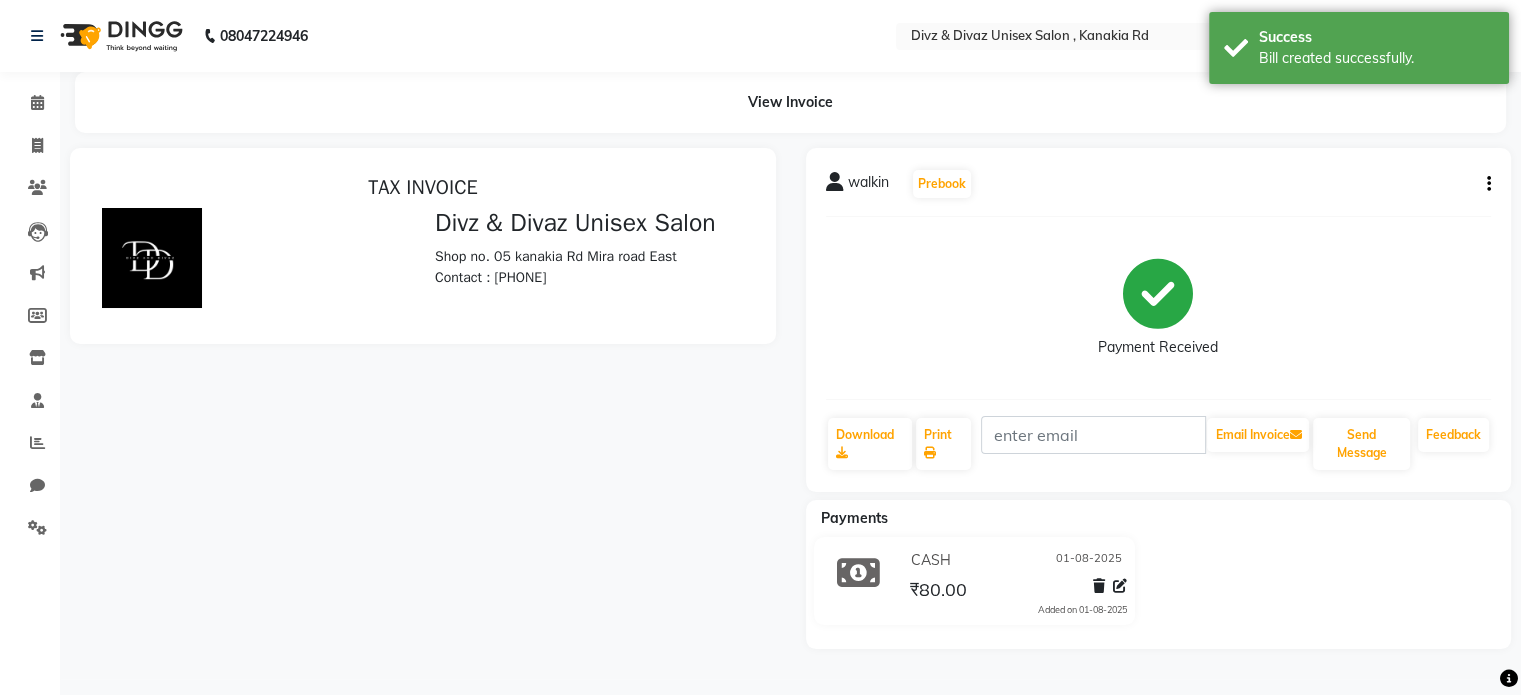 scroll, scrollTop: 0, scrollLeft: 0, axis: both 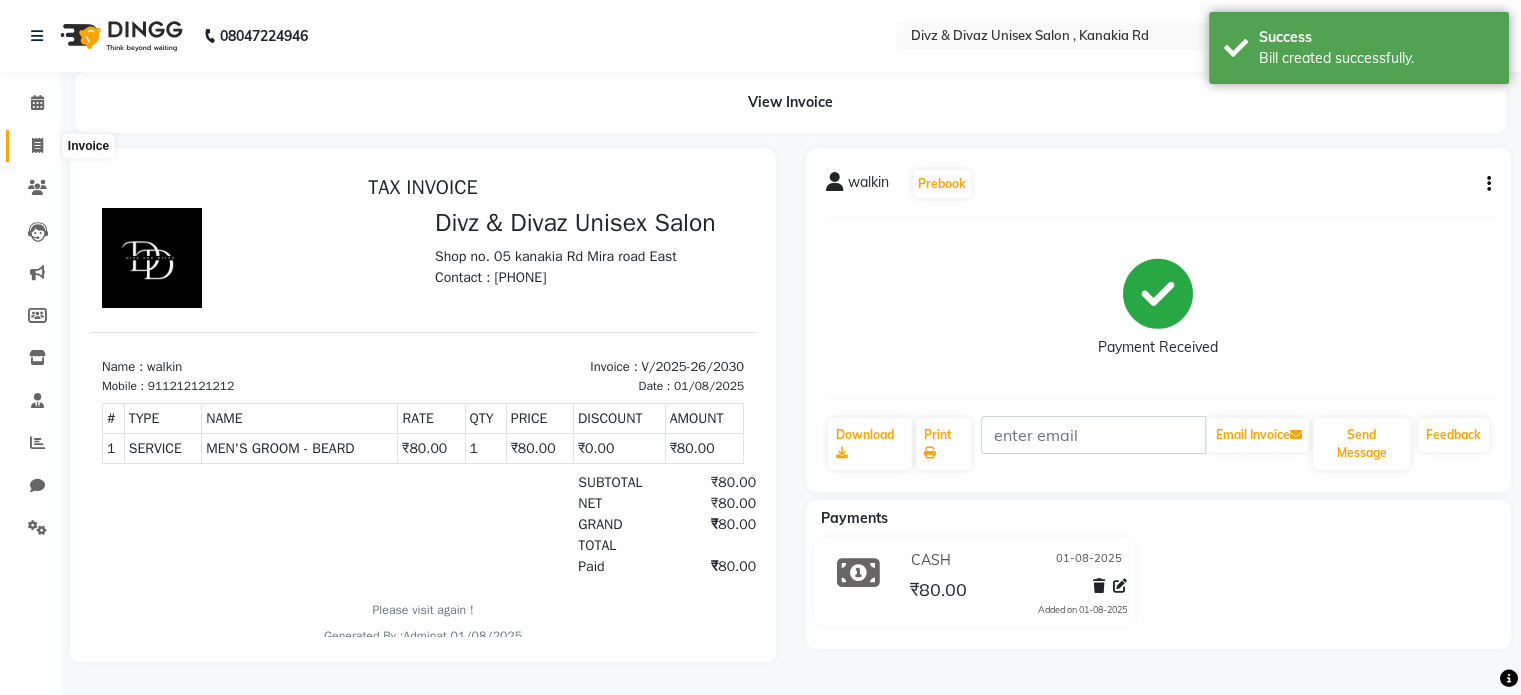 click 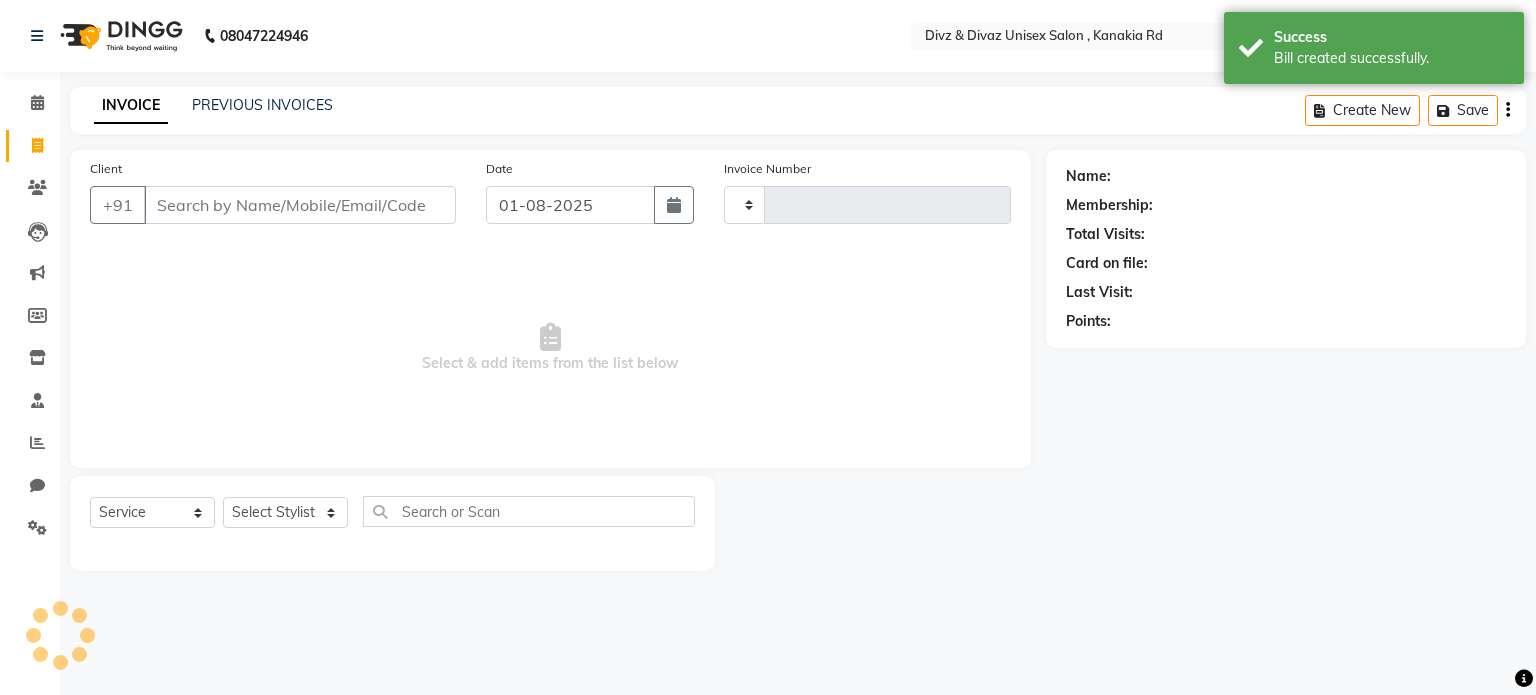 type on "2031" 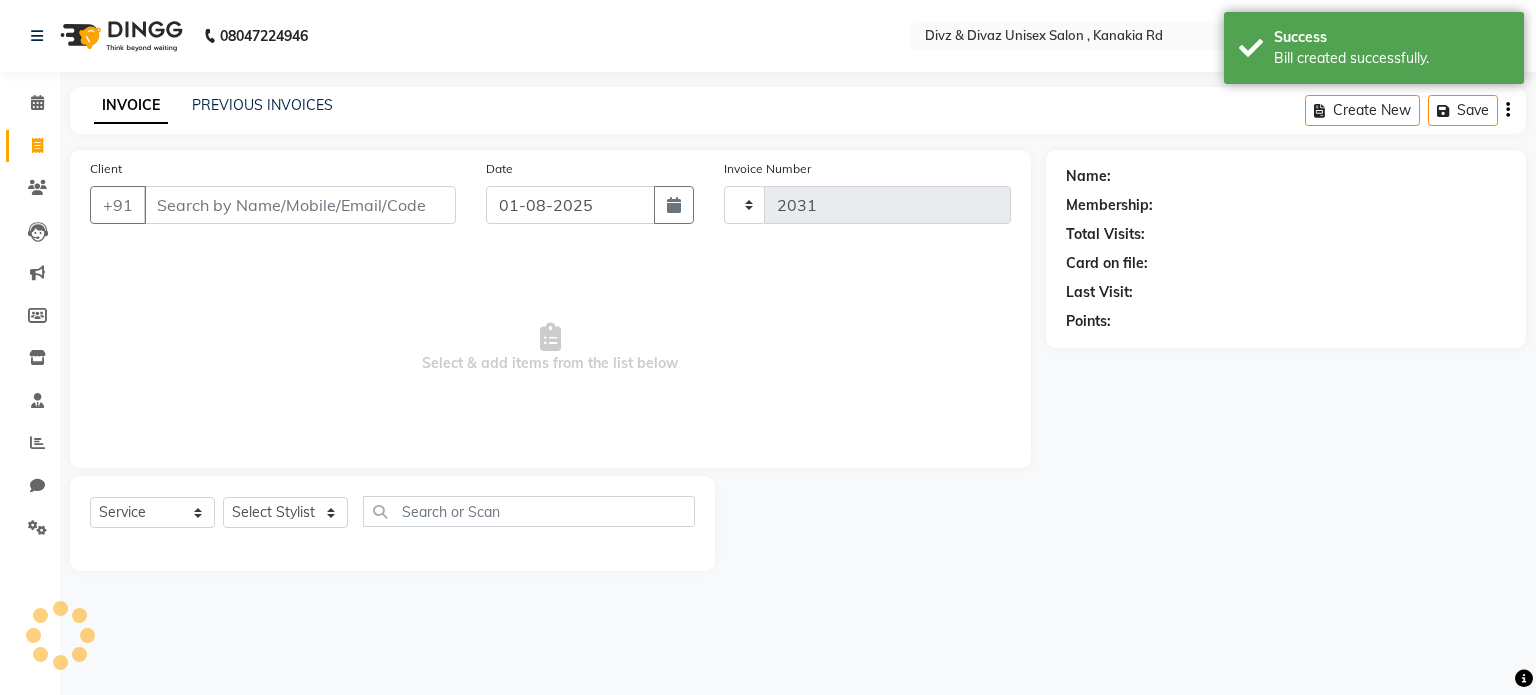 select on "7588" 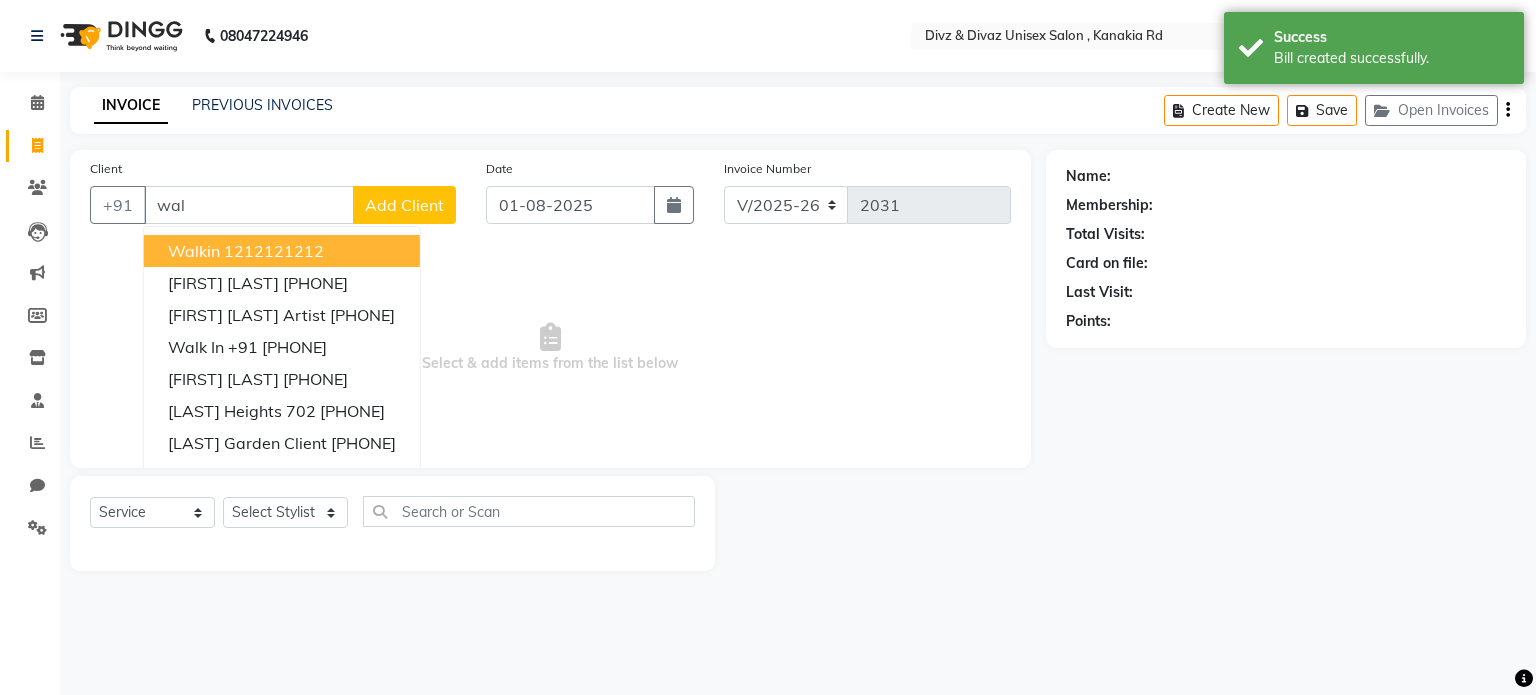 click on "walkin" at bounding box center (194, 251) 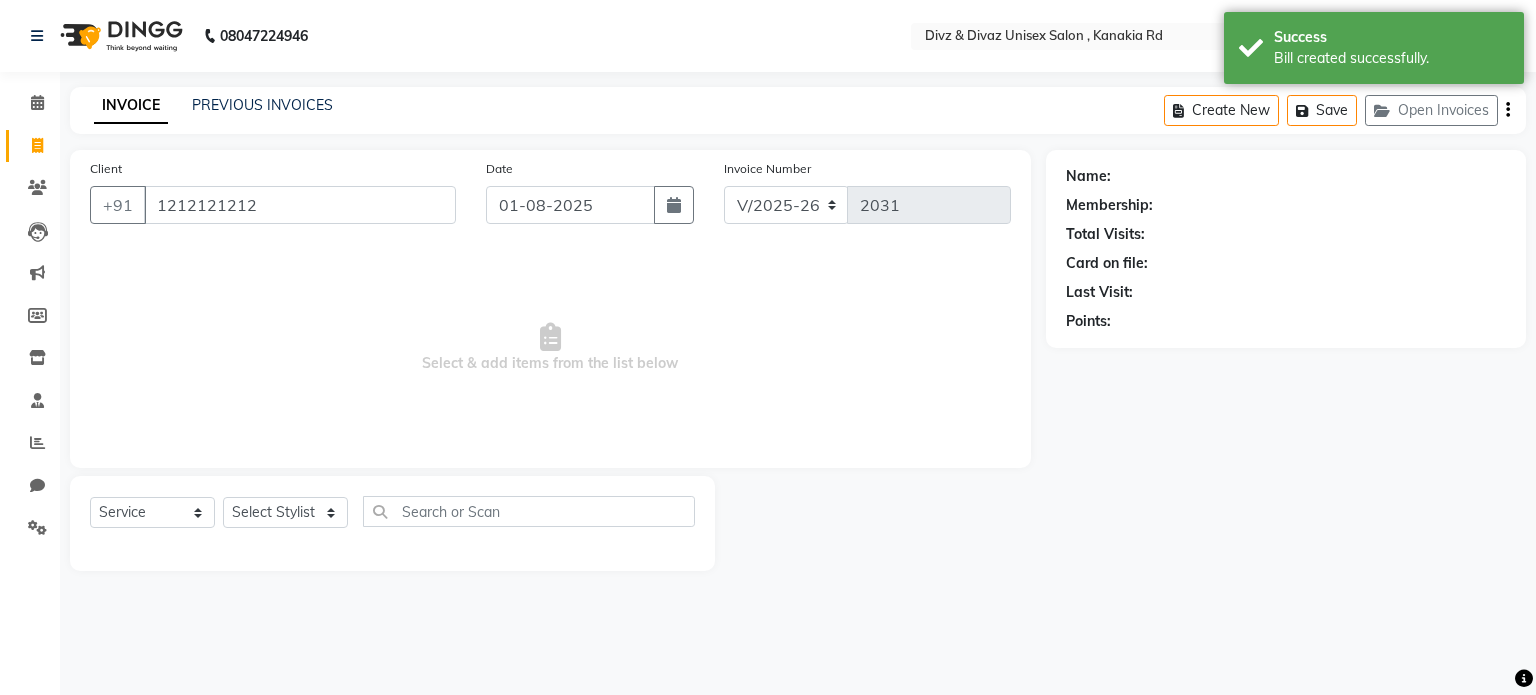 type on "1212121212" 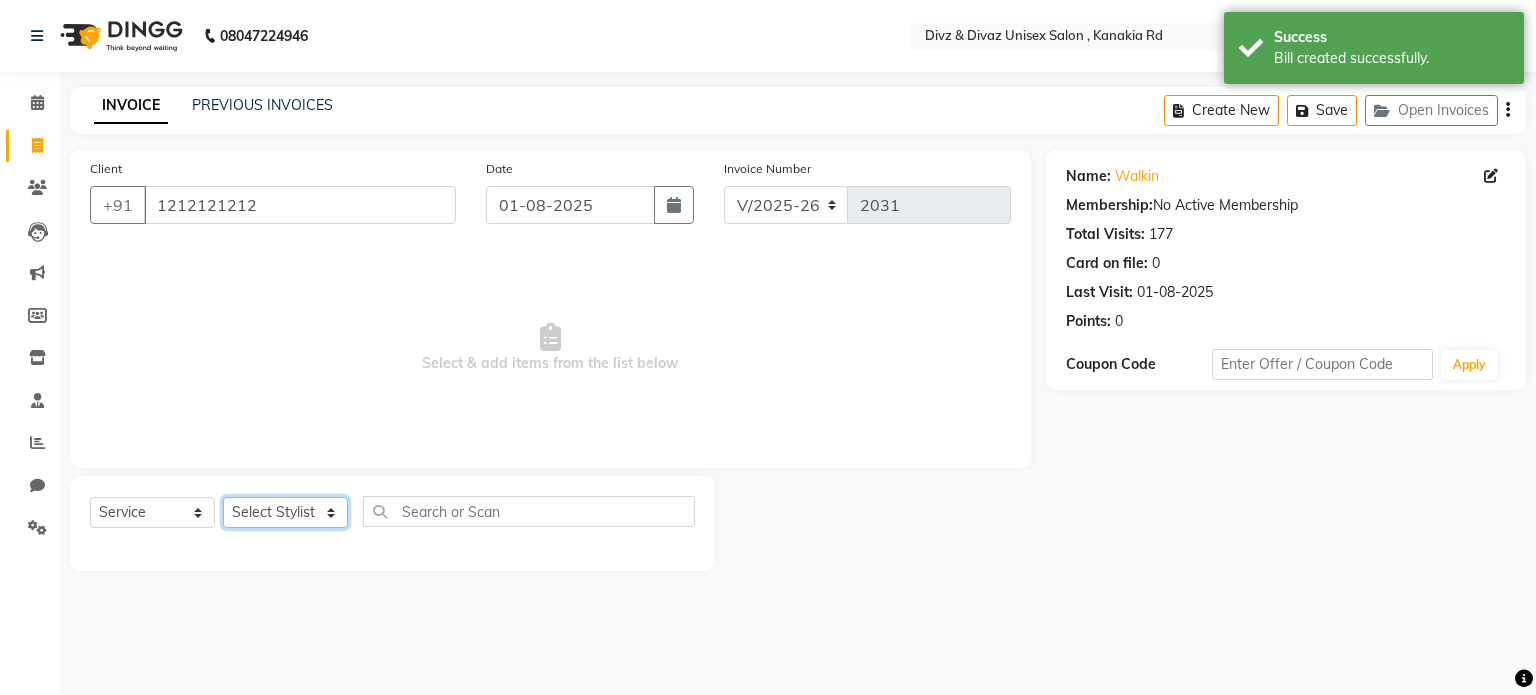 click on "Select Stylist Divyanshu Kailash  Nisha Prem ravina shabeer" 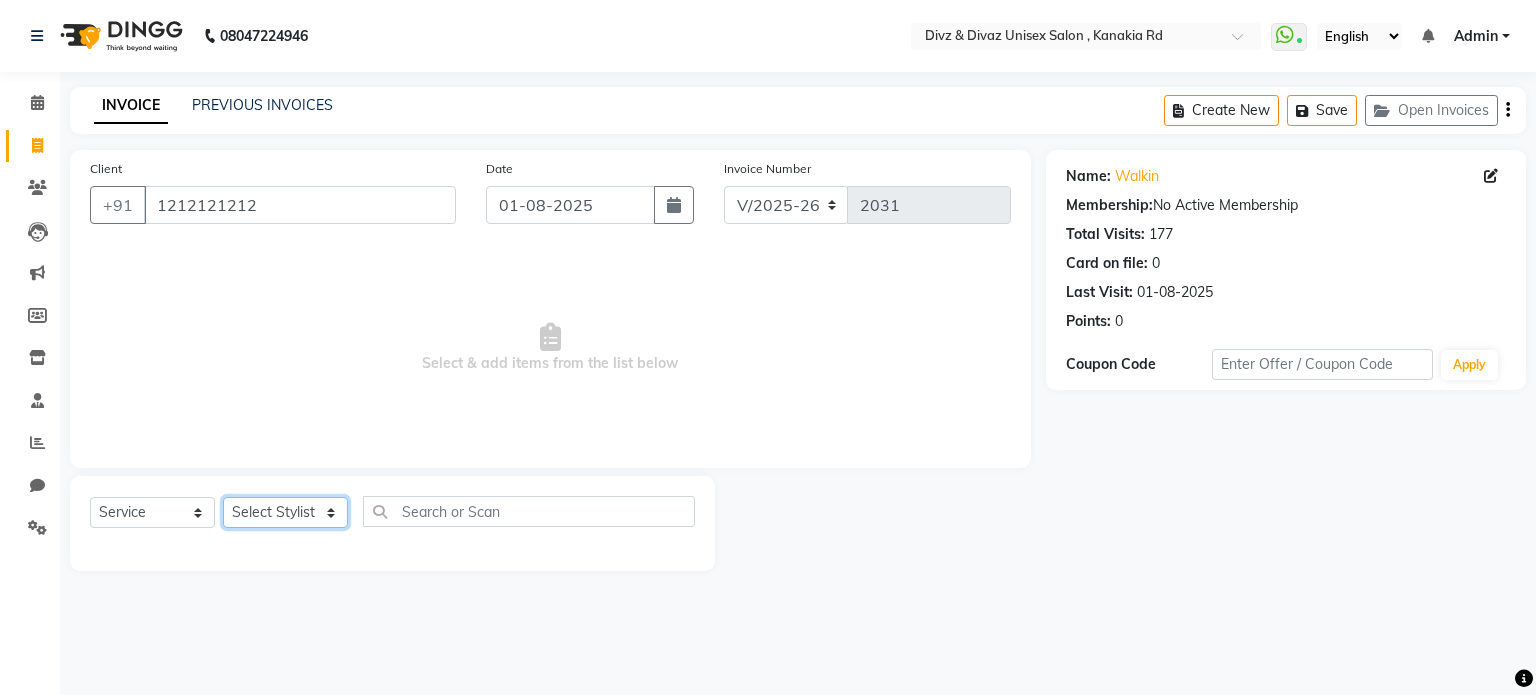 select on "67339" 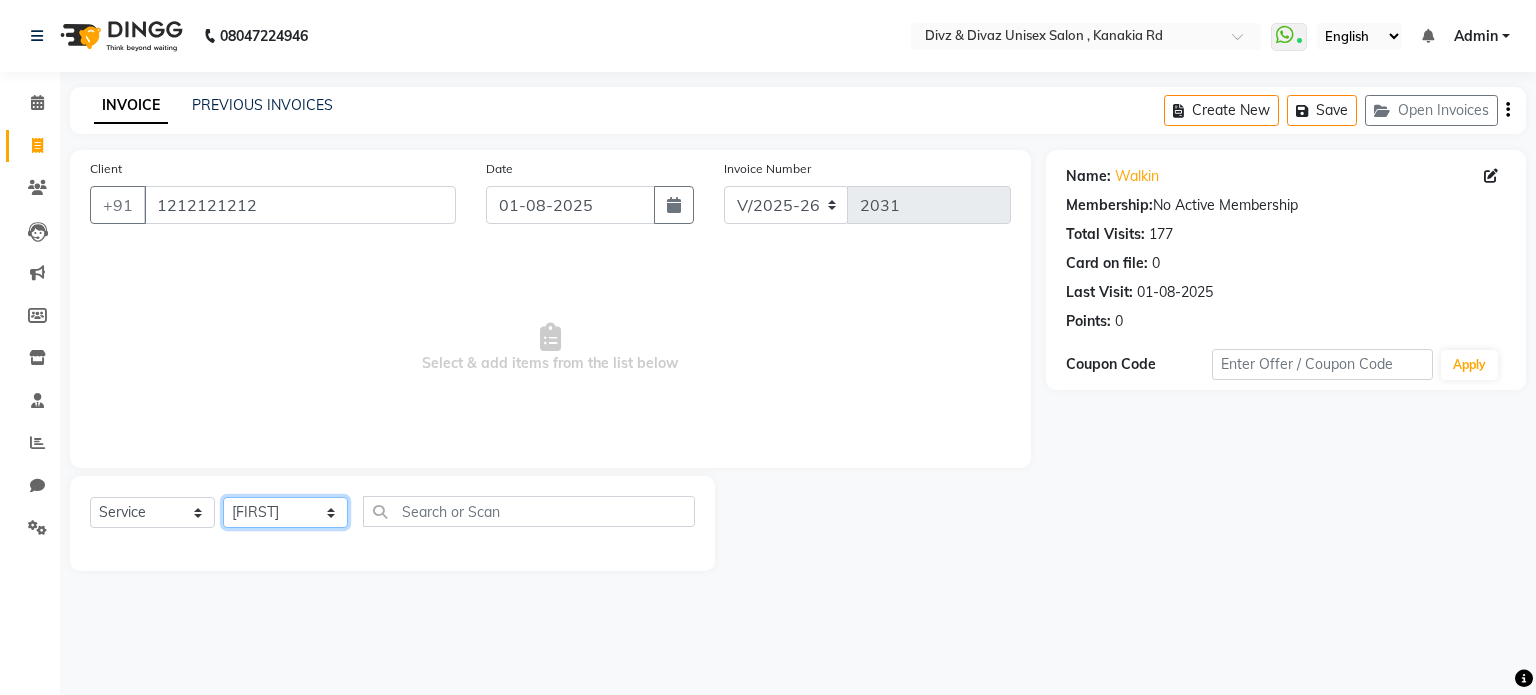 click on "Select Stylist Divyanshu Kailash  Nisha Prem ravina shabeer" 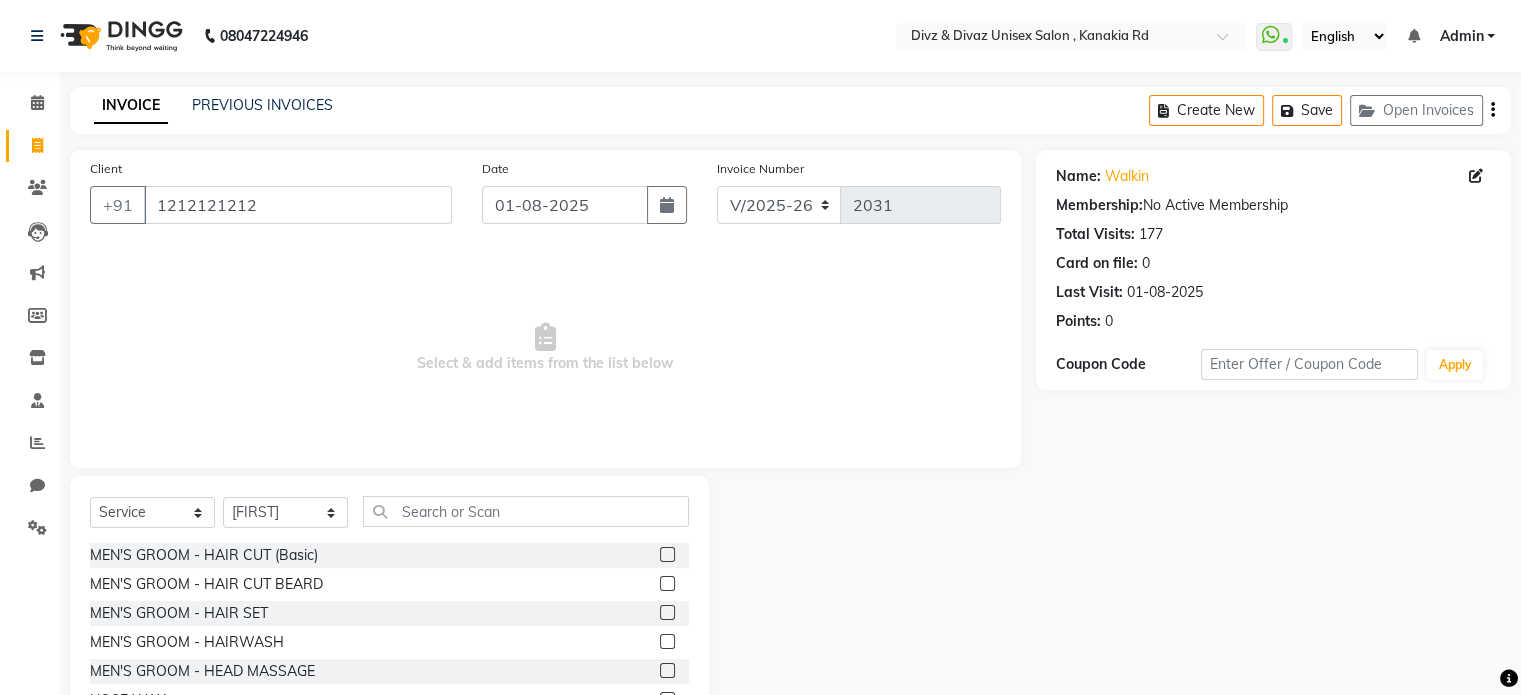 click 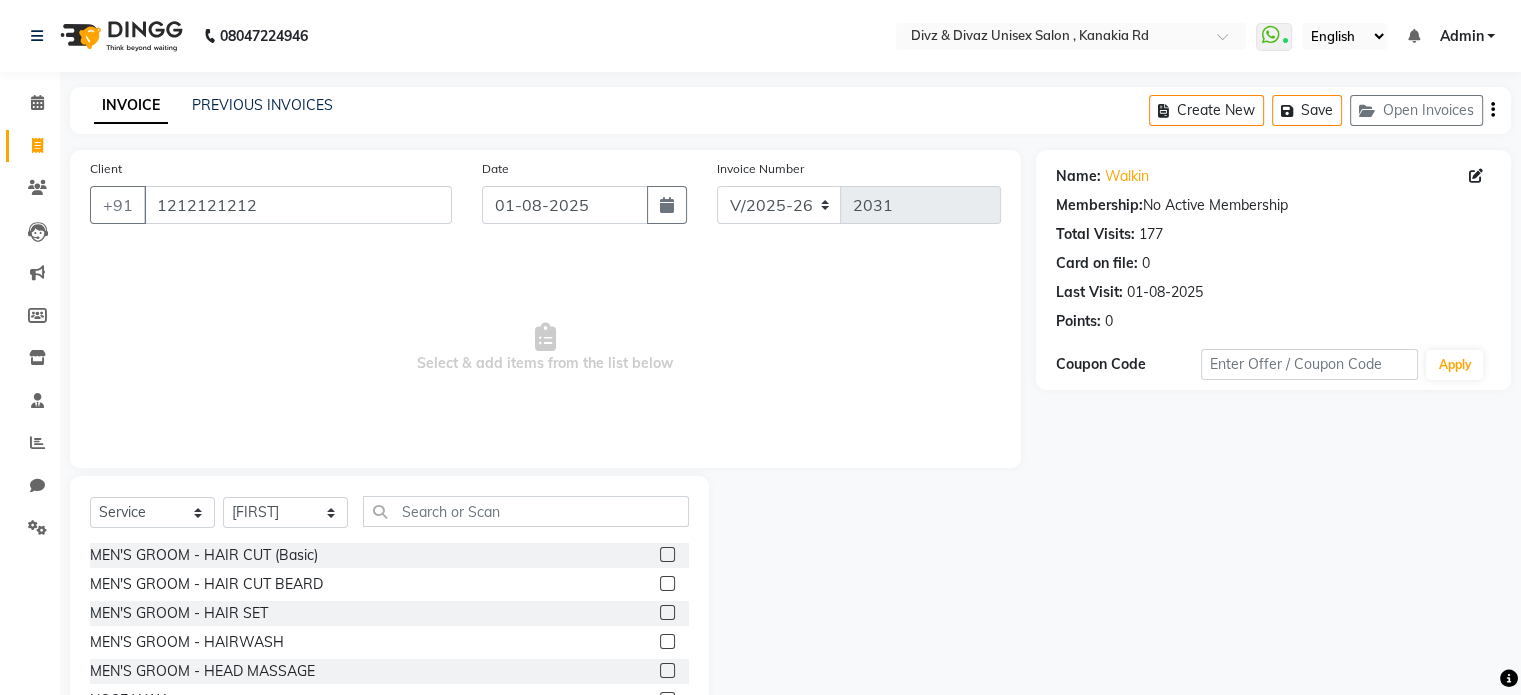 click at bounding box center (666, 555) 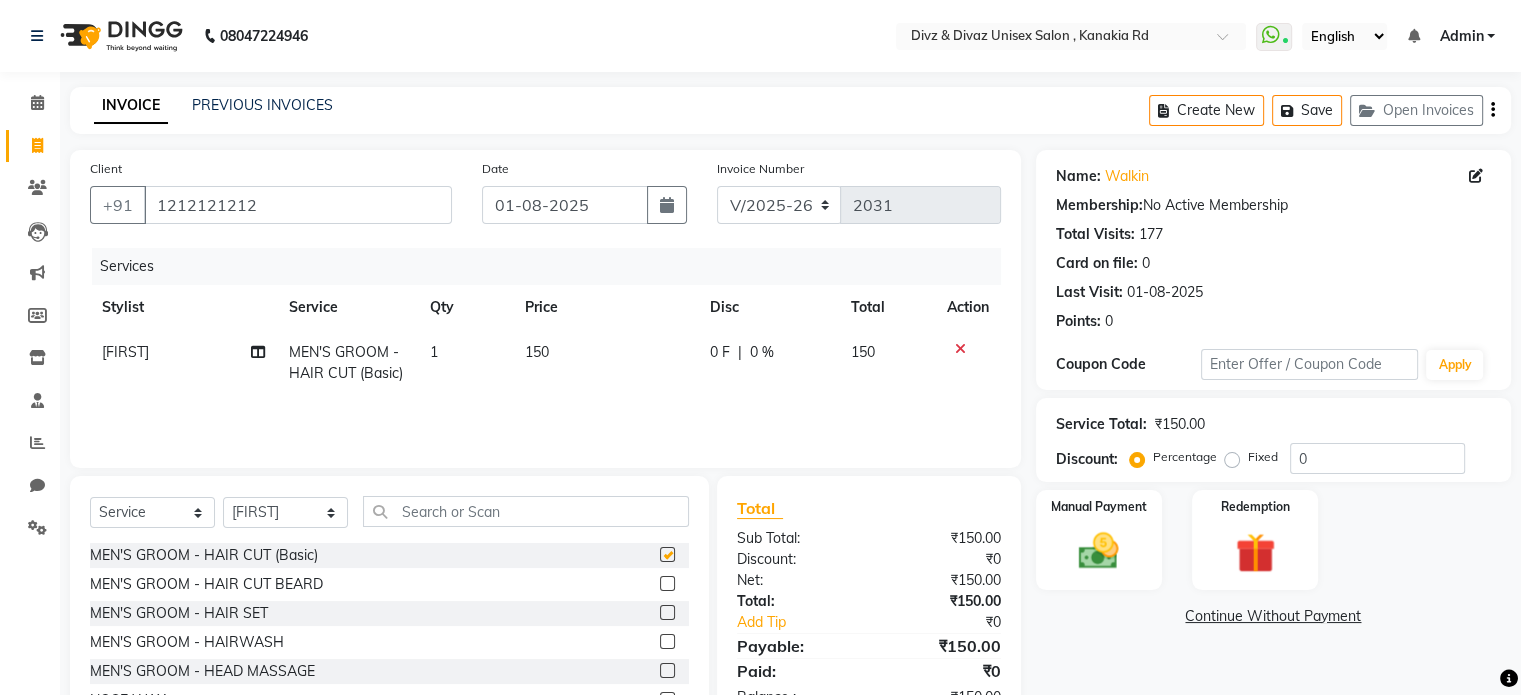 checkbox on "false" 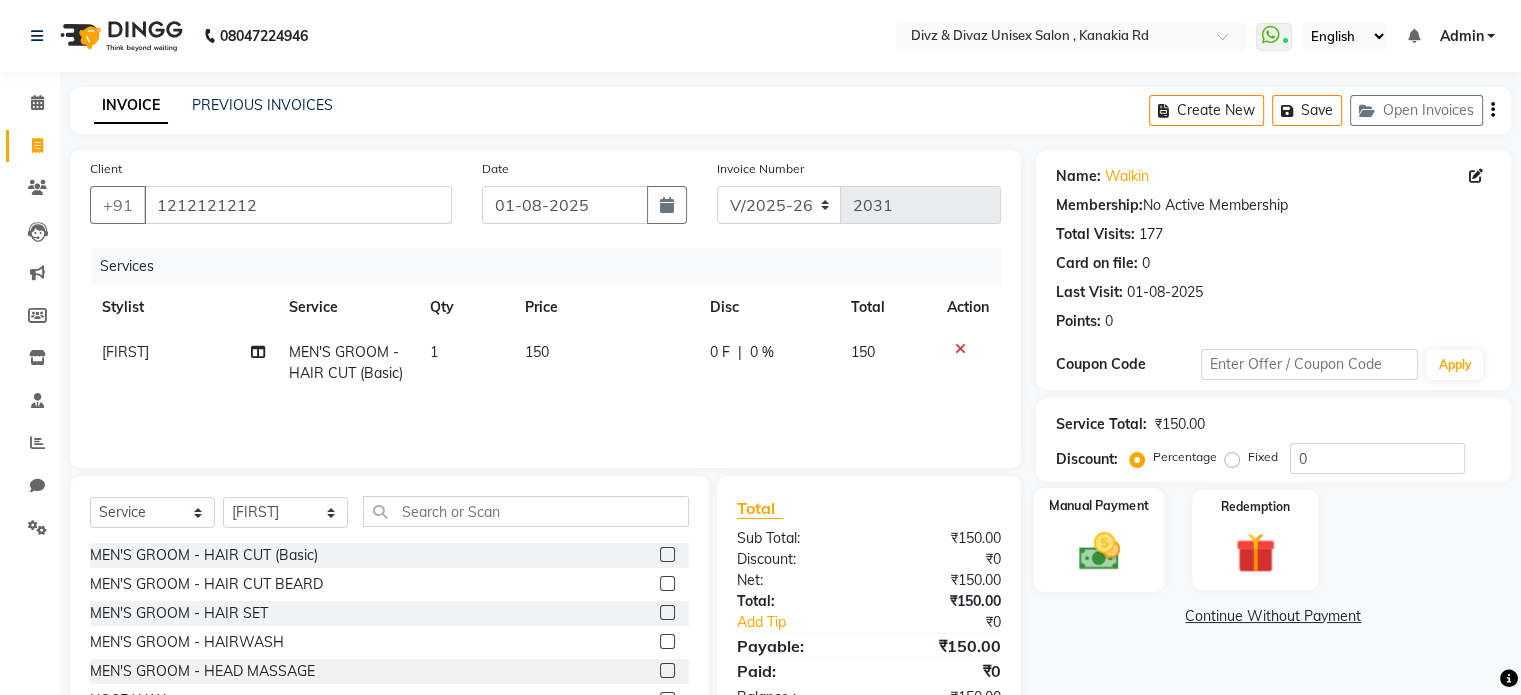 click 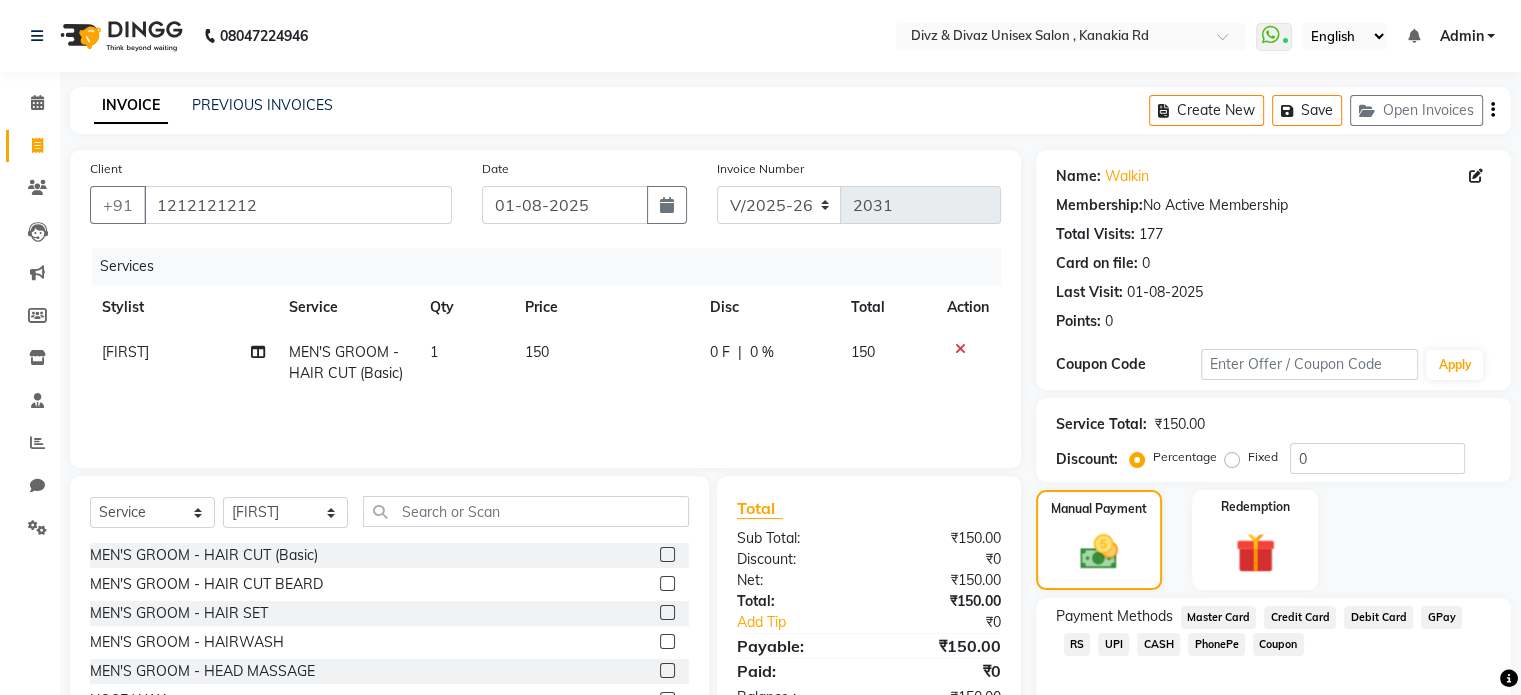 click on "CASH" 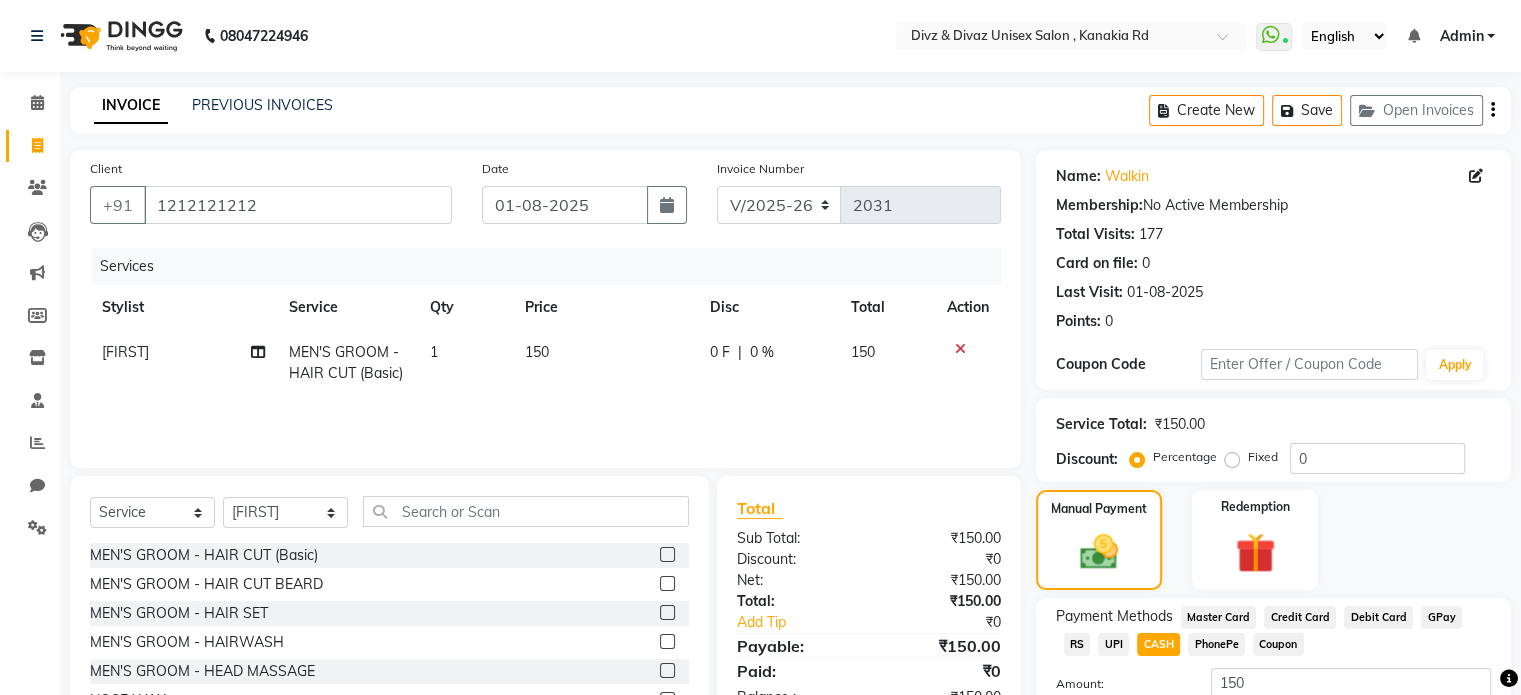 scroll, scrollTop: 152, scrollLeft: 0, axis: vertical 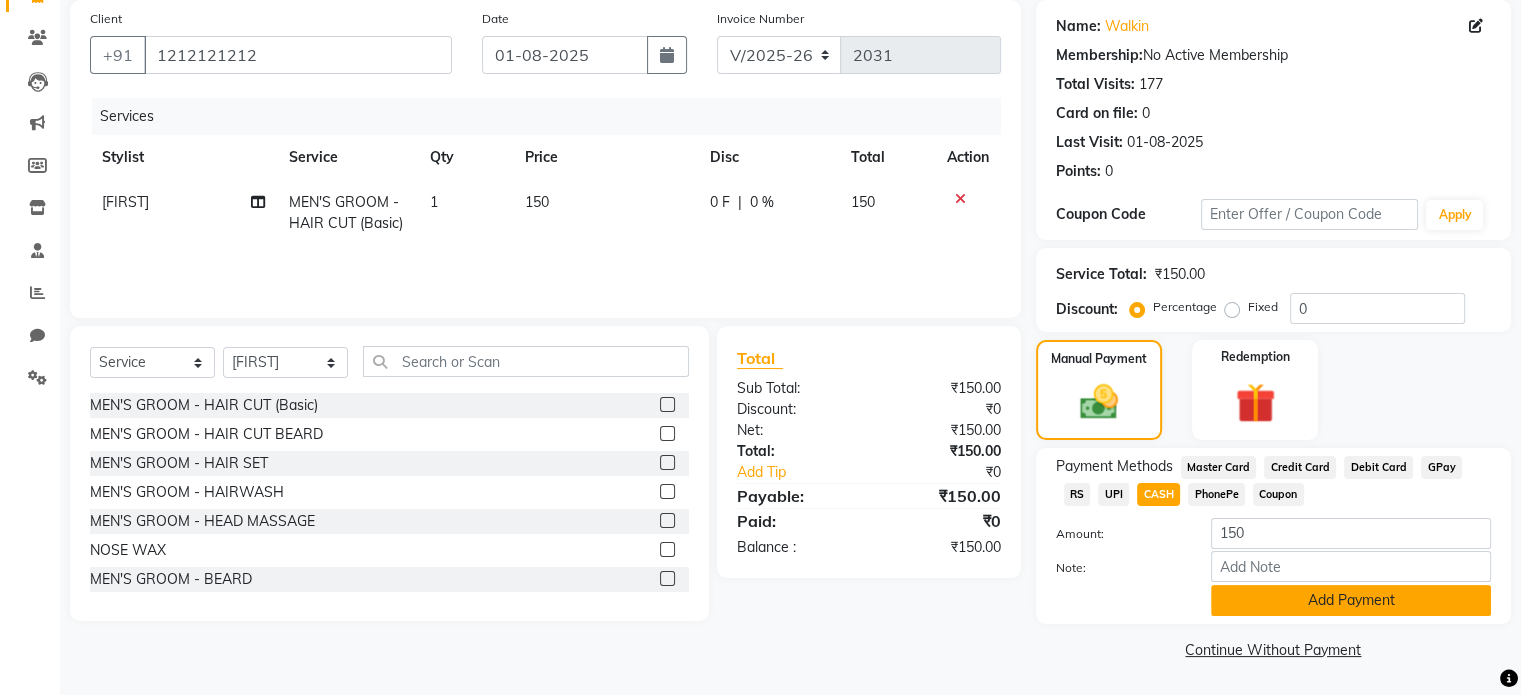 click on "Add Payment" 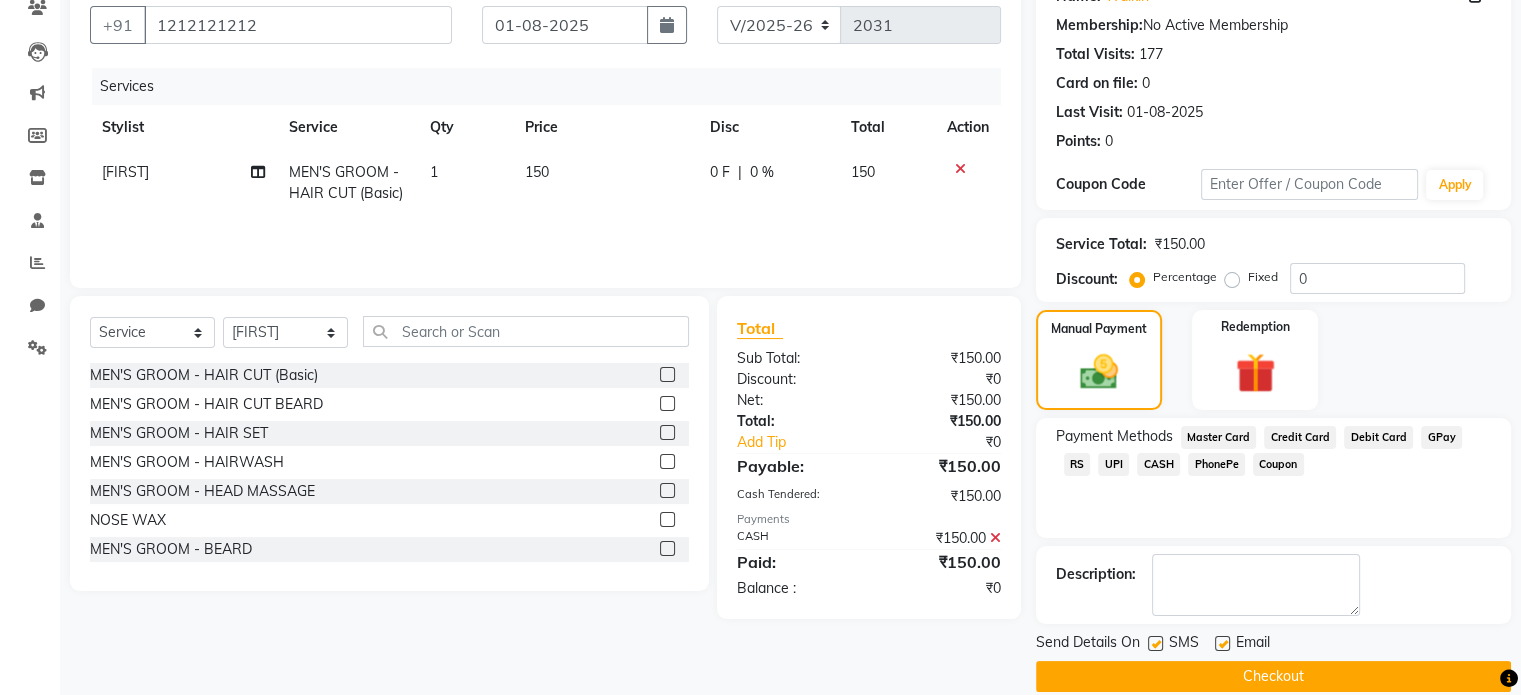 scroll, scrollTop: 205, scrollLeft: 0, axis: vertical 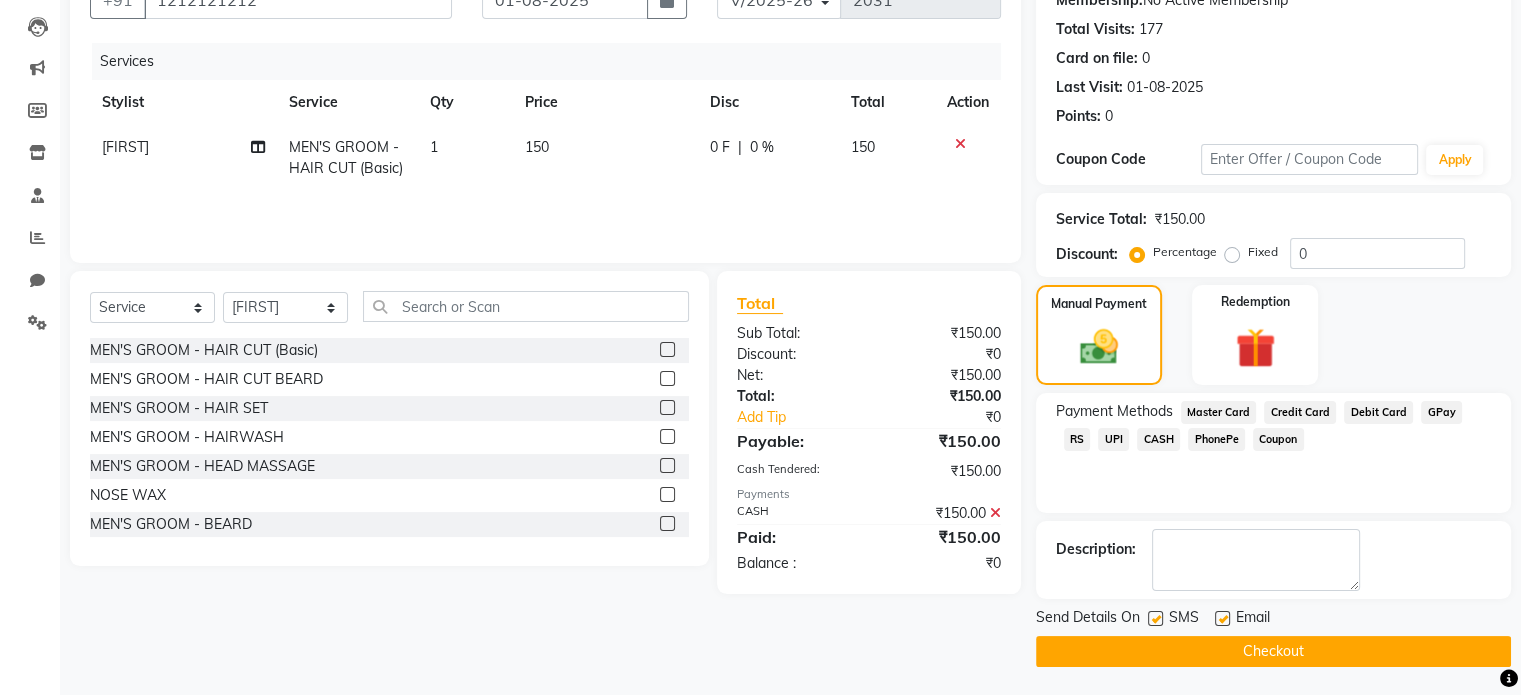 click on "Checkout" 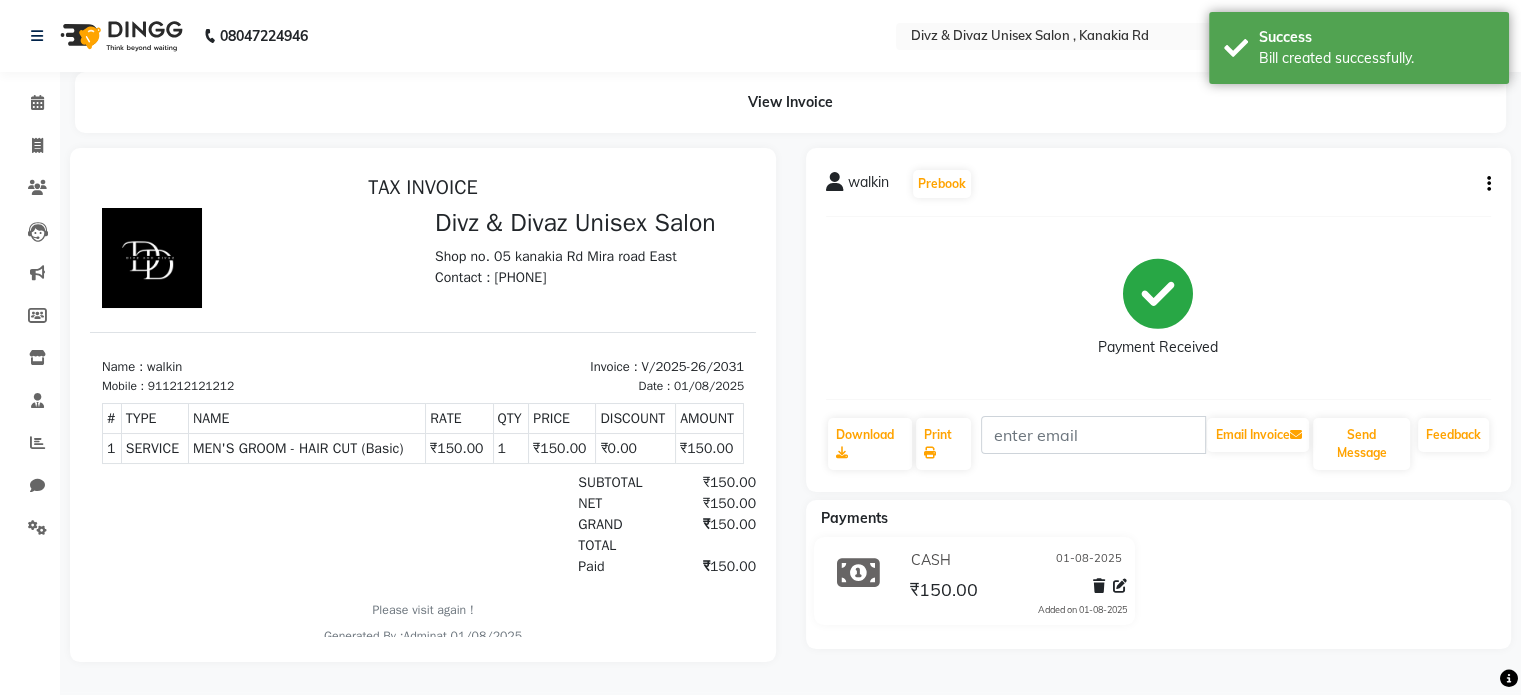 scroll, scrollTop: 0, scrollLeft: 0, axis: both 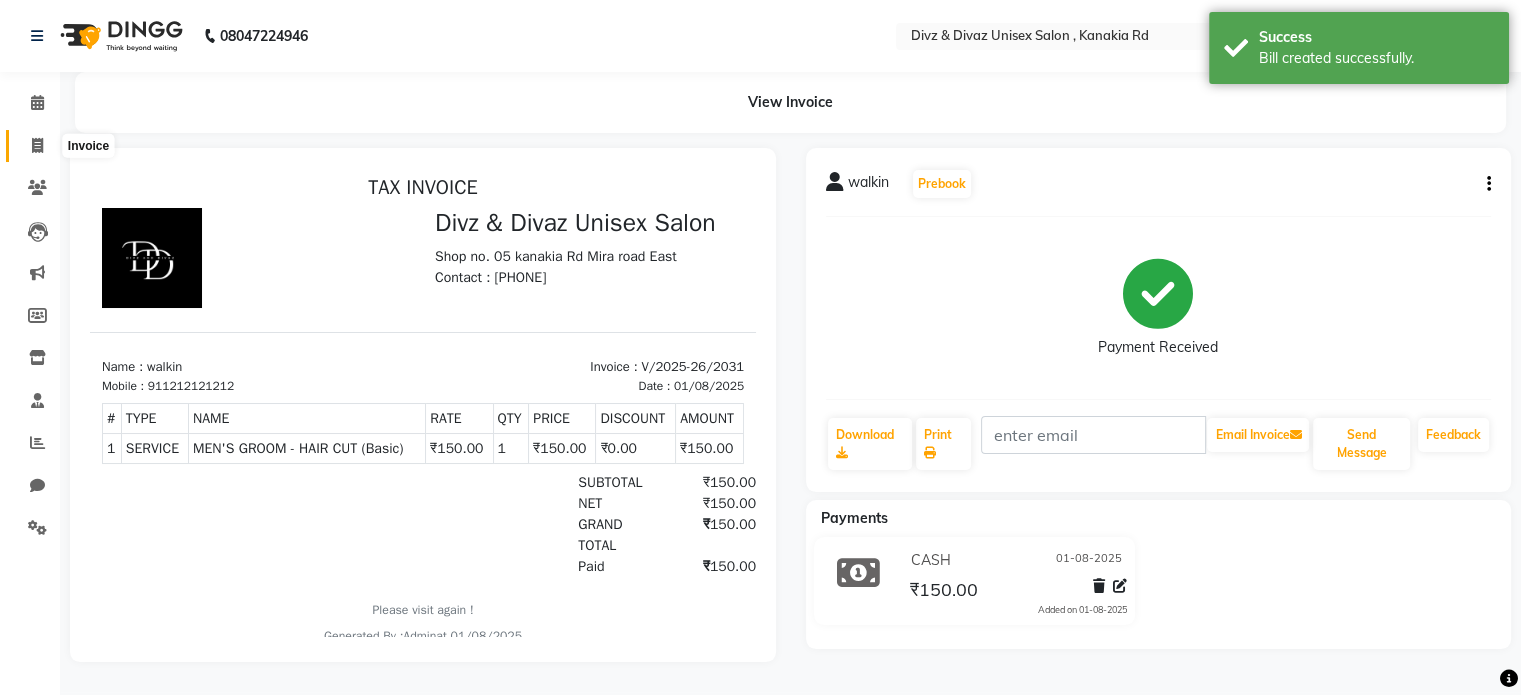 click 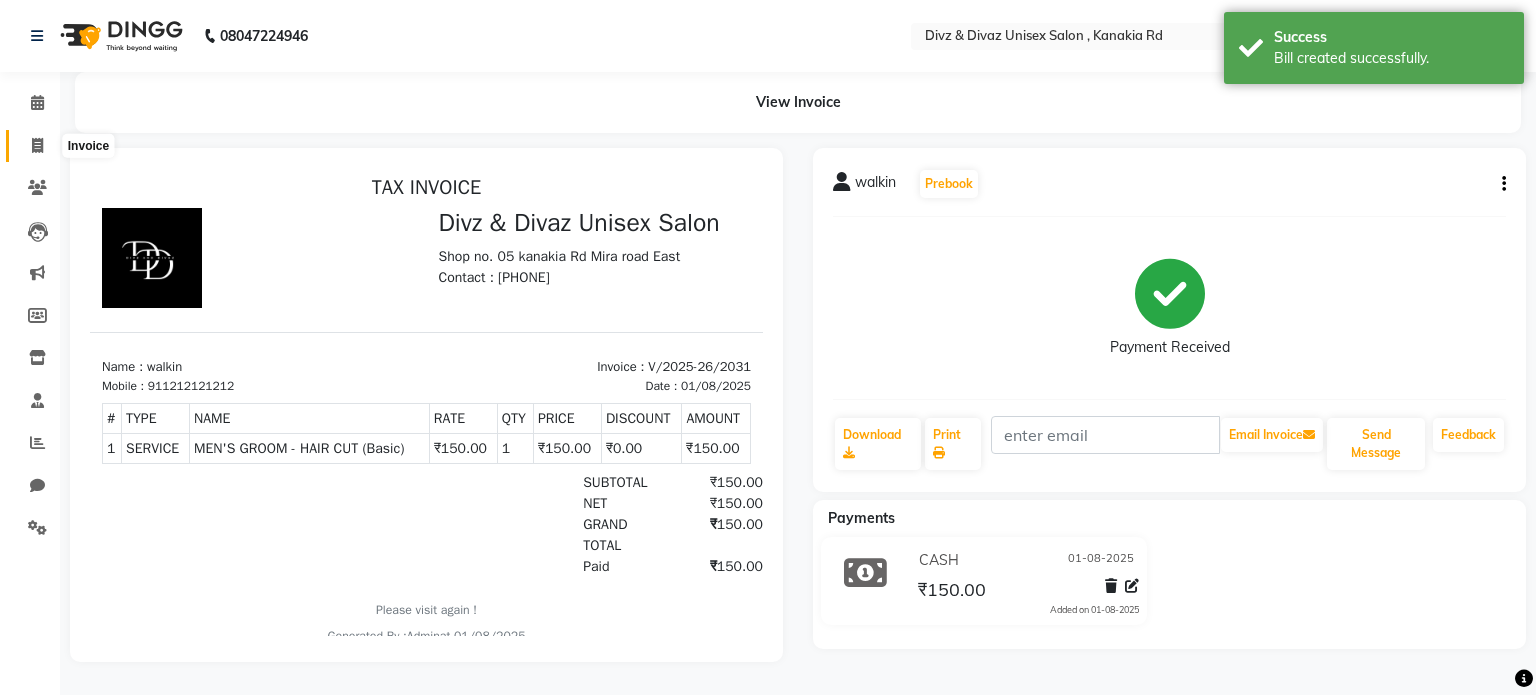 select on "service" 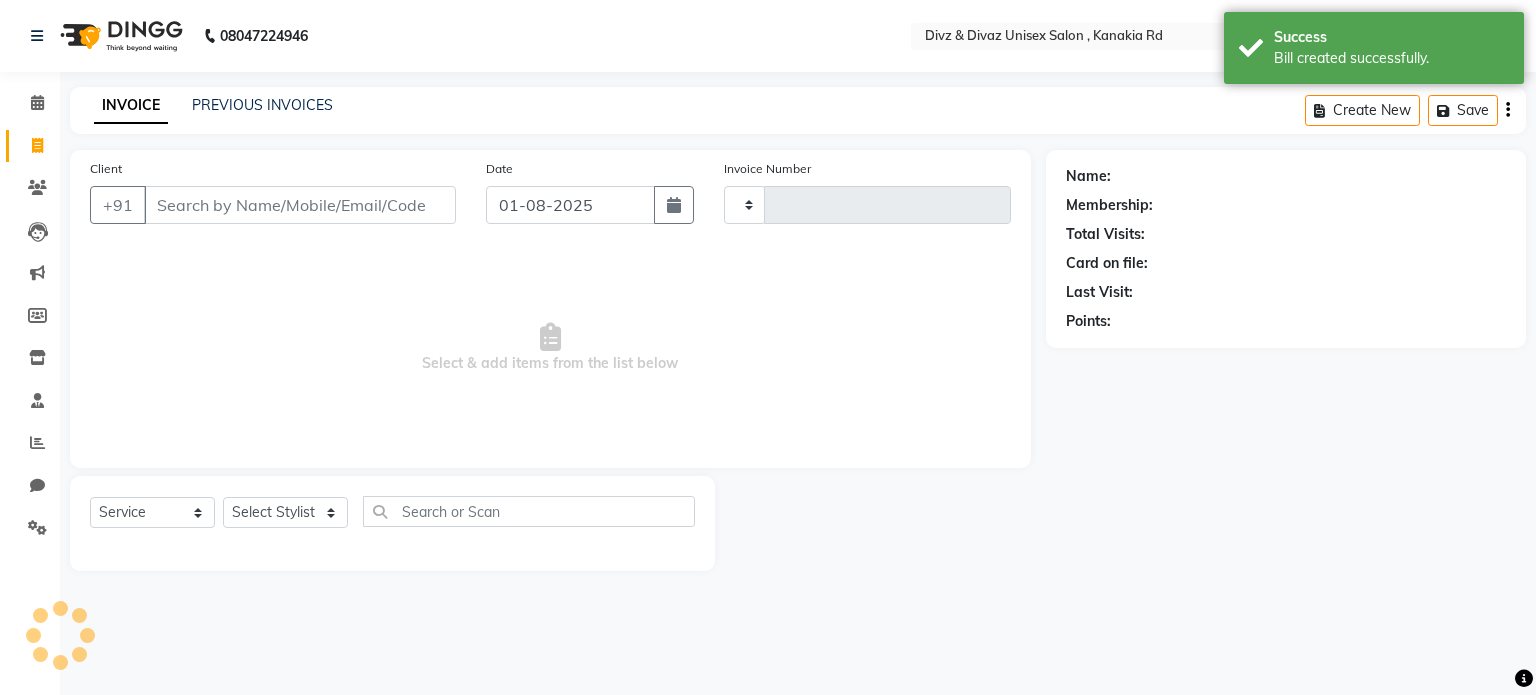 type on "2032" 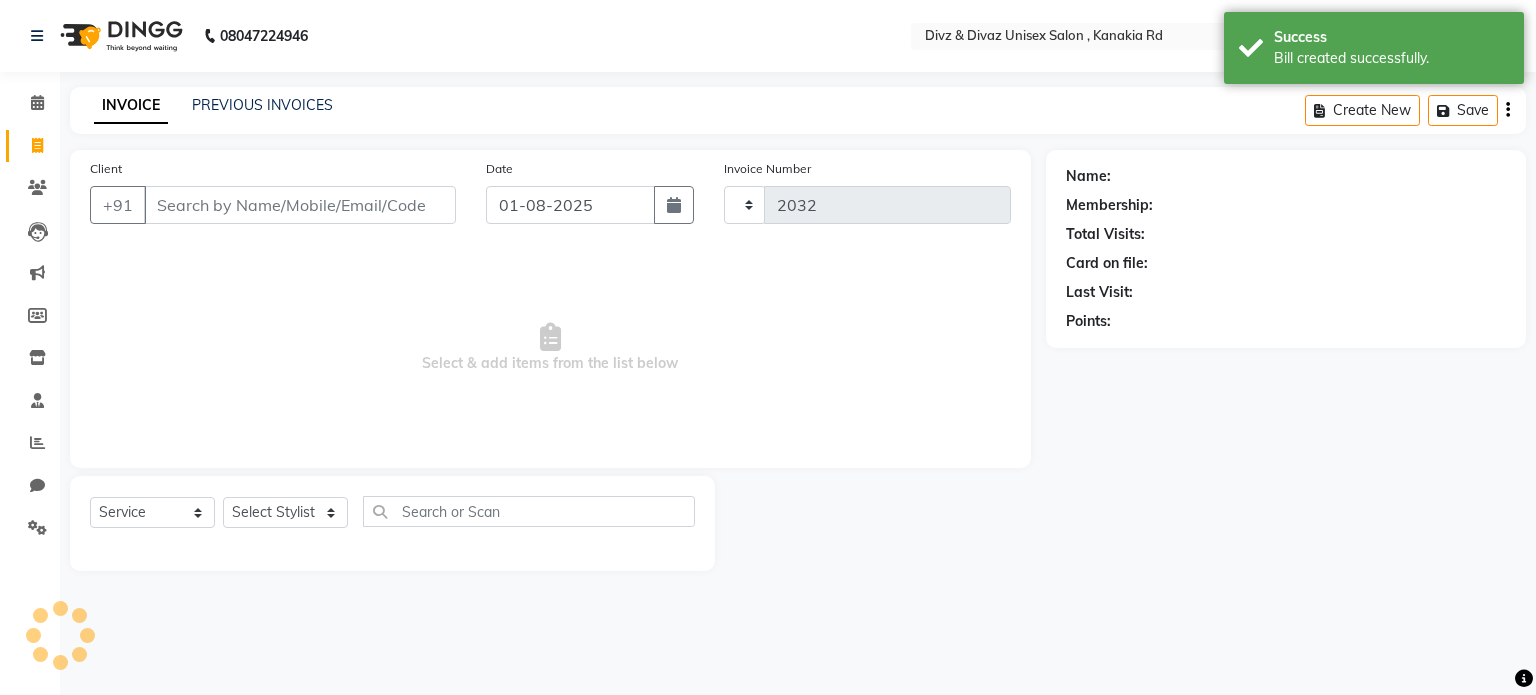 select on "7588" 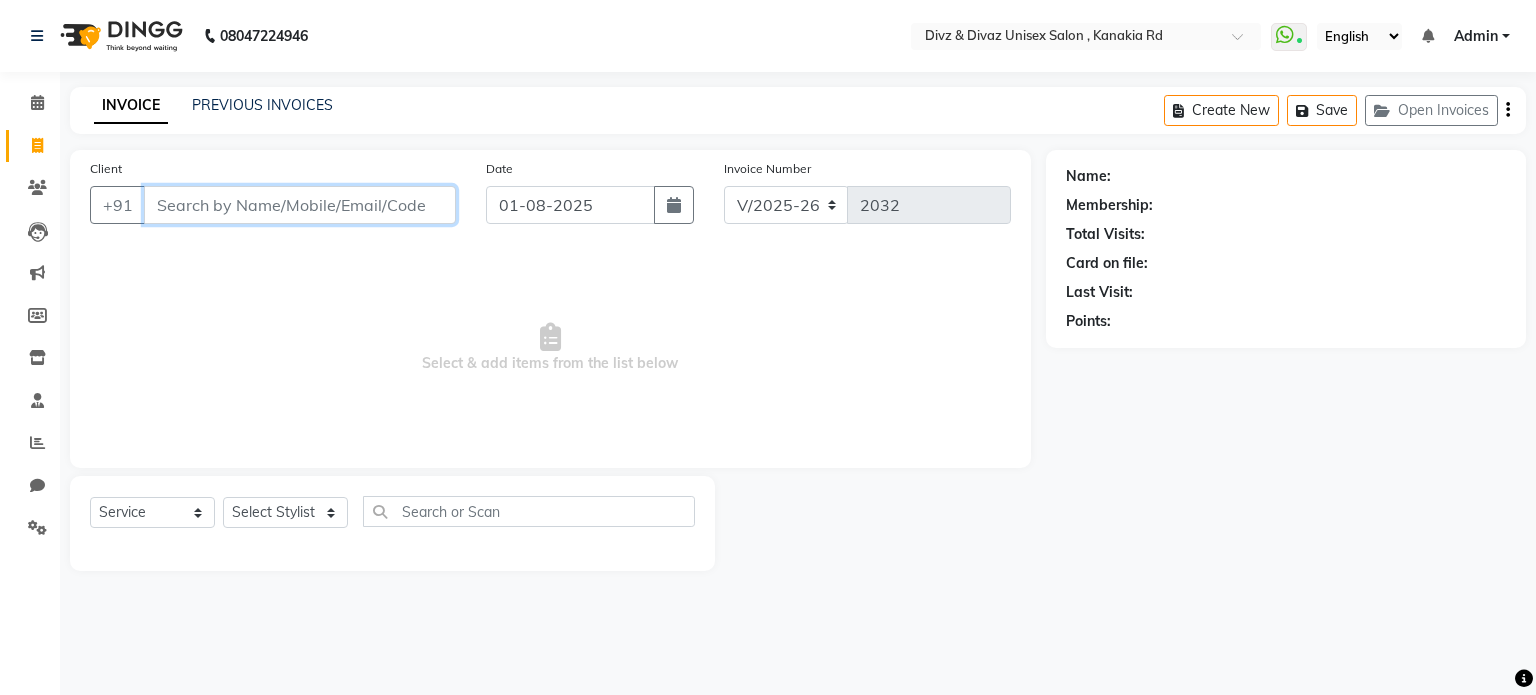 click on "Client" at bounding box center [300, 205] 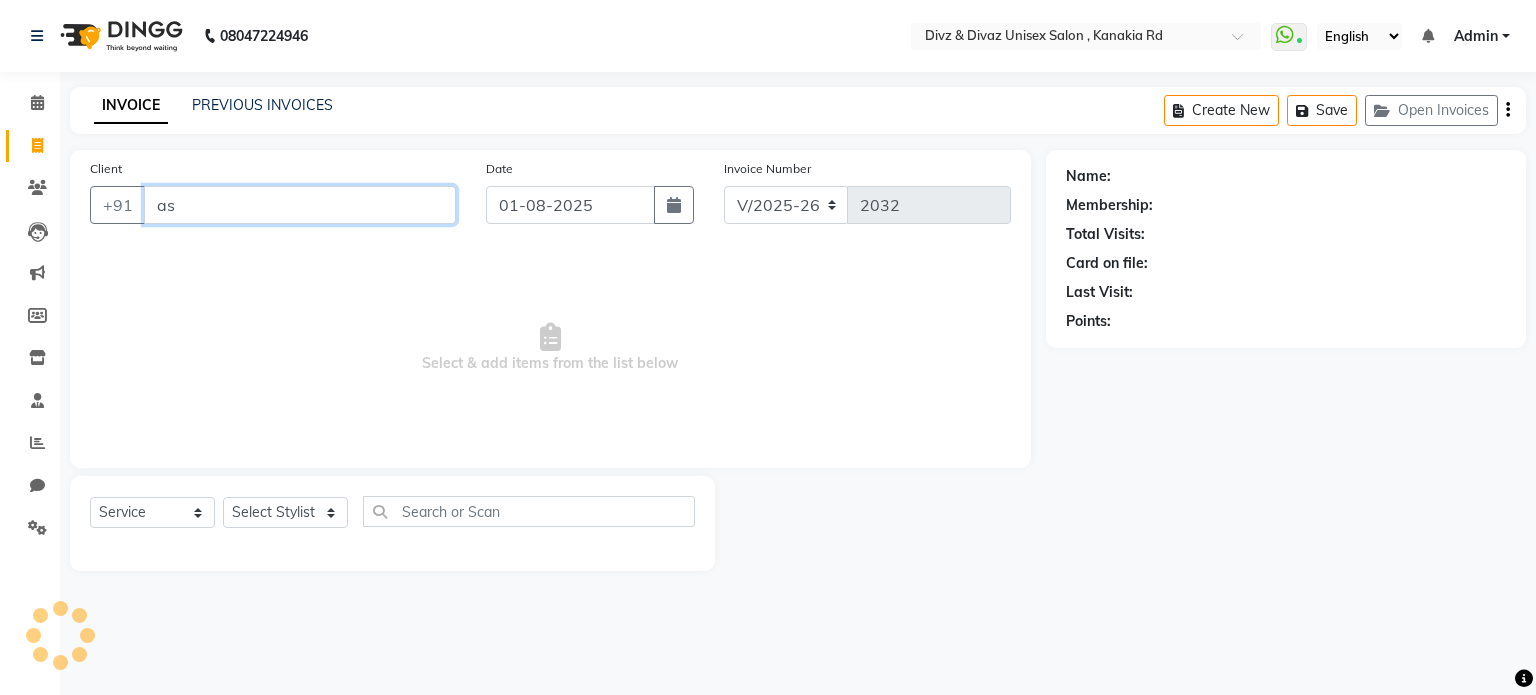 type on "a" 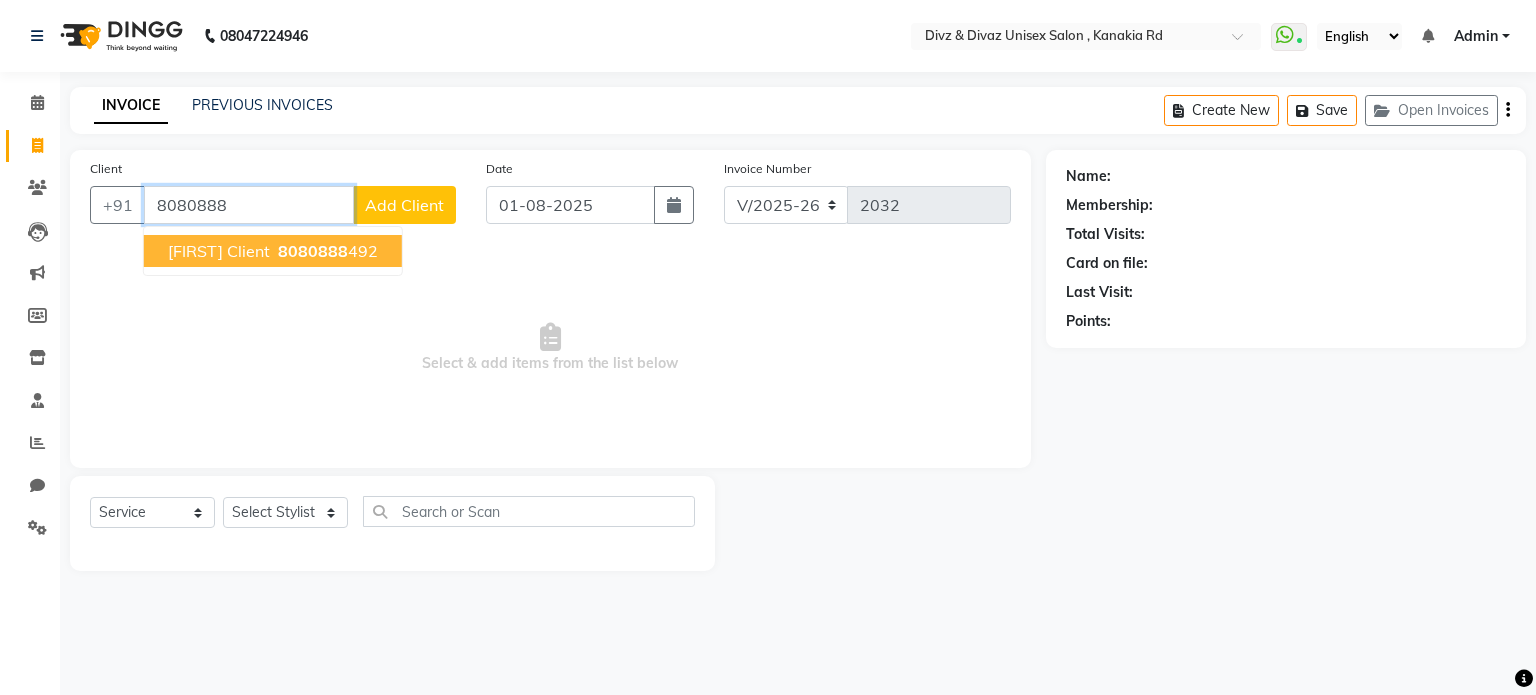 click on "[FIRST] client" at bounding box center [219, 251] 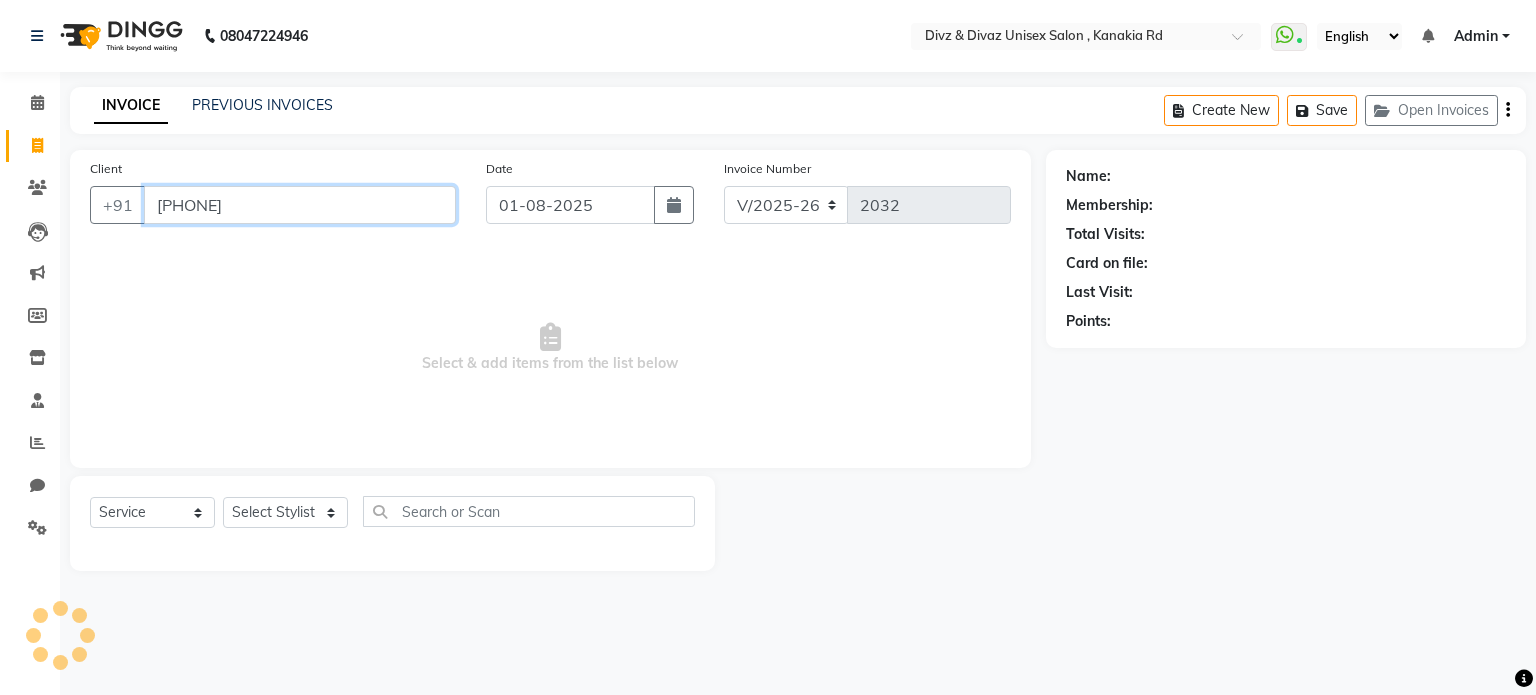 type on "[PHONE]" 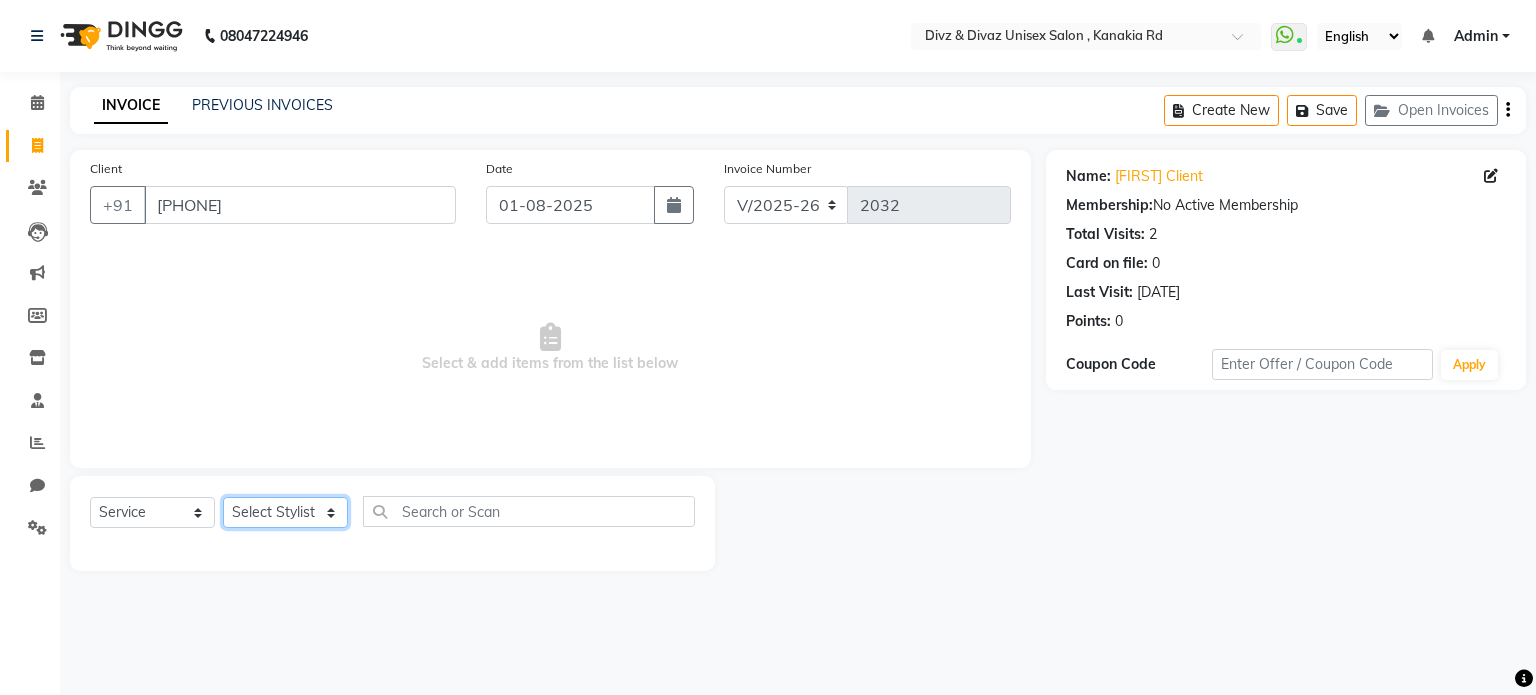 click on "Select Stylist Divyanshu Kailash  Nisha Prem ravina shabeer" 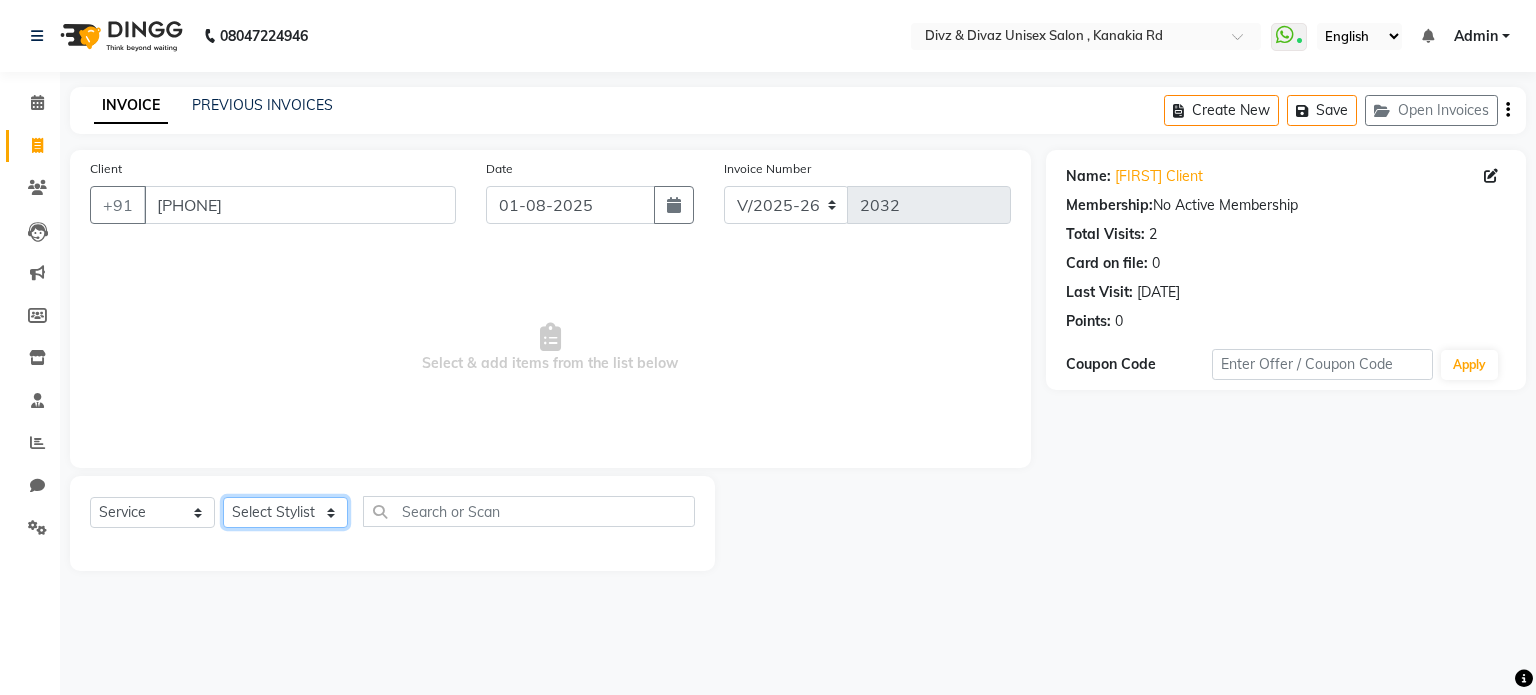 select on "67195" 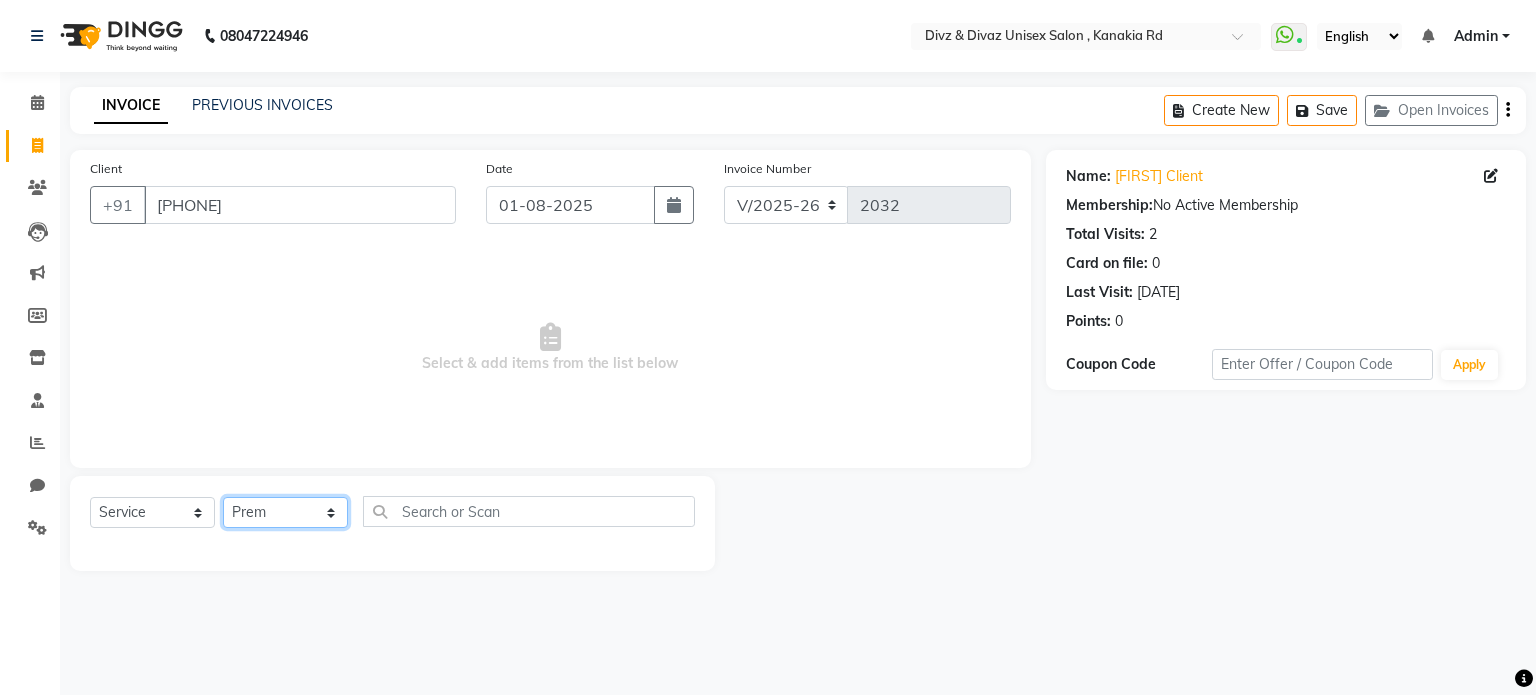 click on "Select Stylist Divyanshu Kailash  Nisha Prem ravina shabeer" 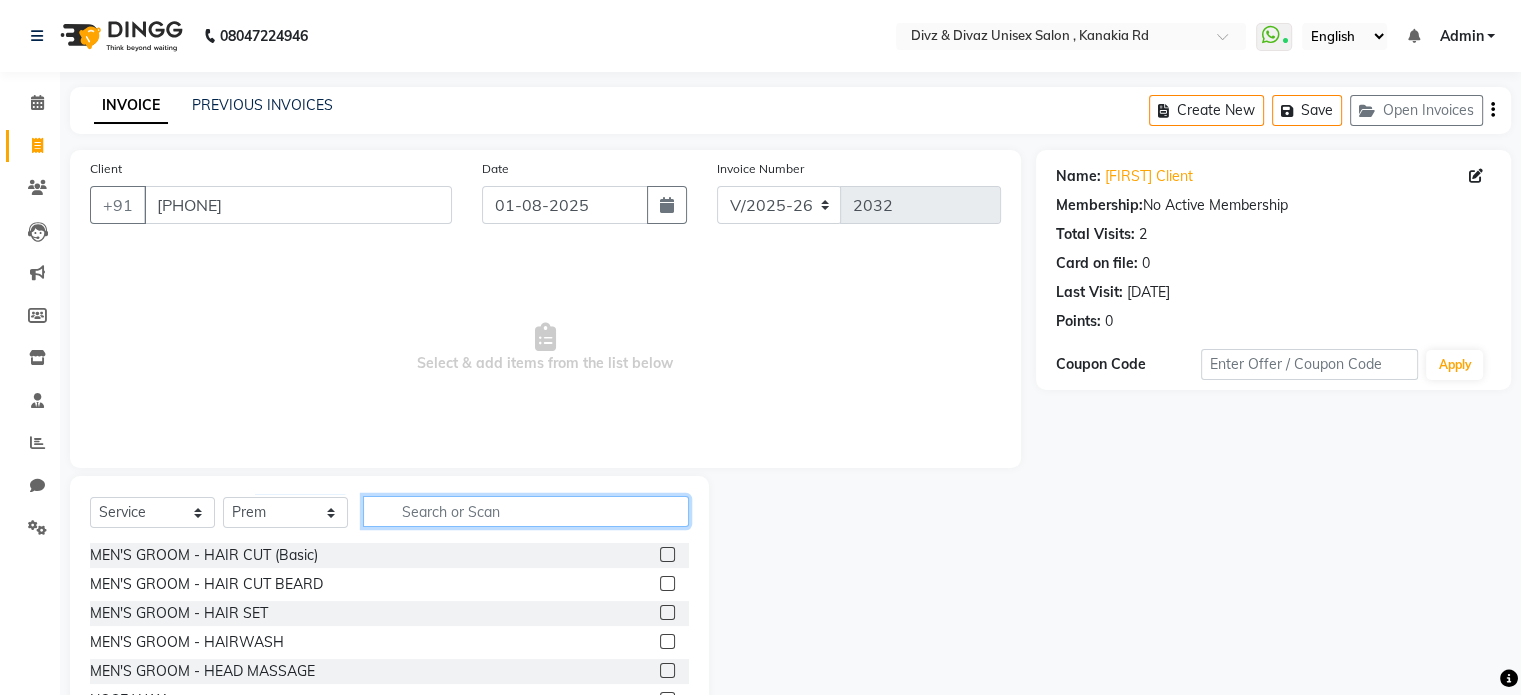 click 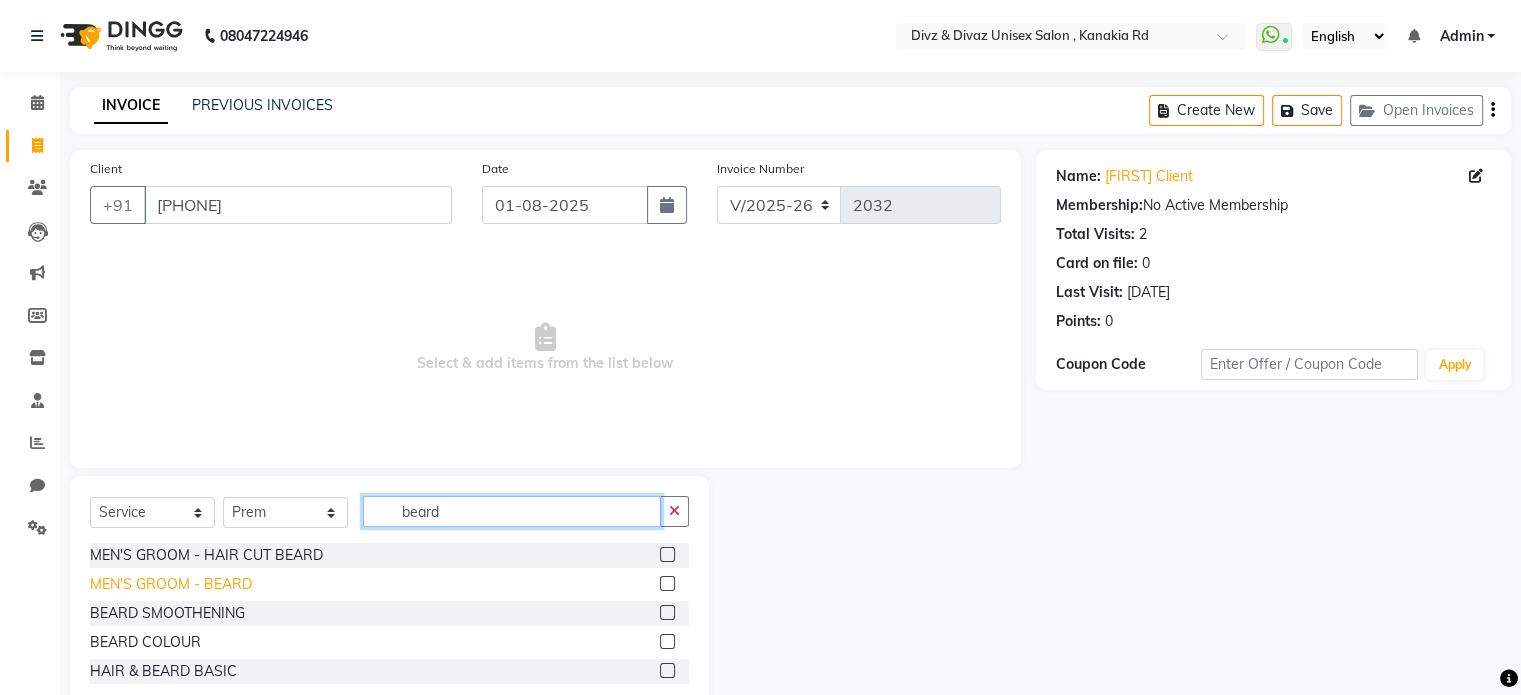 type on "beard" 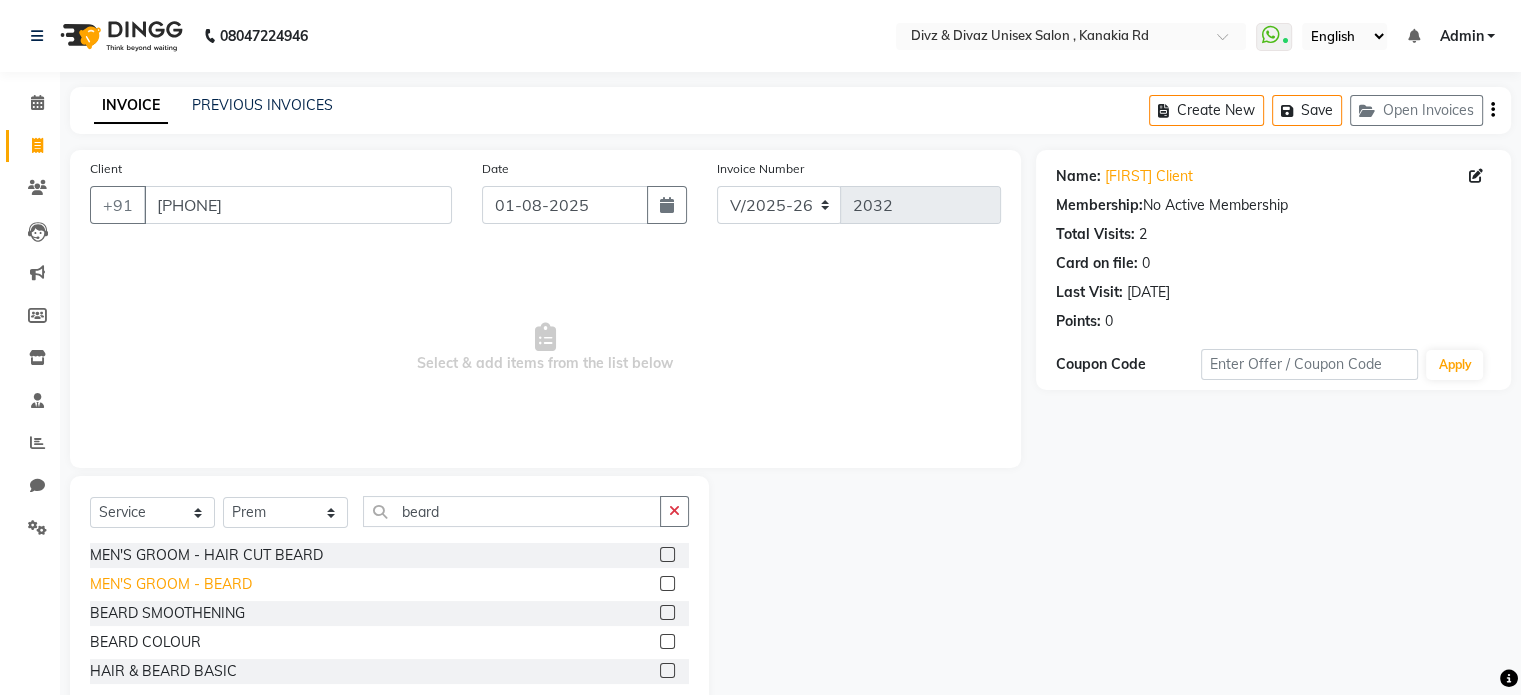 click on "MEN'S GROOM - BEARD" 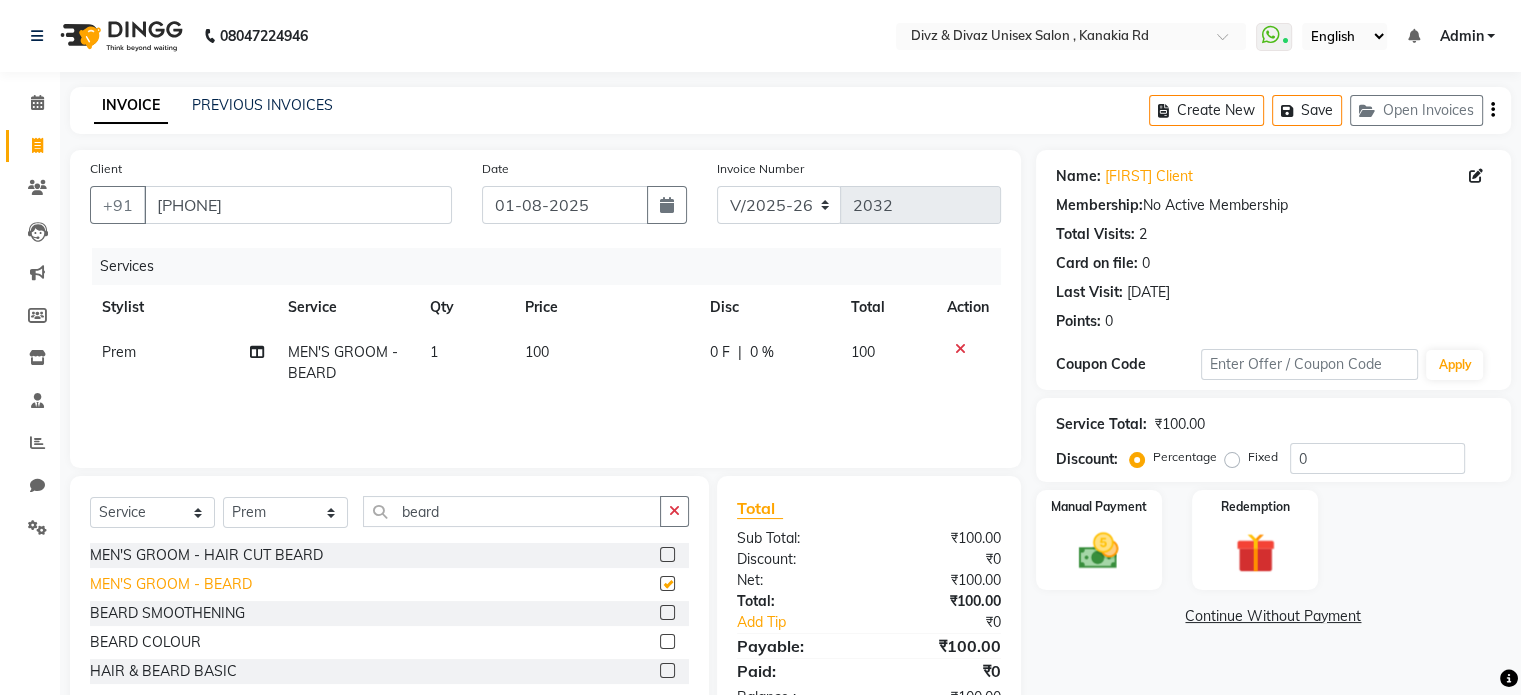checkbox on "false" 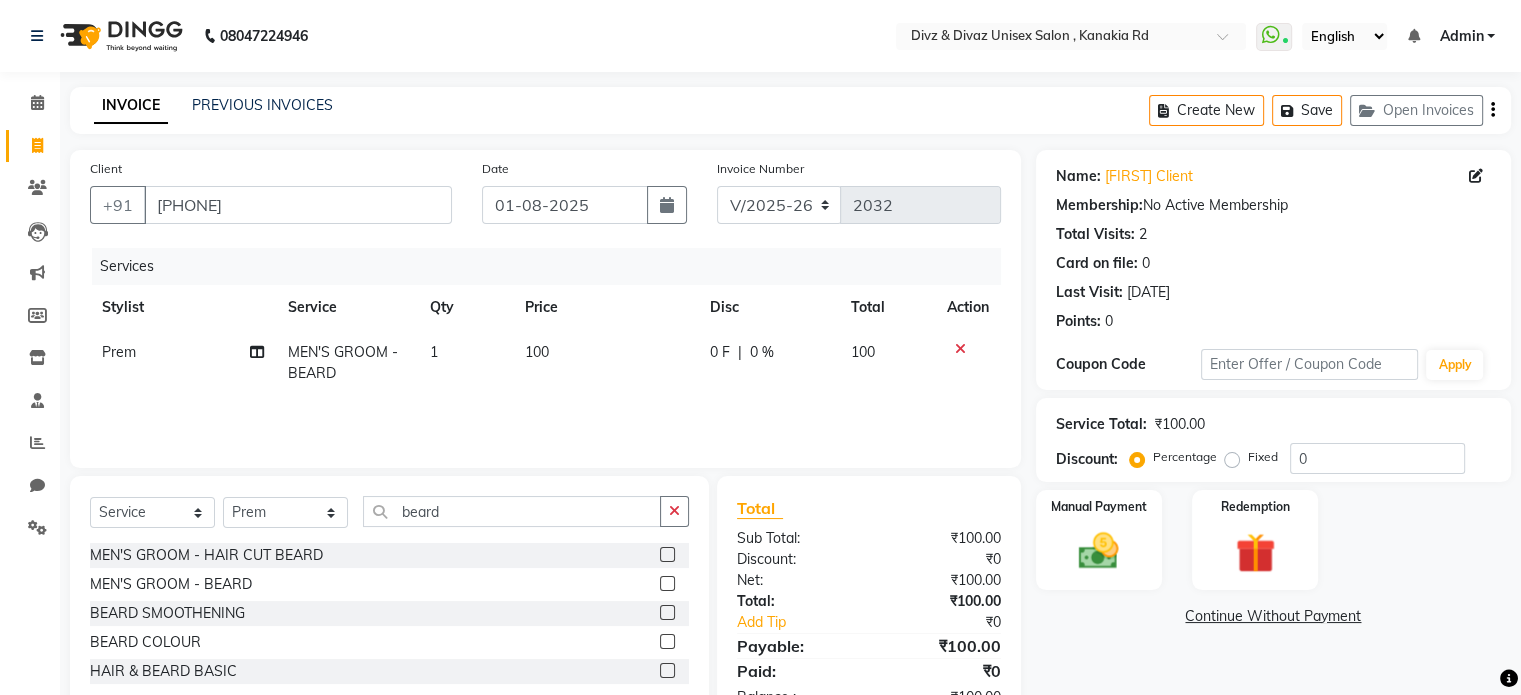 click on "100" 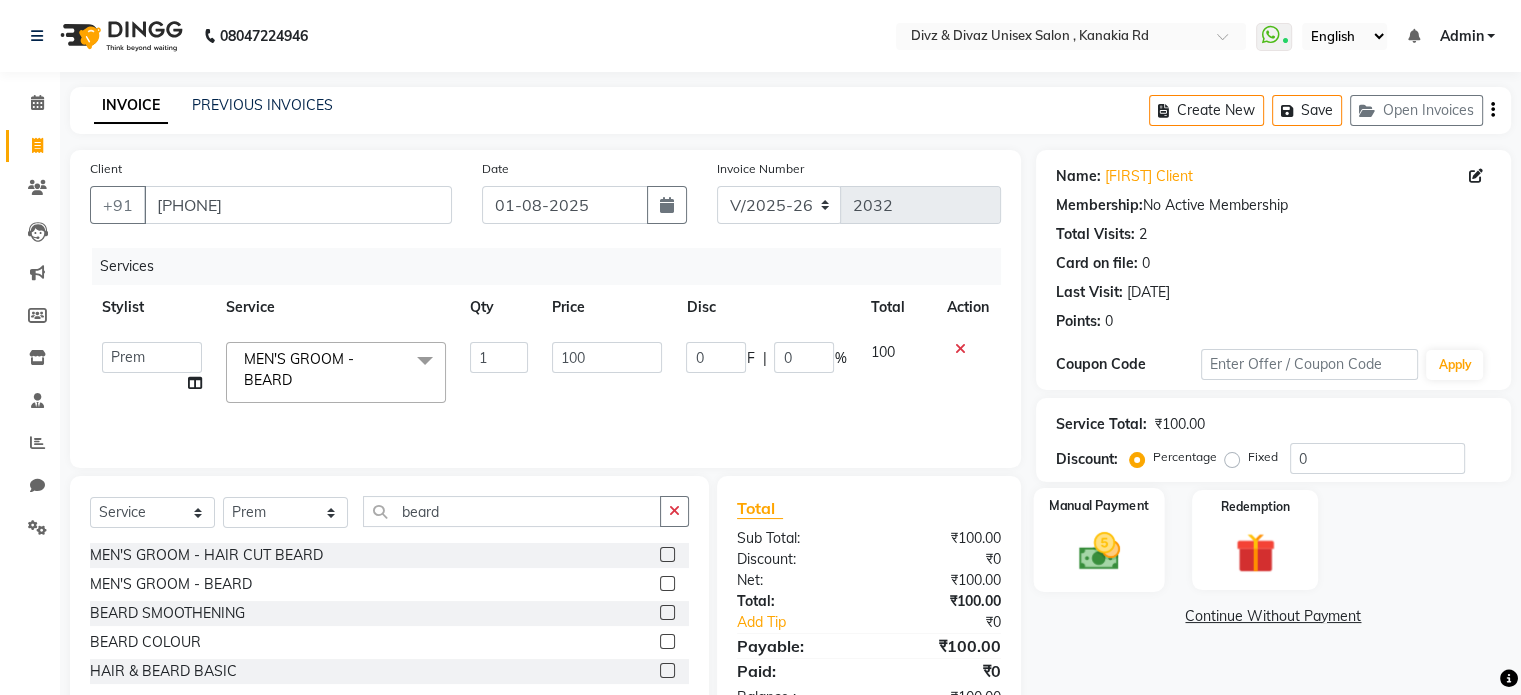 click on "Manual Payment" 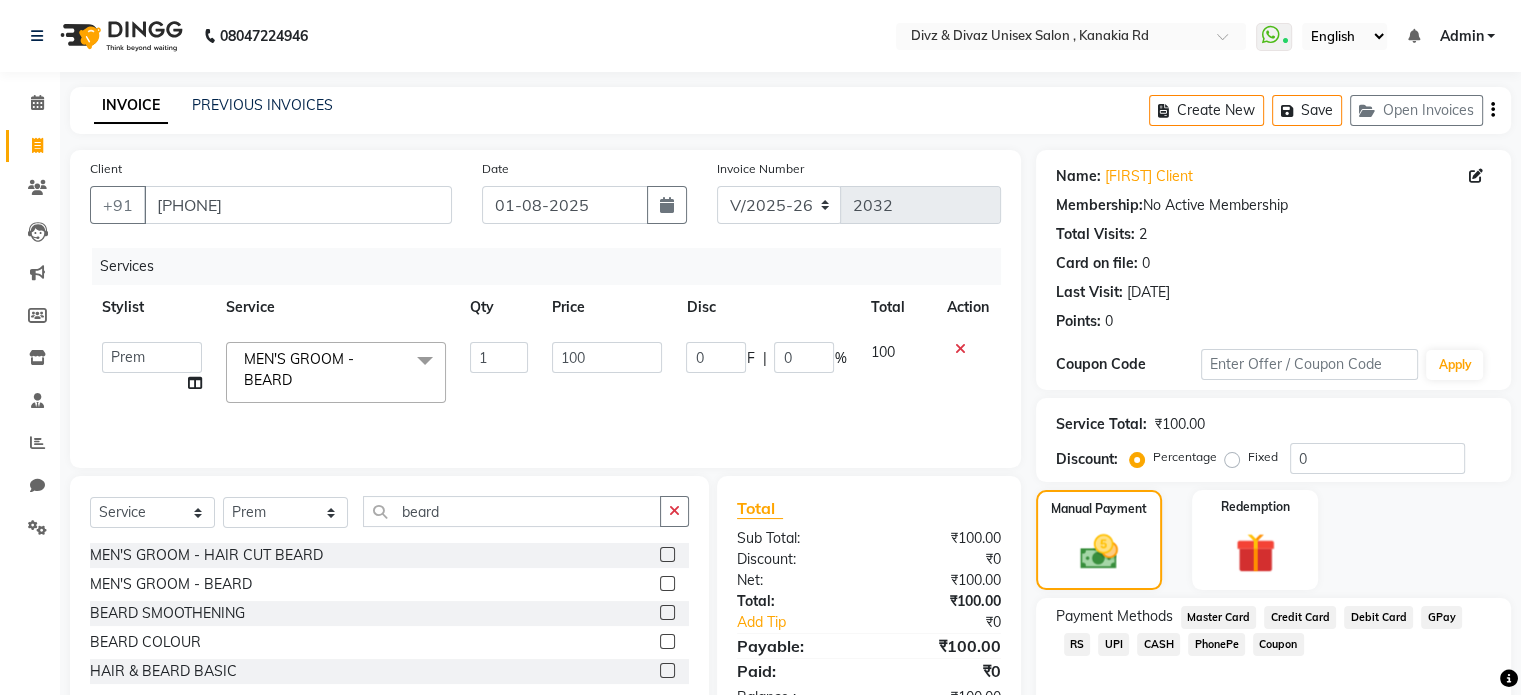 click on "UPI" 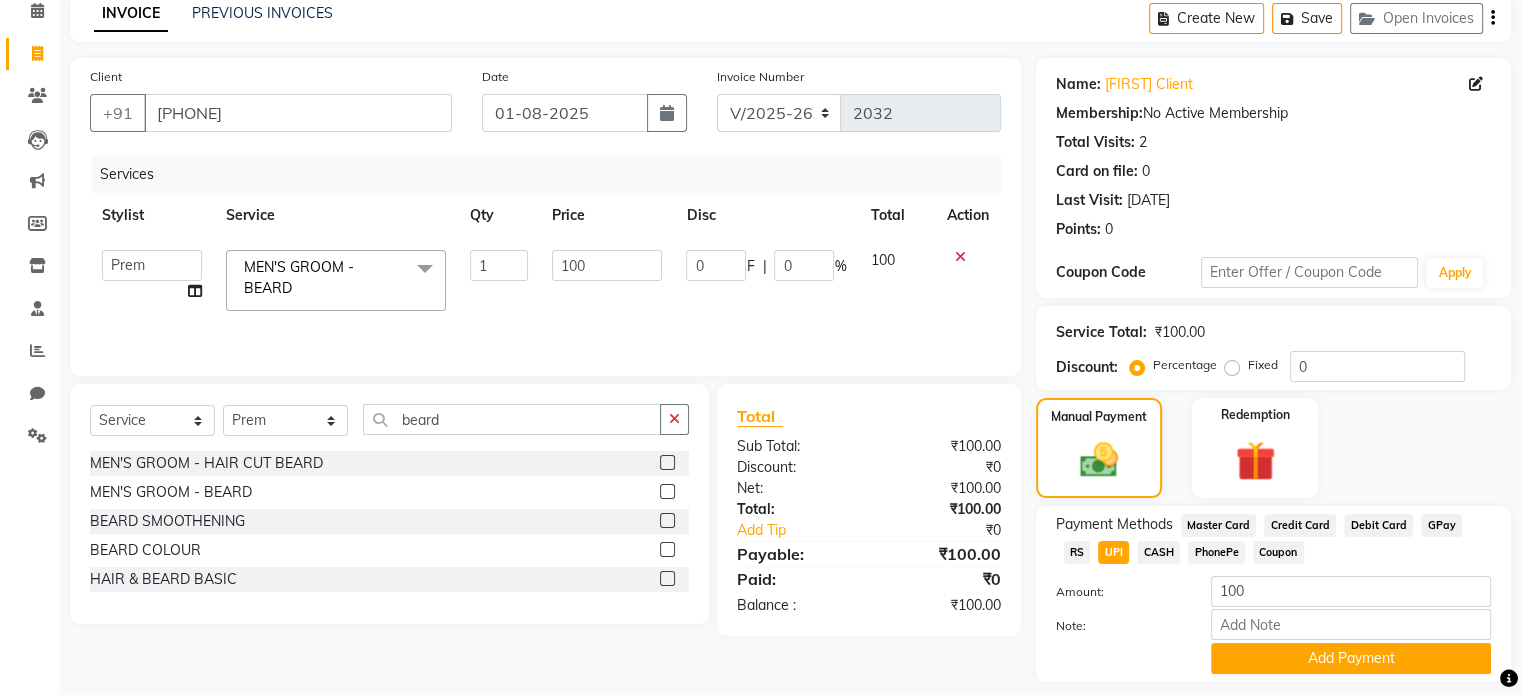 scroll, scrollTop: 152, scrollLeft: 0, axis: vertical 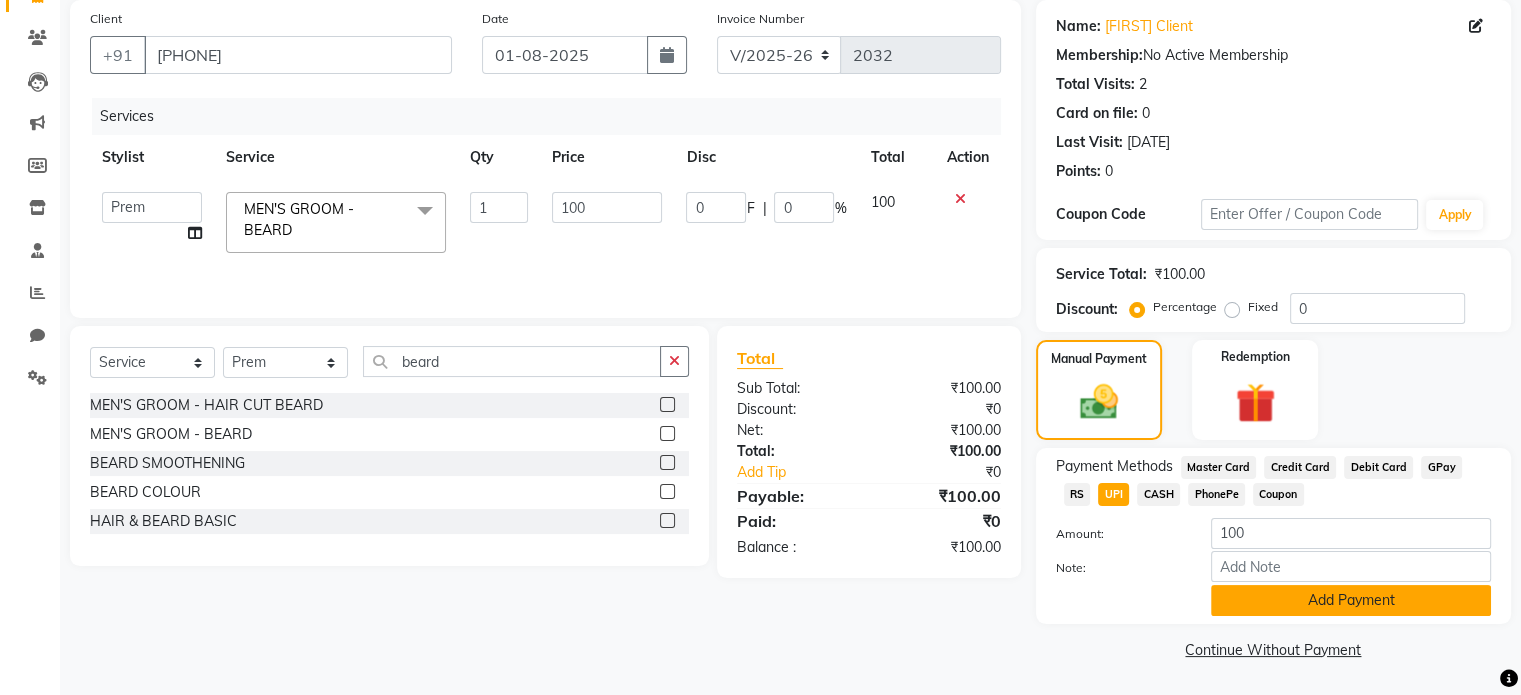 click on "Add Payment" 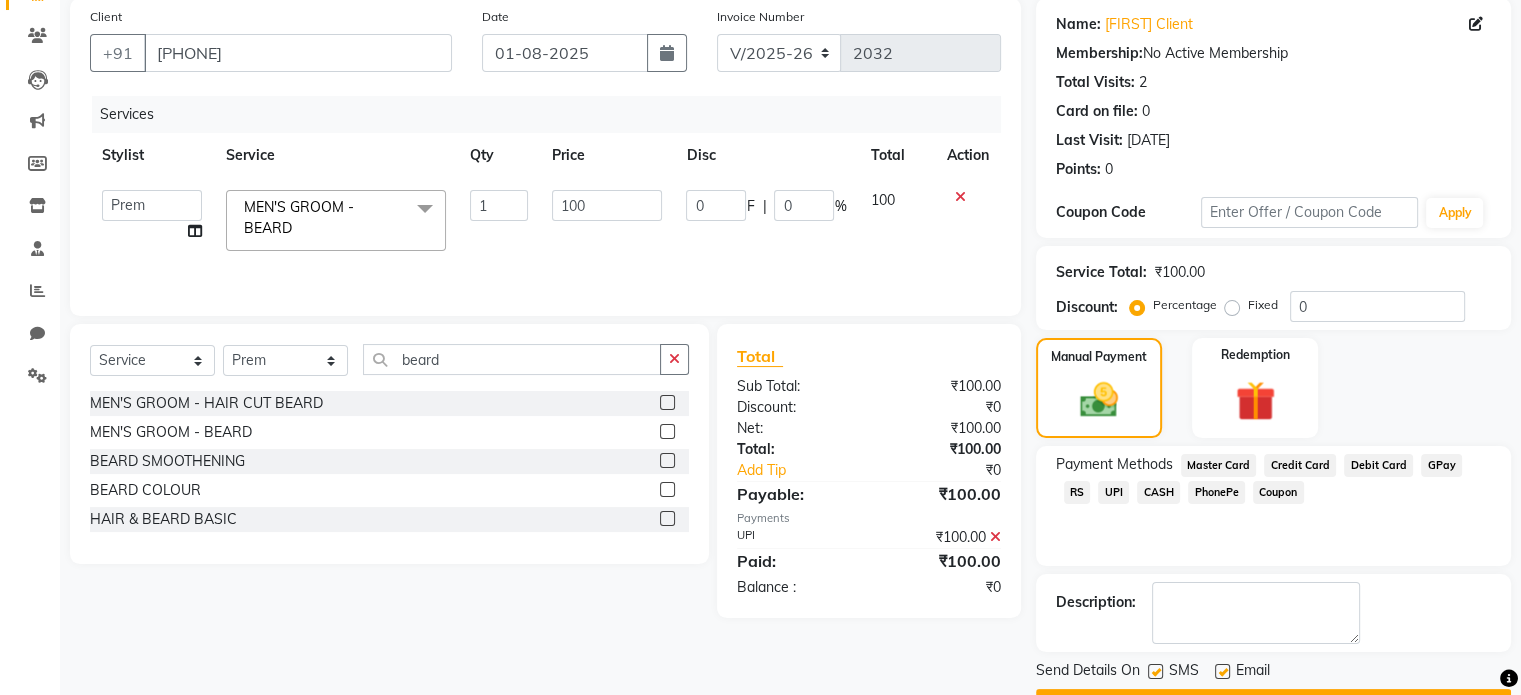 scroll, scrollTop: 205, scrollLeft: 0, axis: vertical 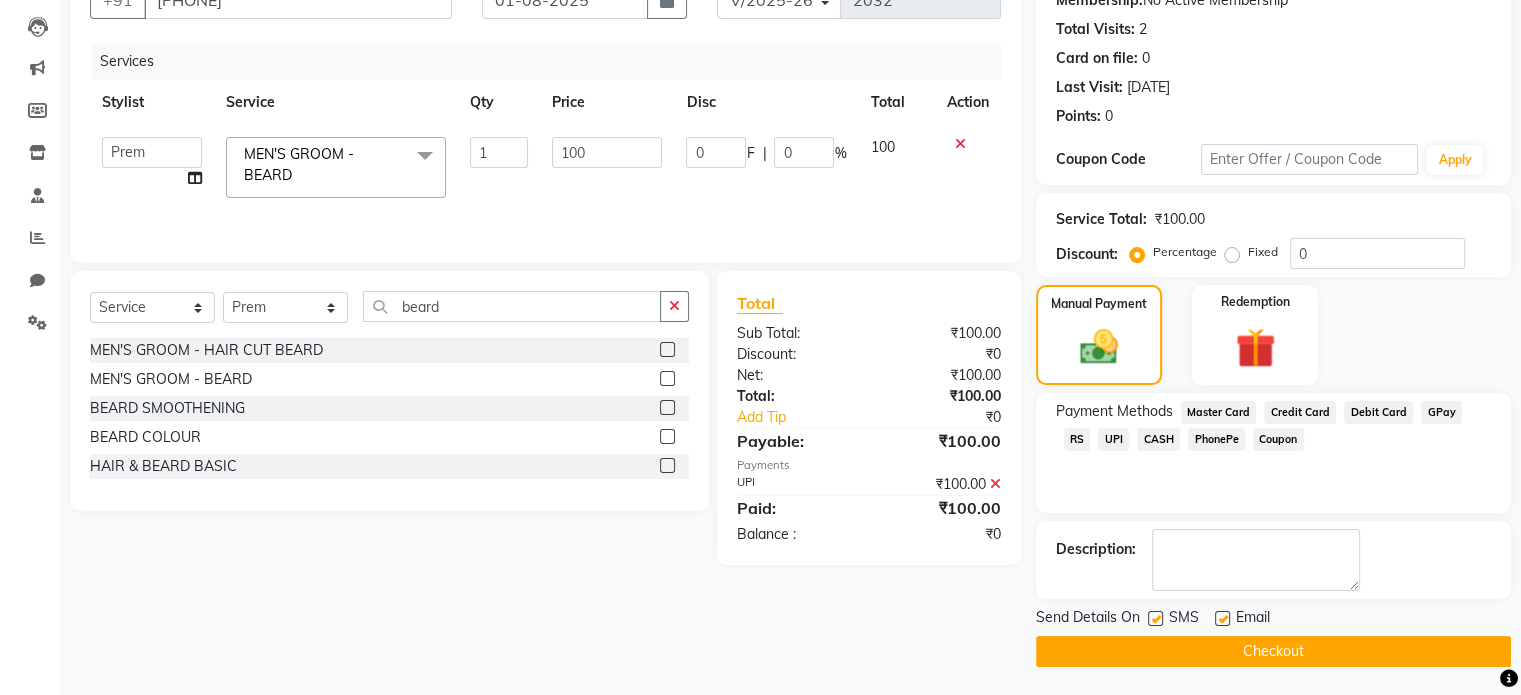 click on "Checkout" 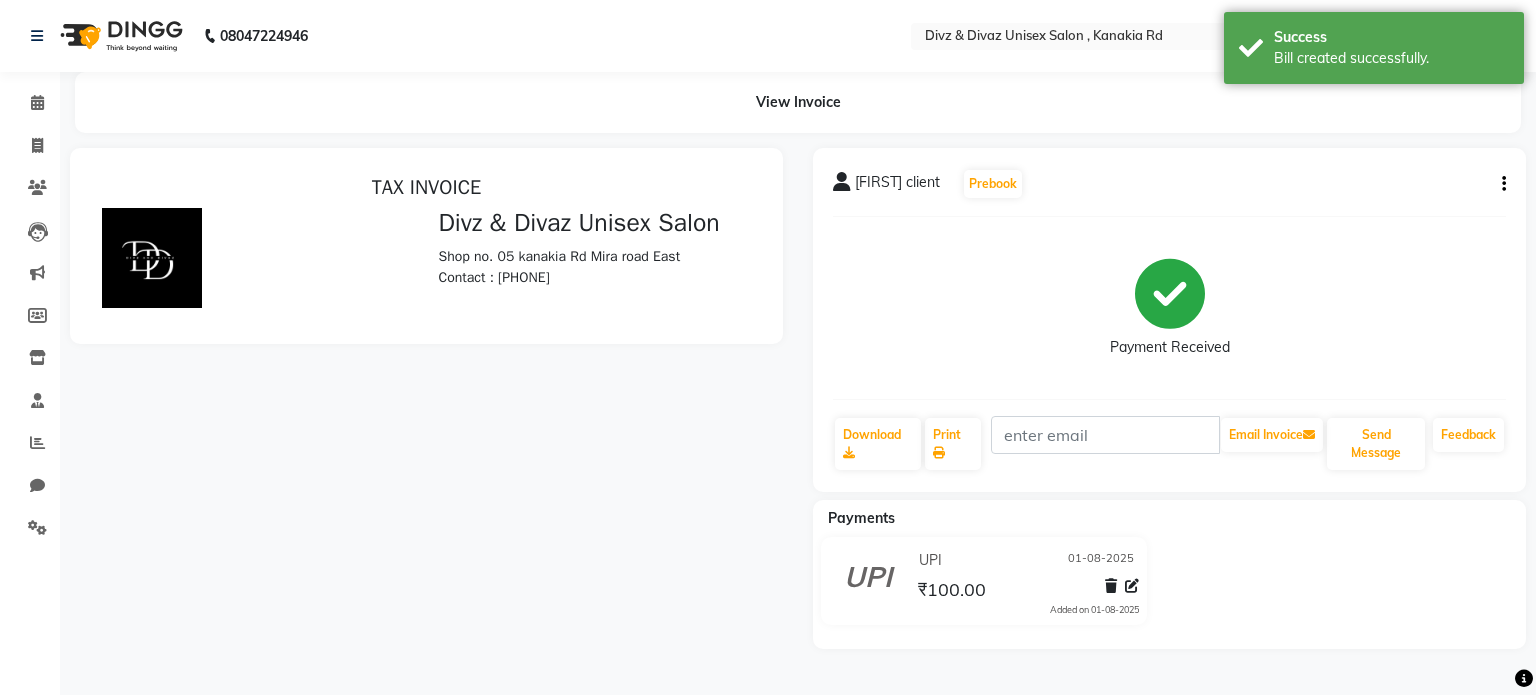 scroll, scrollTop: 0, scrollLeft: 0, axis: both 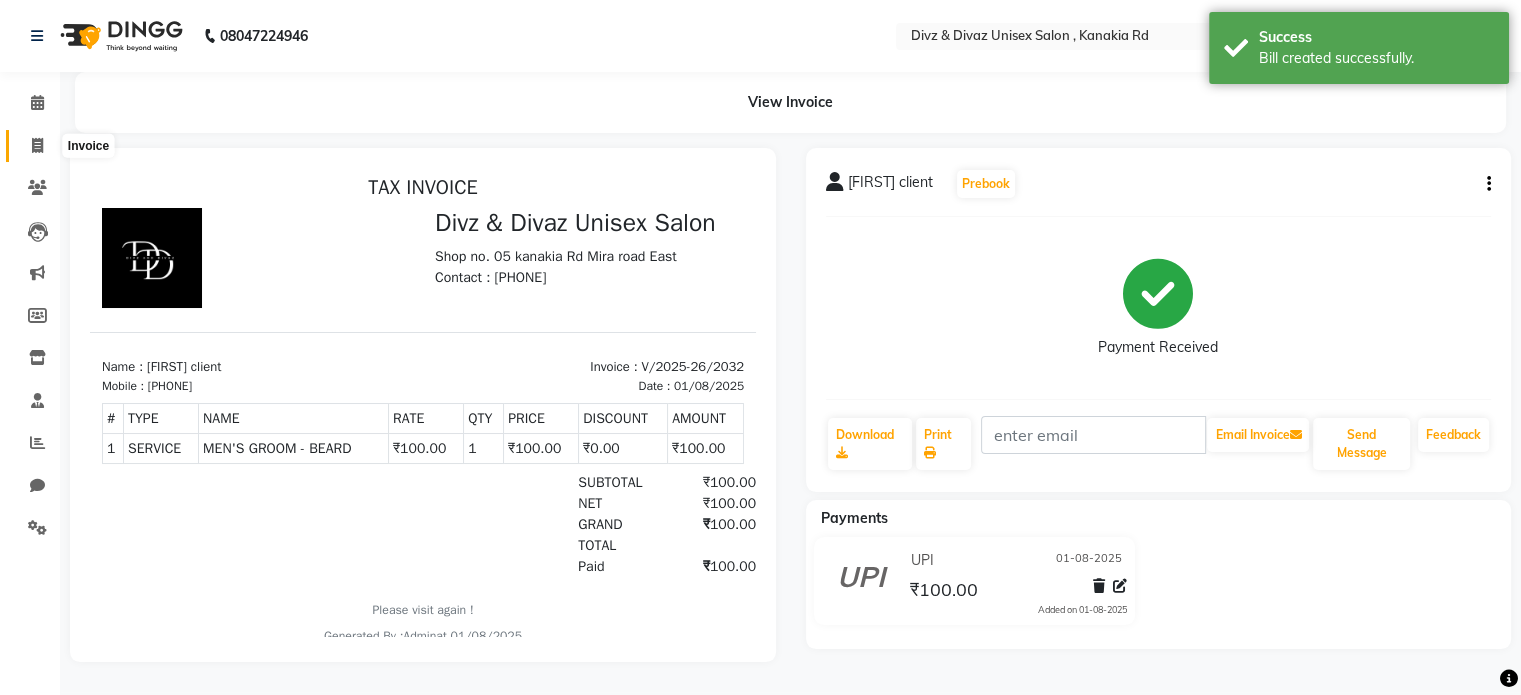 click 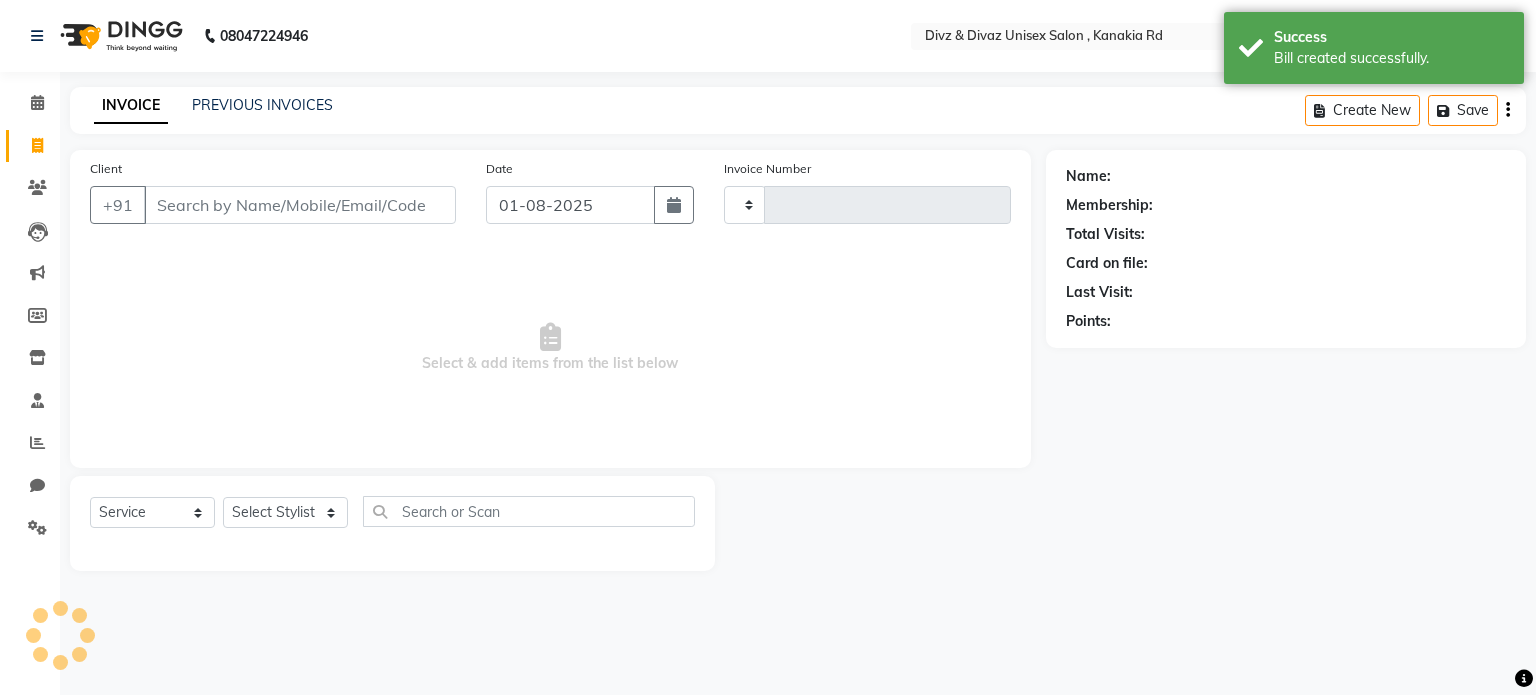 type on "2033" 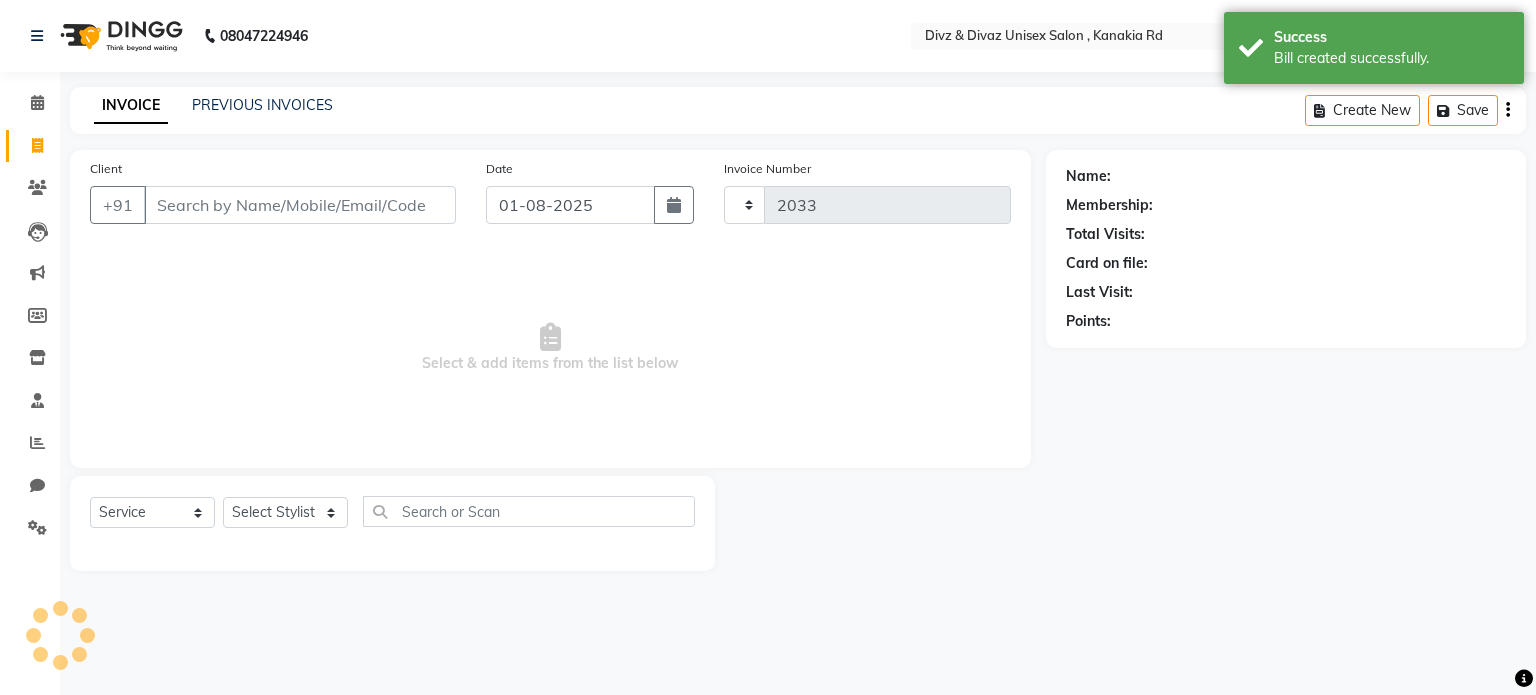 select on "7588" 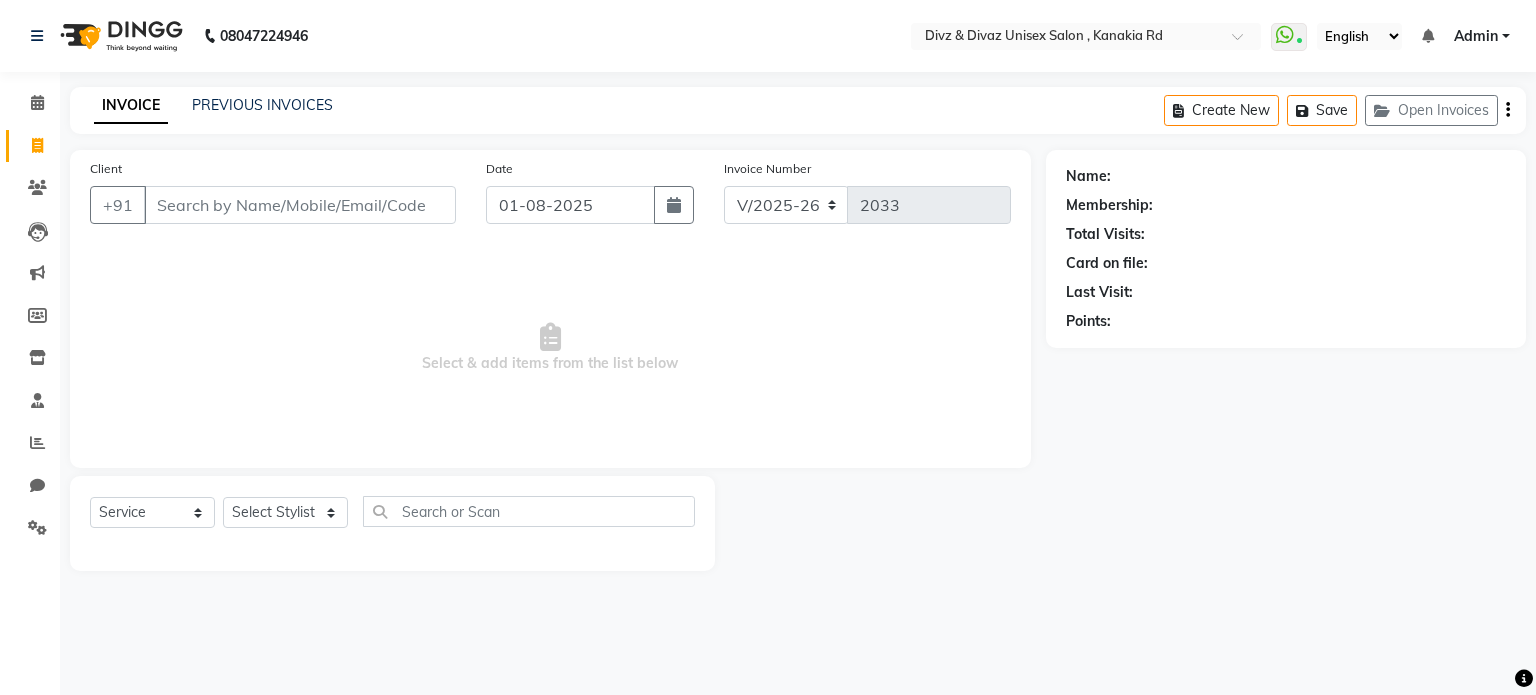 click on "Client" at bounding box center [300, 205] 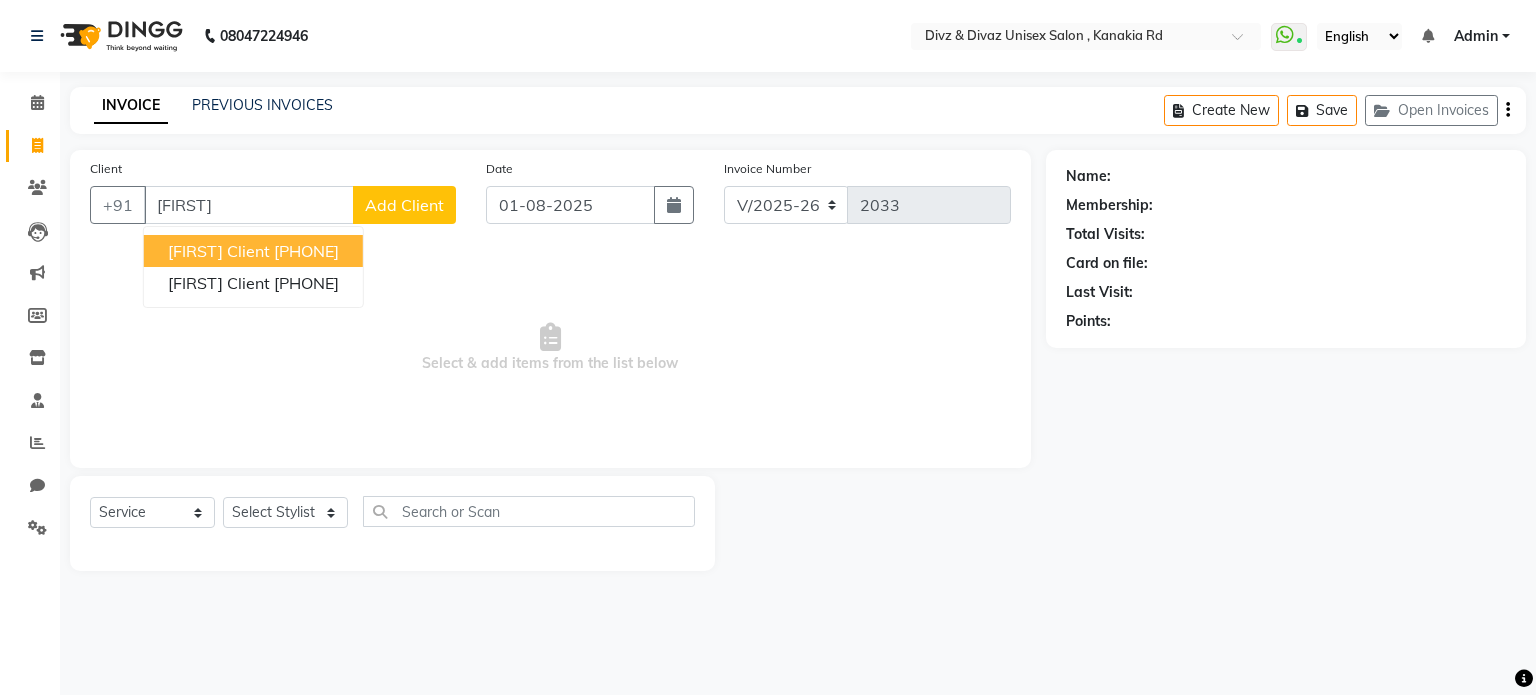 click on "[PHONE]" at bounding box center (306, 251) 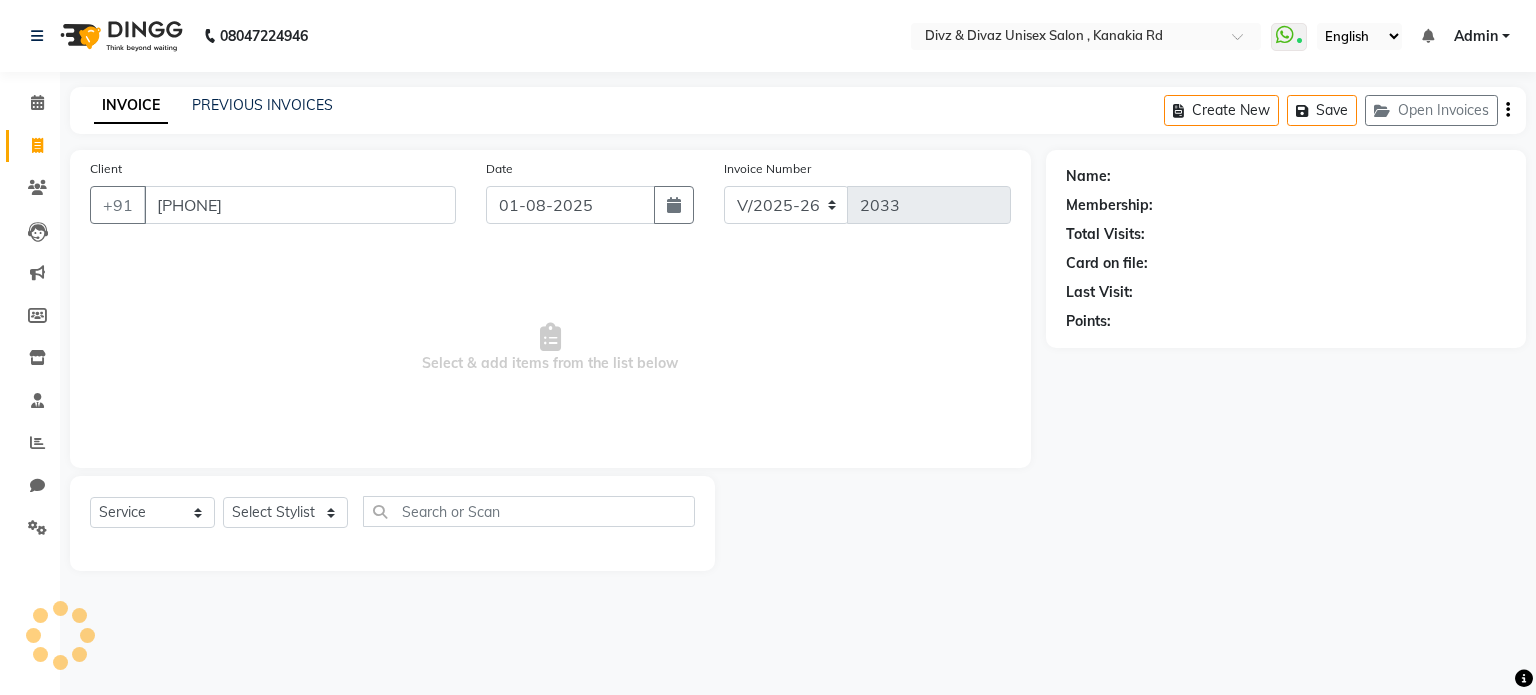 type on "[PHONE]" 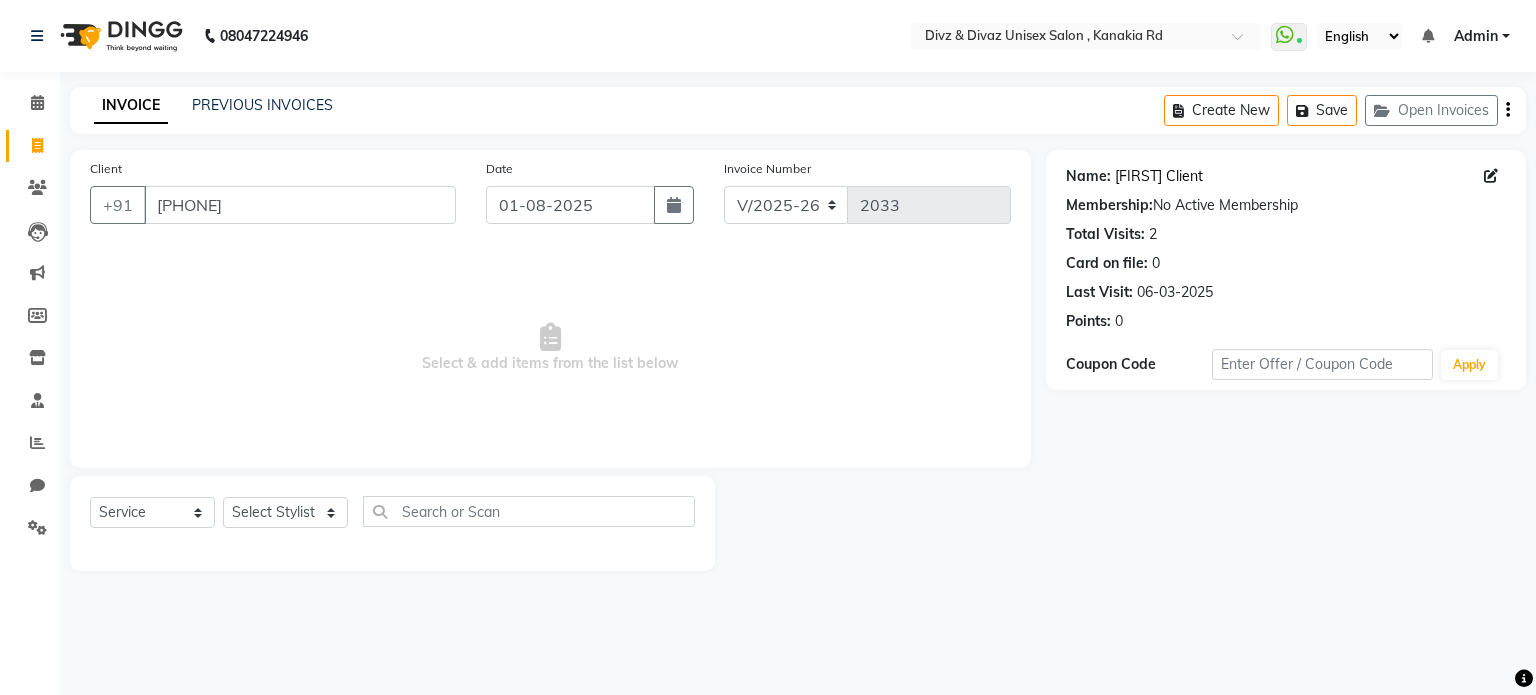 click on "[FIRST] Client" 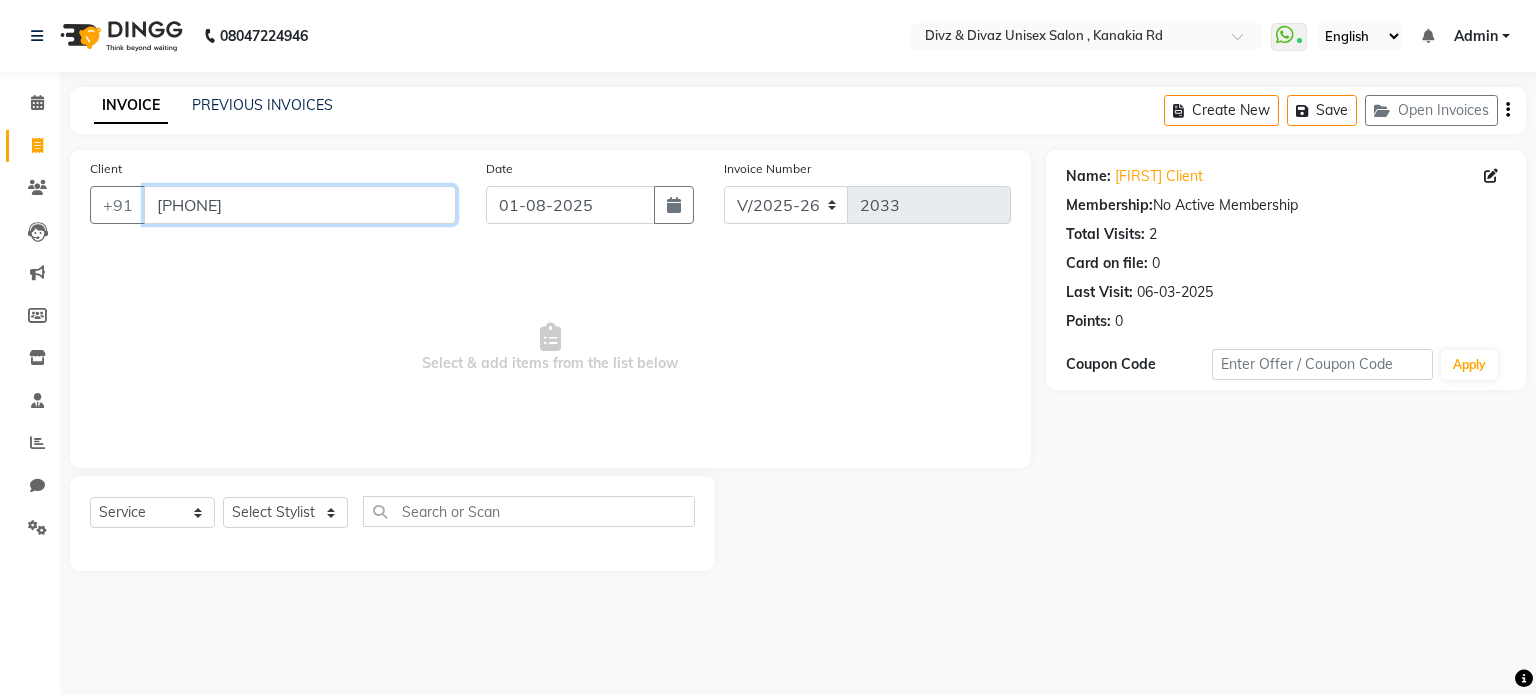 click on "[PHONE]" at bounding box center [300, 205] 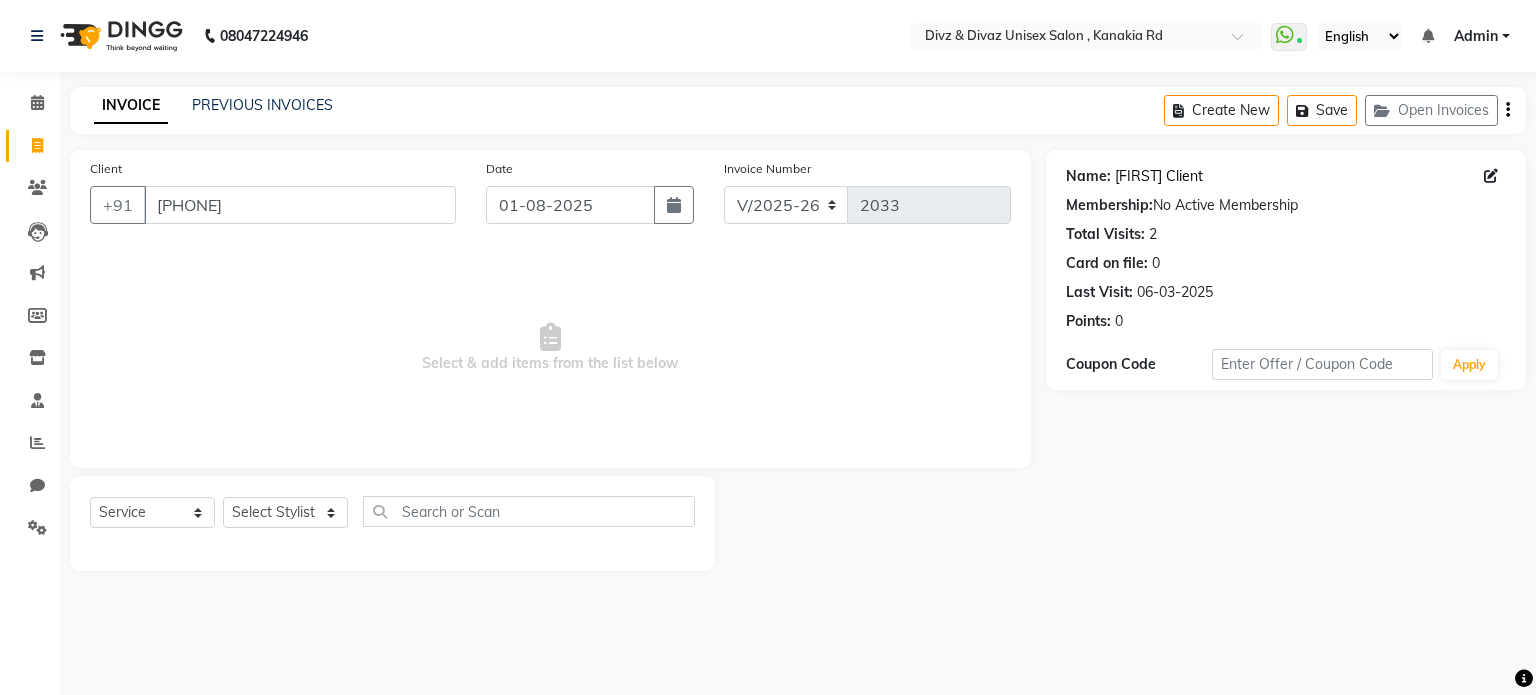 click on "[FIRST] Client" 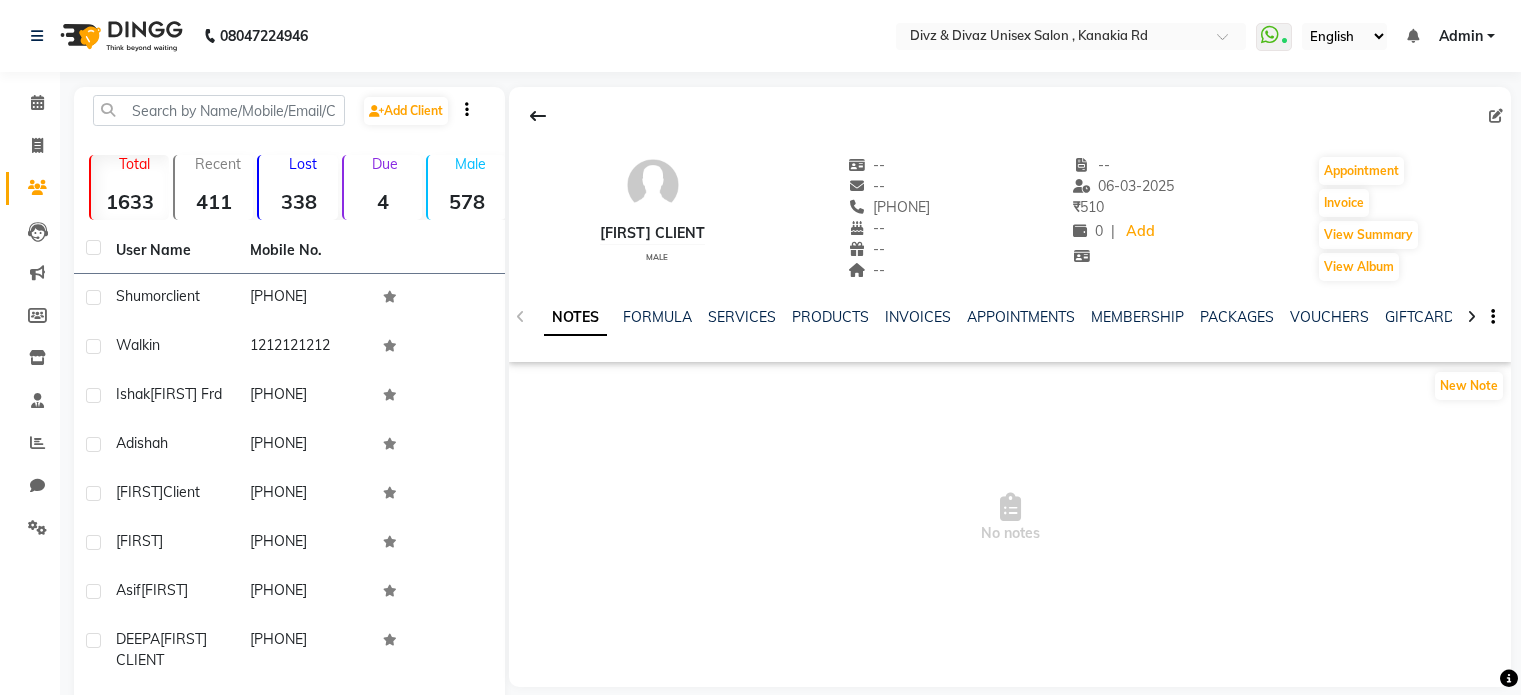scroll, scrollTop: 0, scrollLeft: 0, axis: both 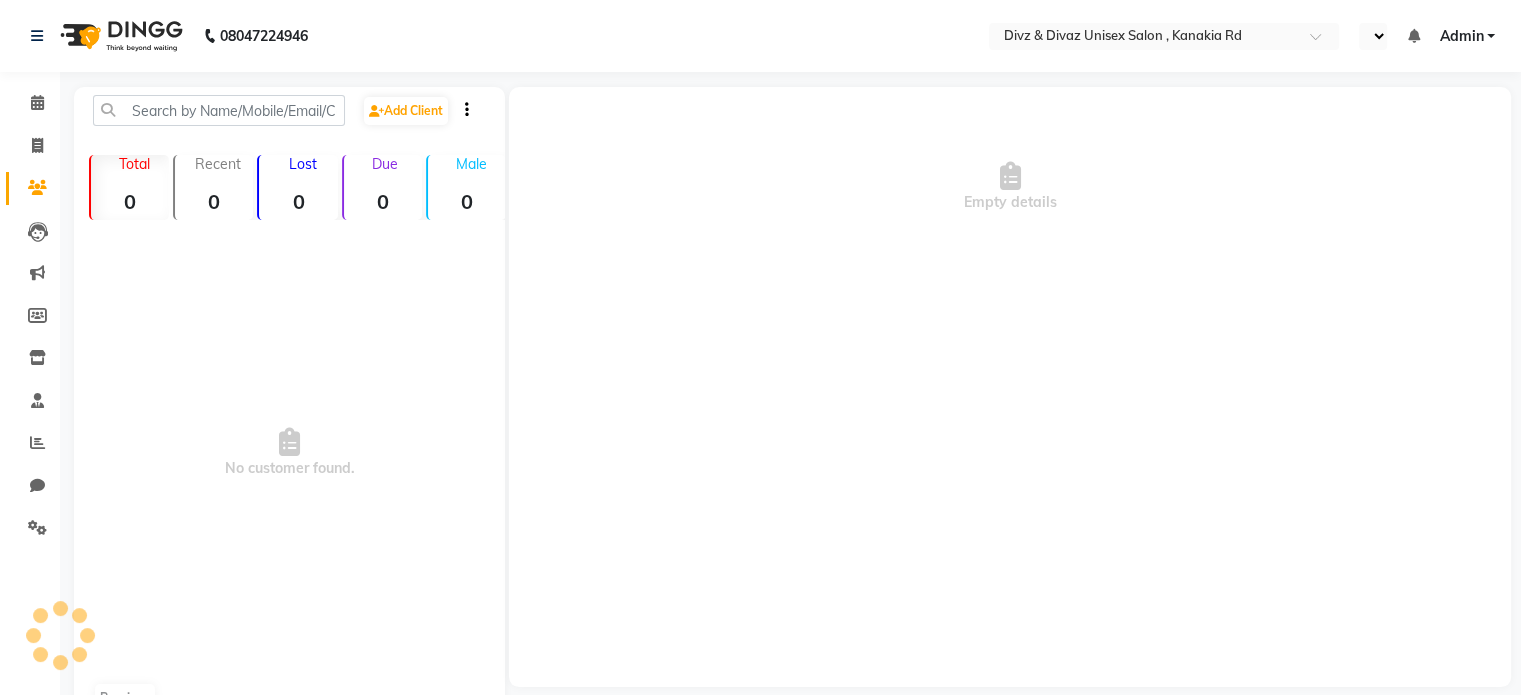 select on "en" 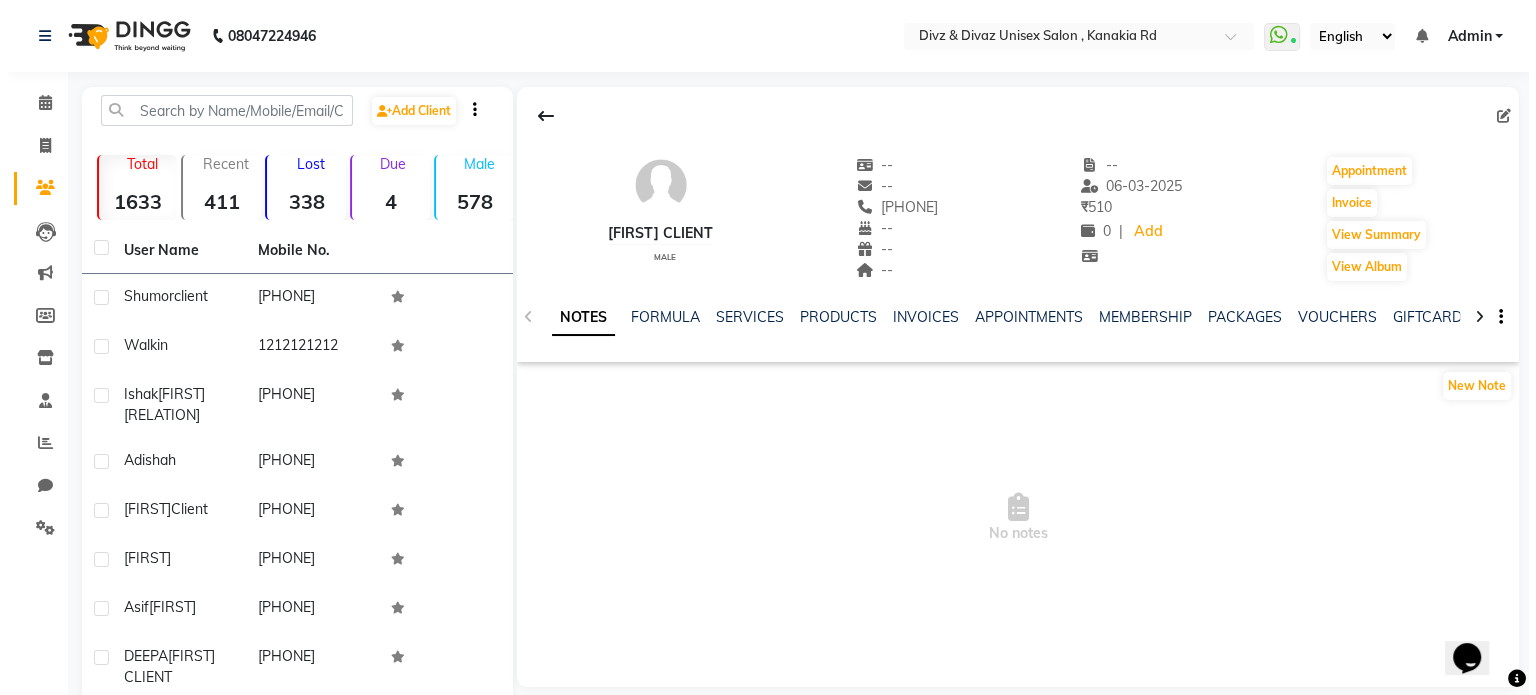 scroll, scrollTop: 0, scrollLeft: 0, axis: both 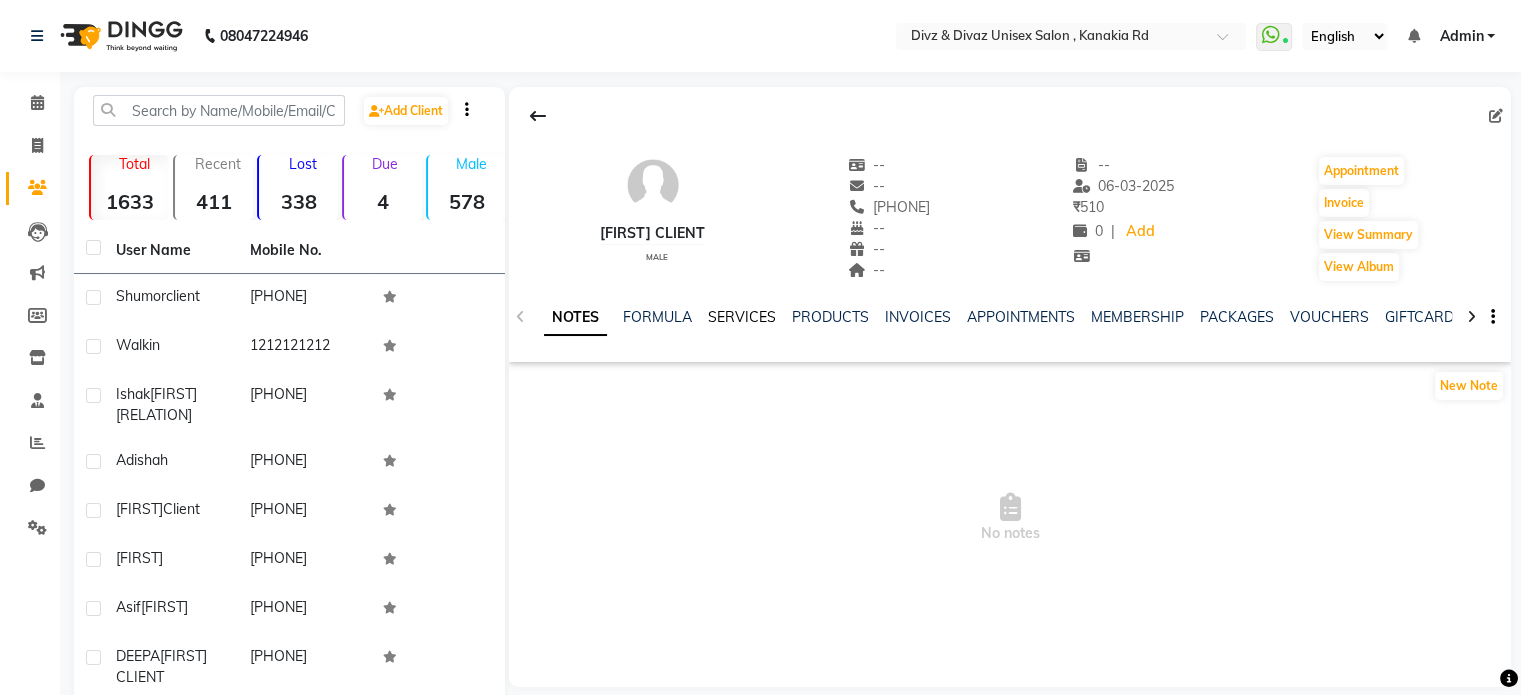 click on "SERVICES" 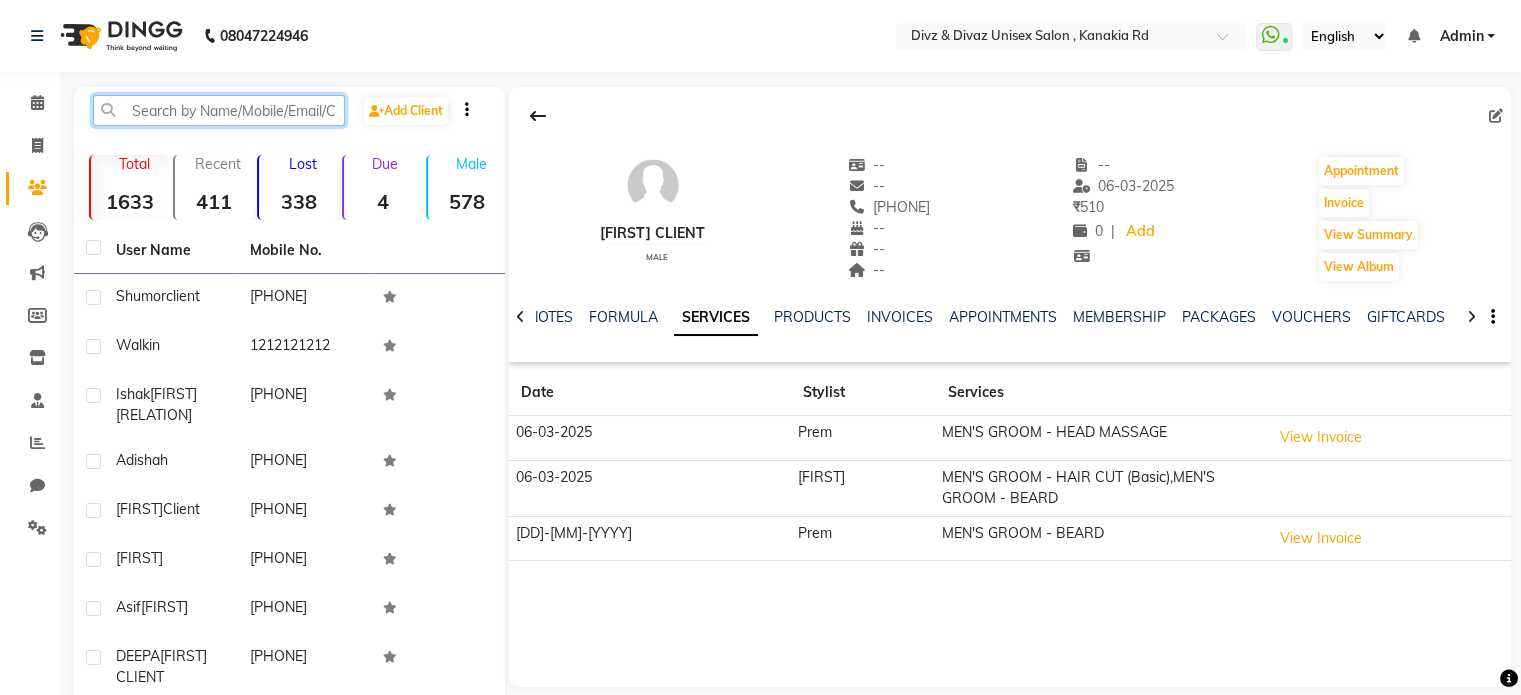 click 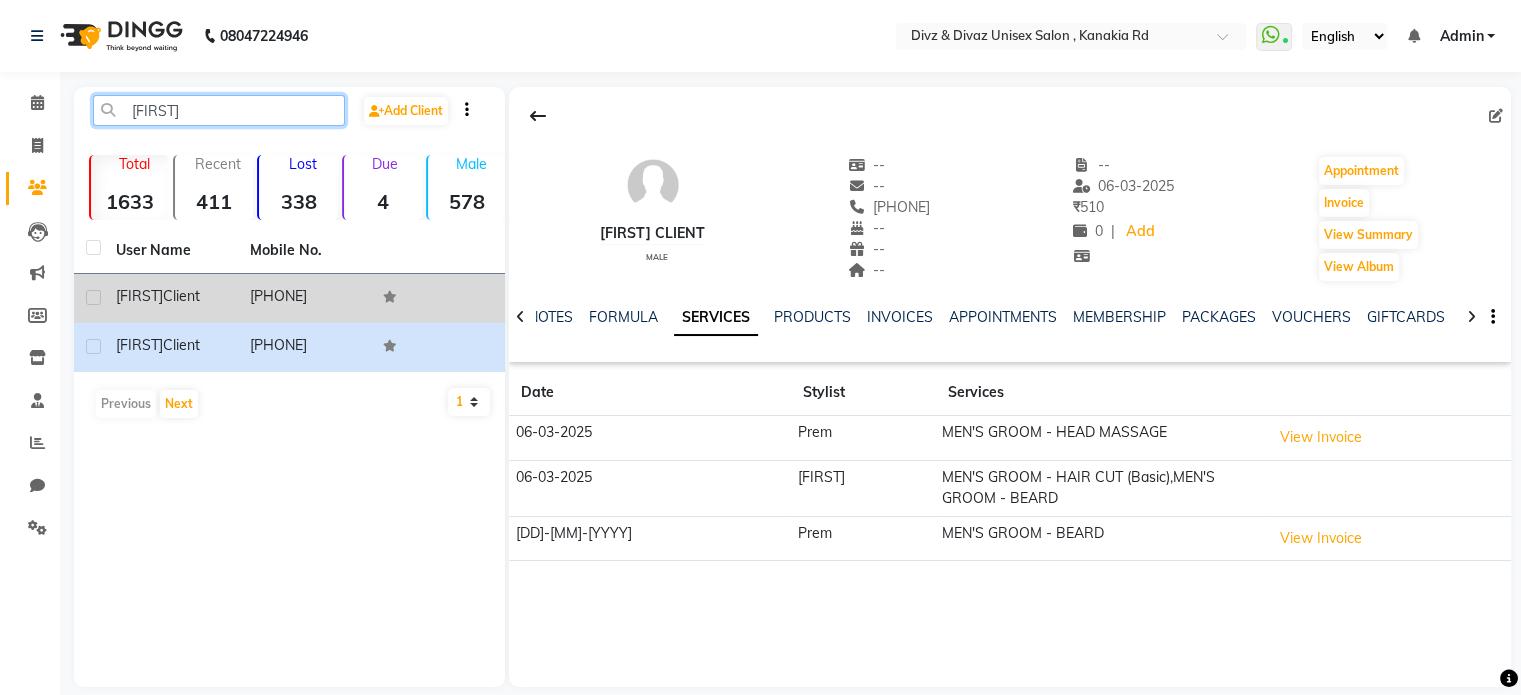 type on "[FIRST]" 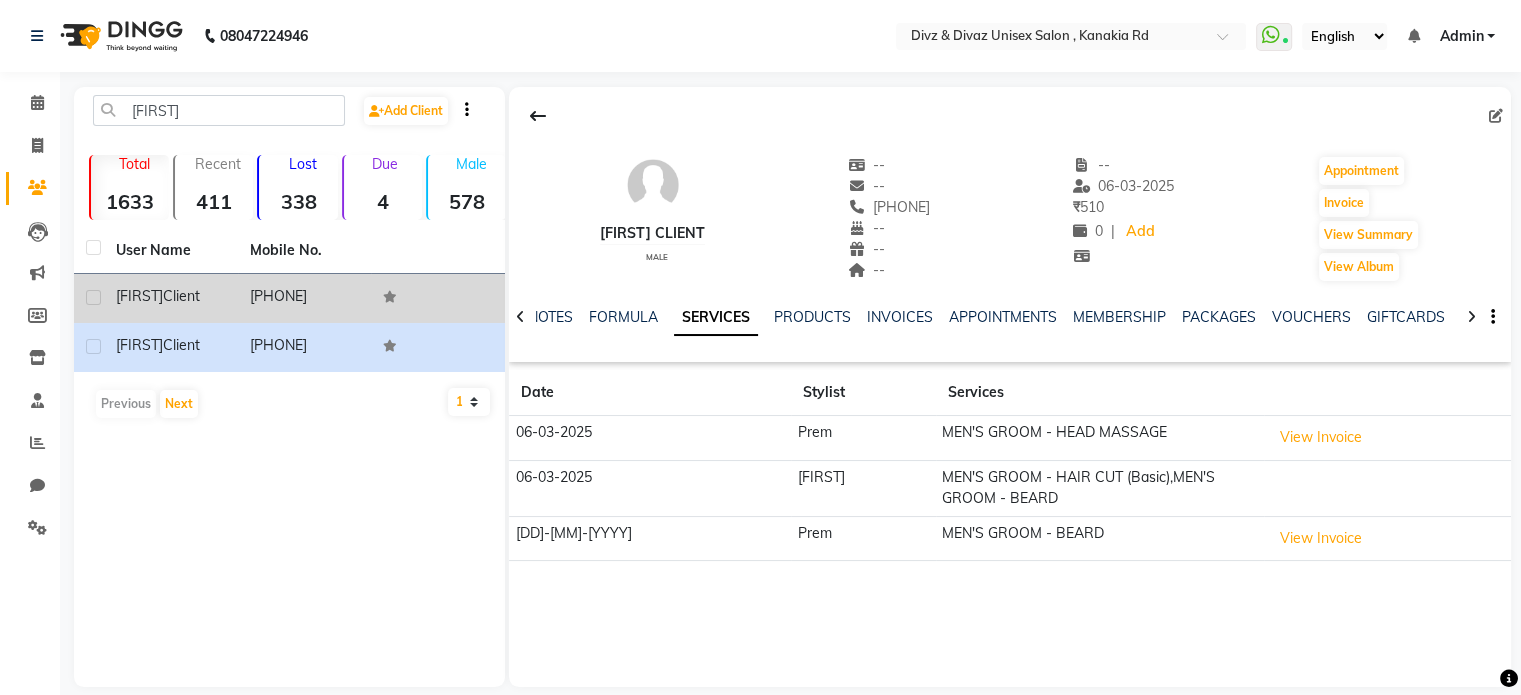click on "[PHONE]" 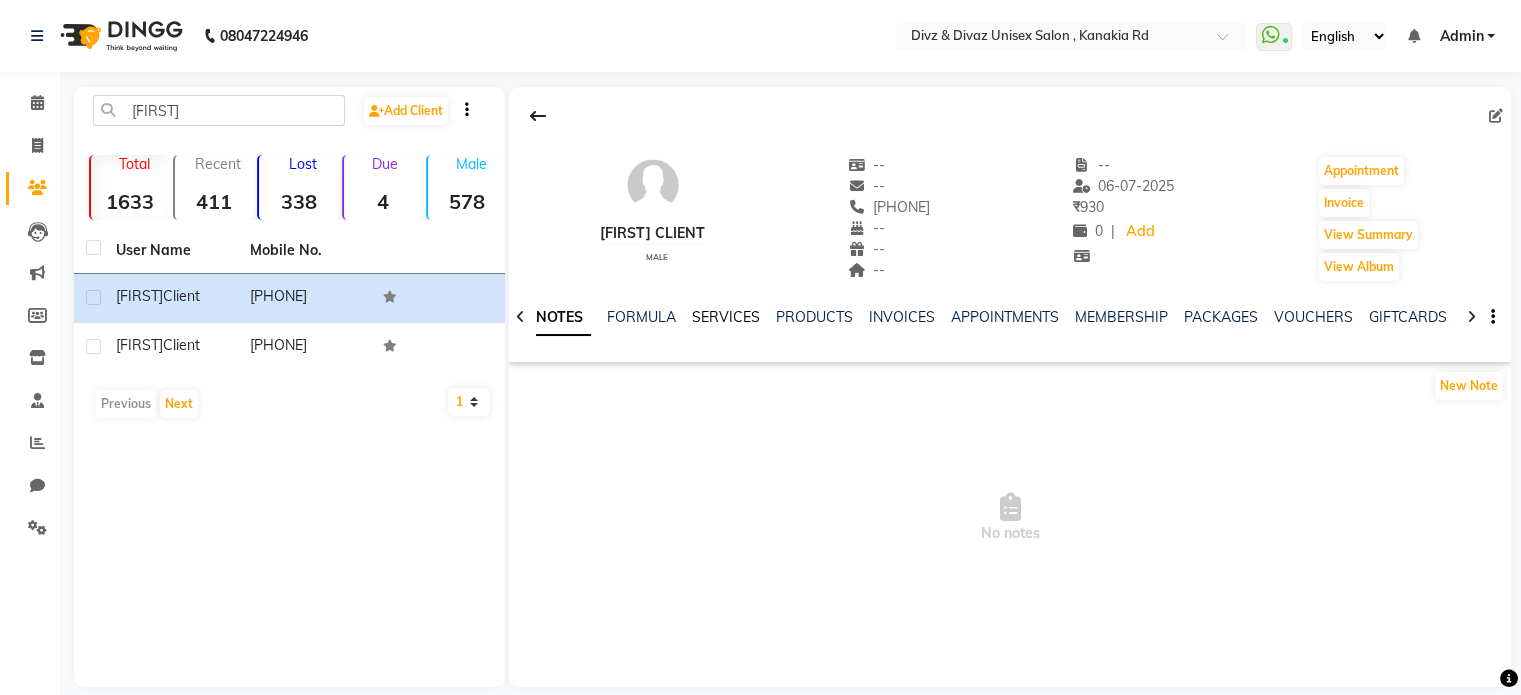 click on "SERVICES" 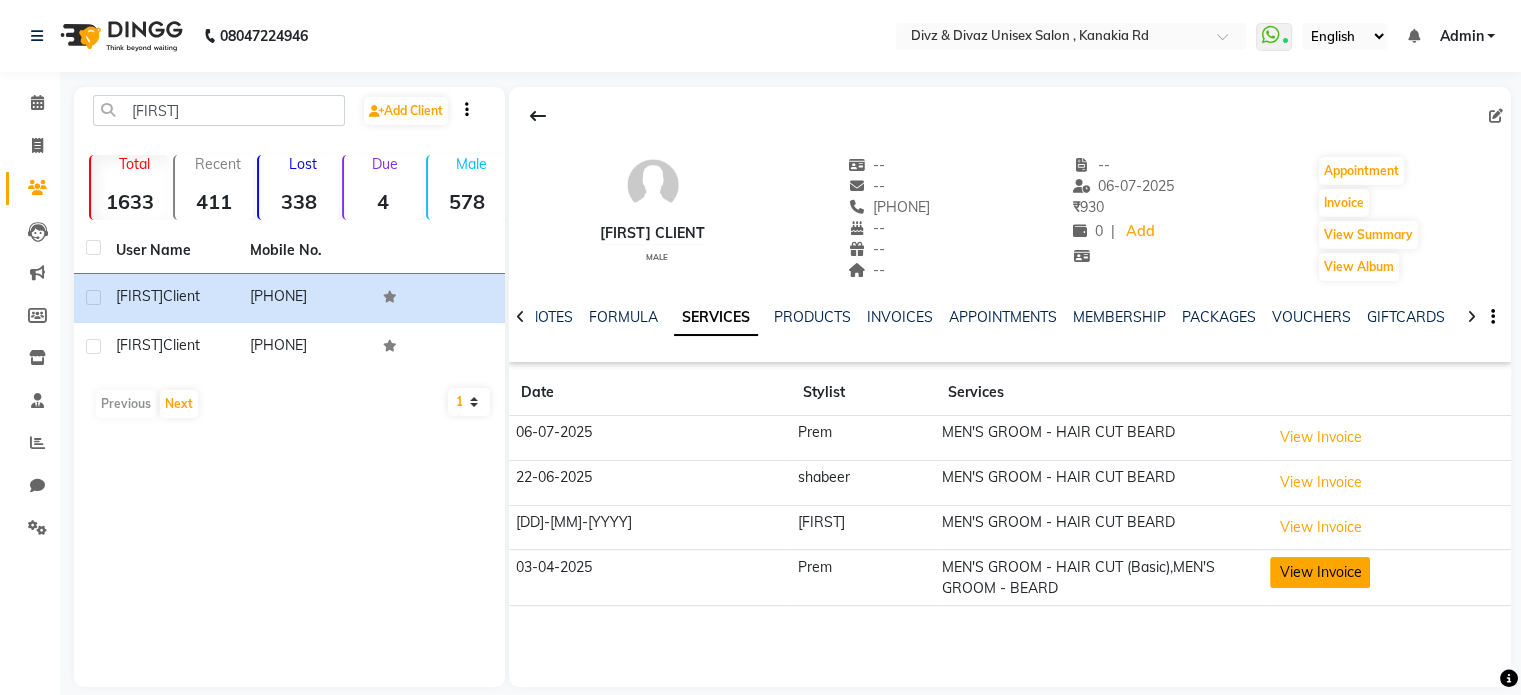 click on "View Invoice" 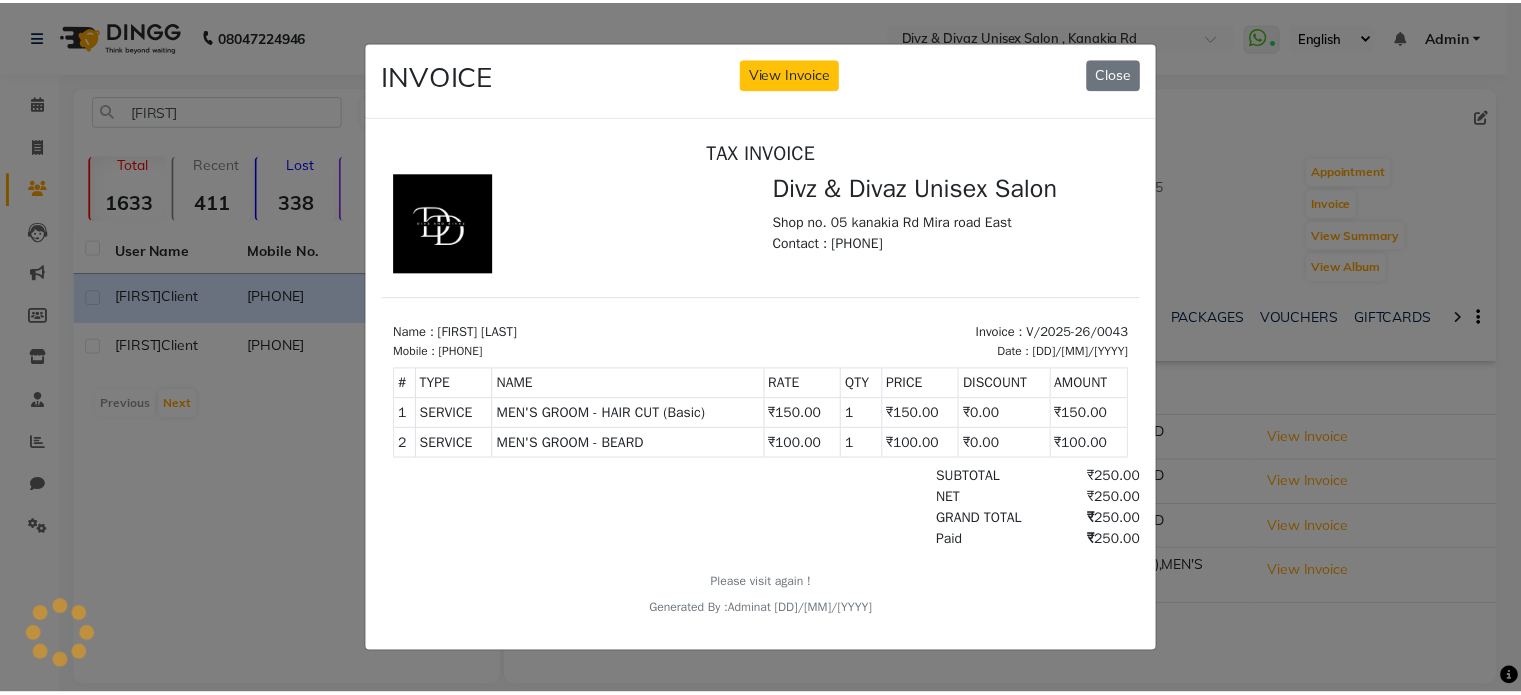 scroll, scrollTop: 0, scrollLeft: 0, axis: both 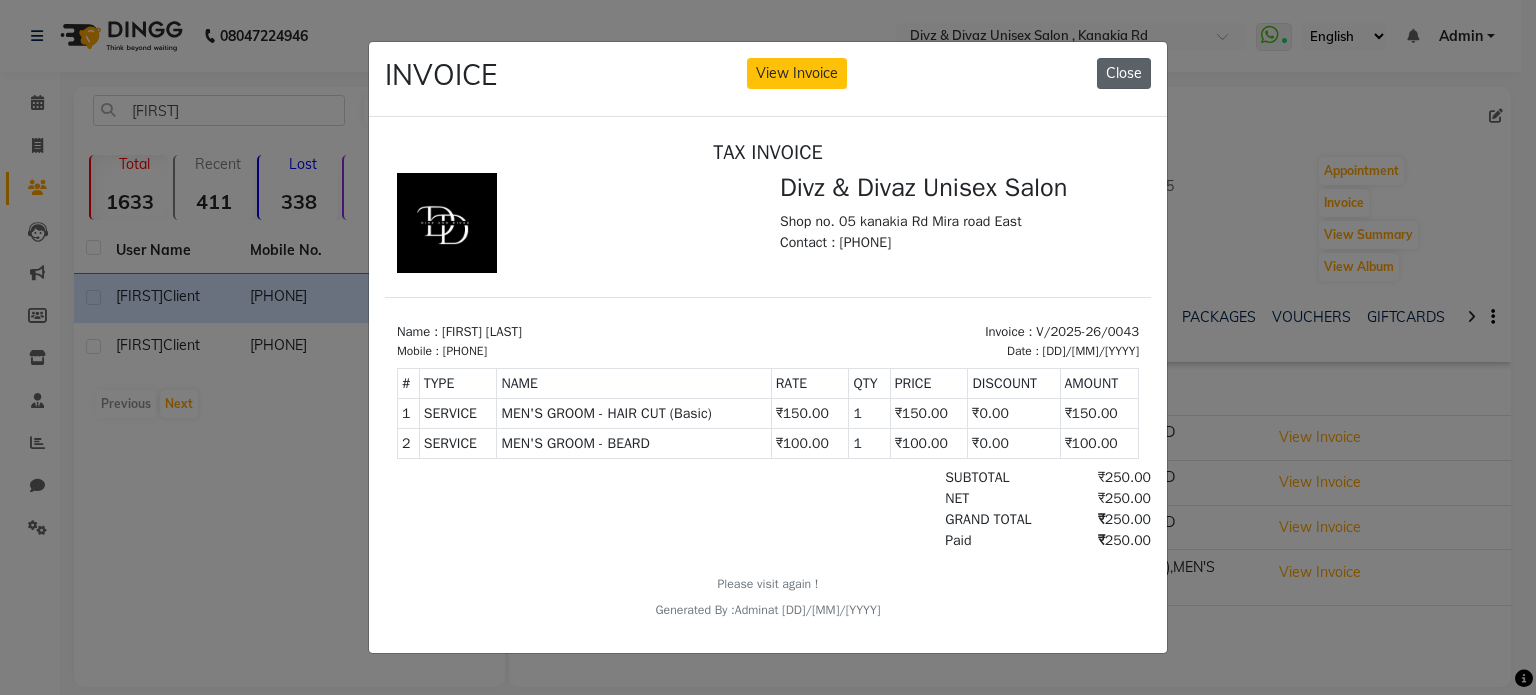 click on "Close" 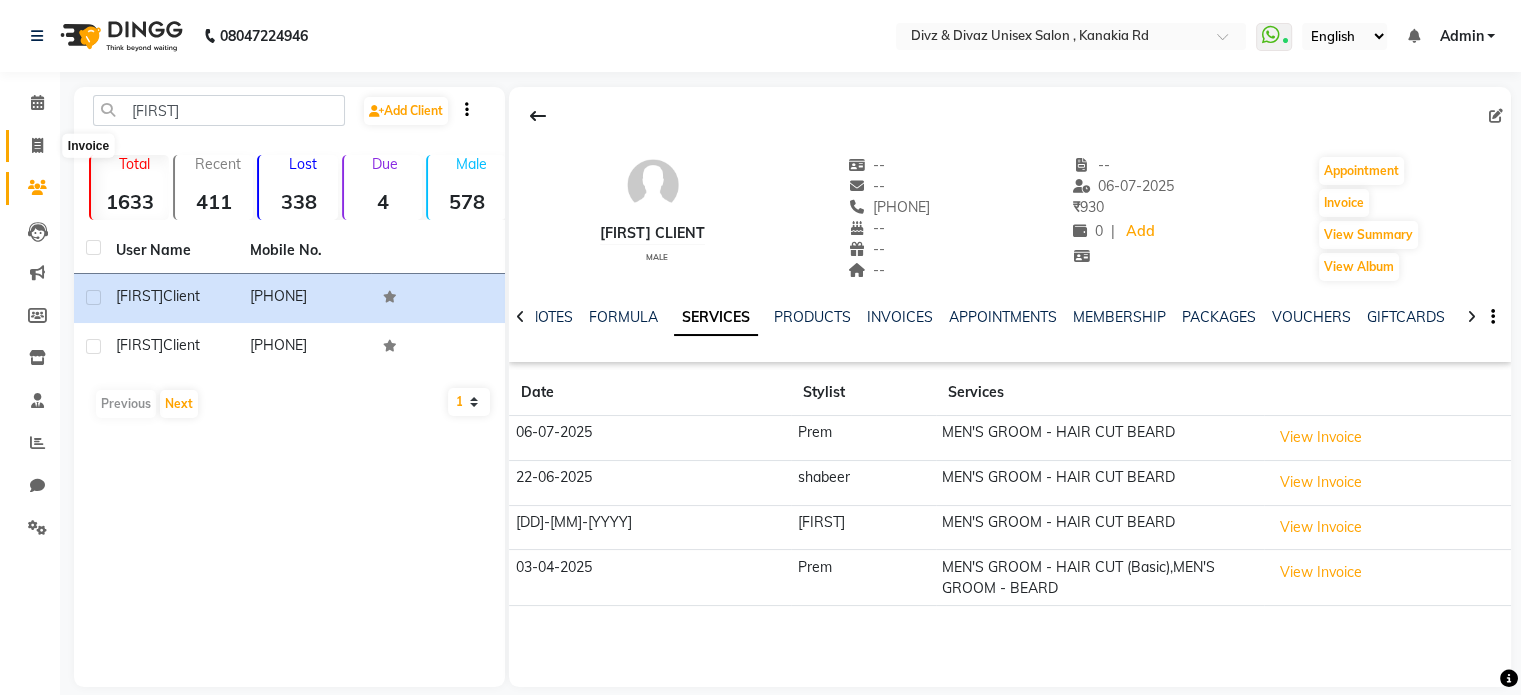 click 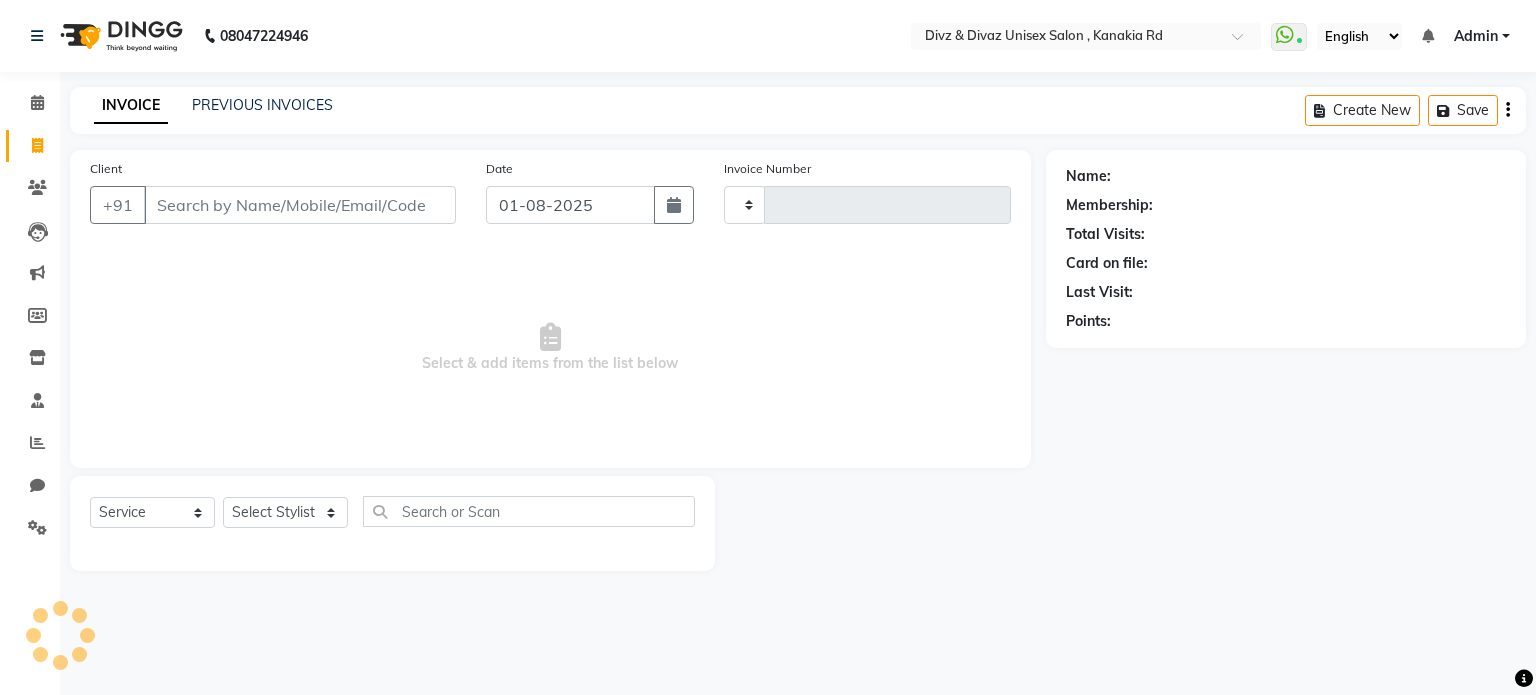 type on "2033" 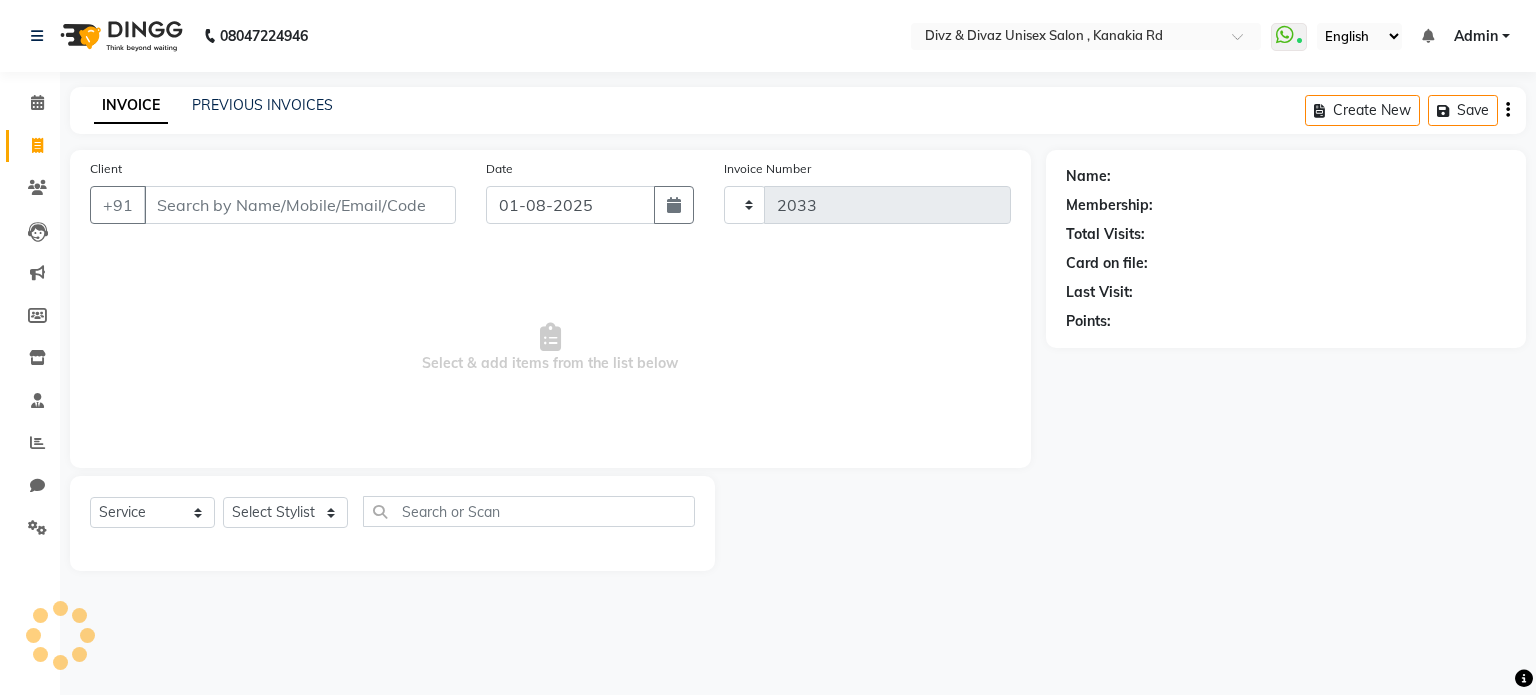 select on "7588" 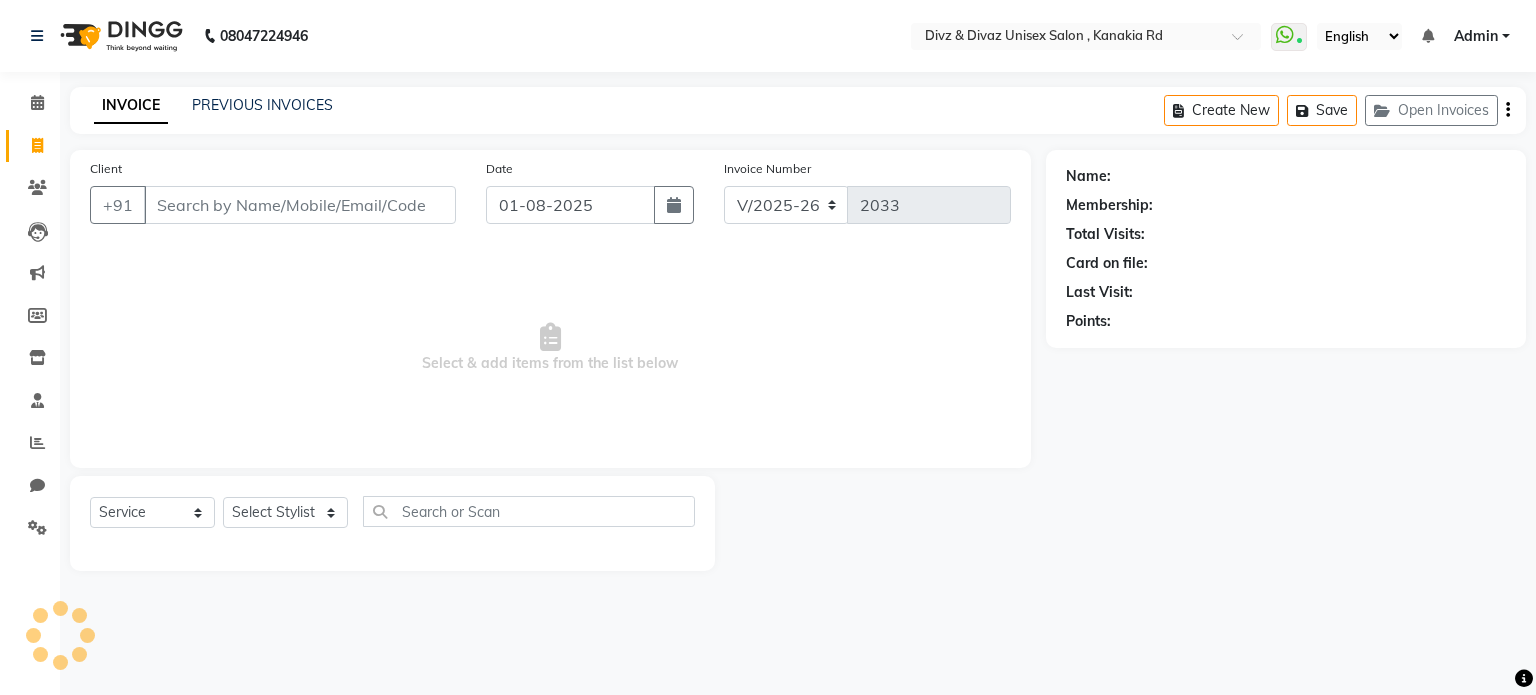 click on "Client" at bounding box center (300, 205) 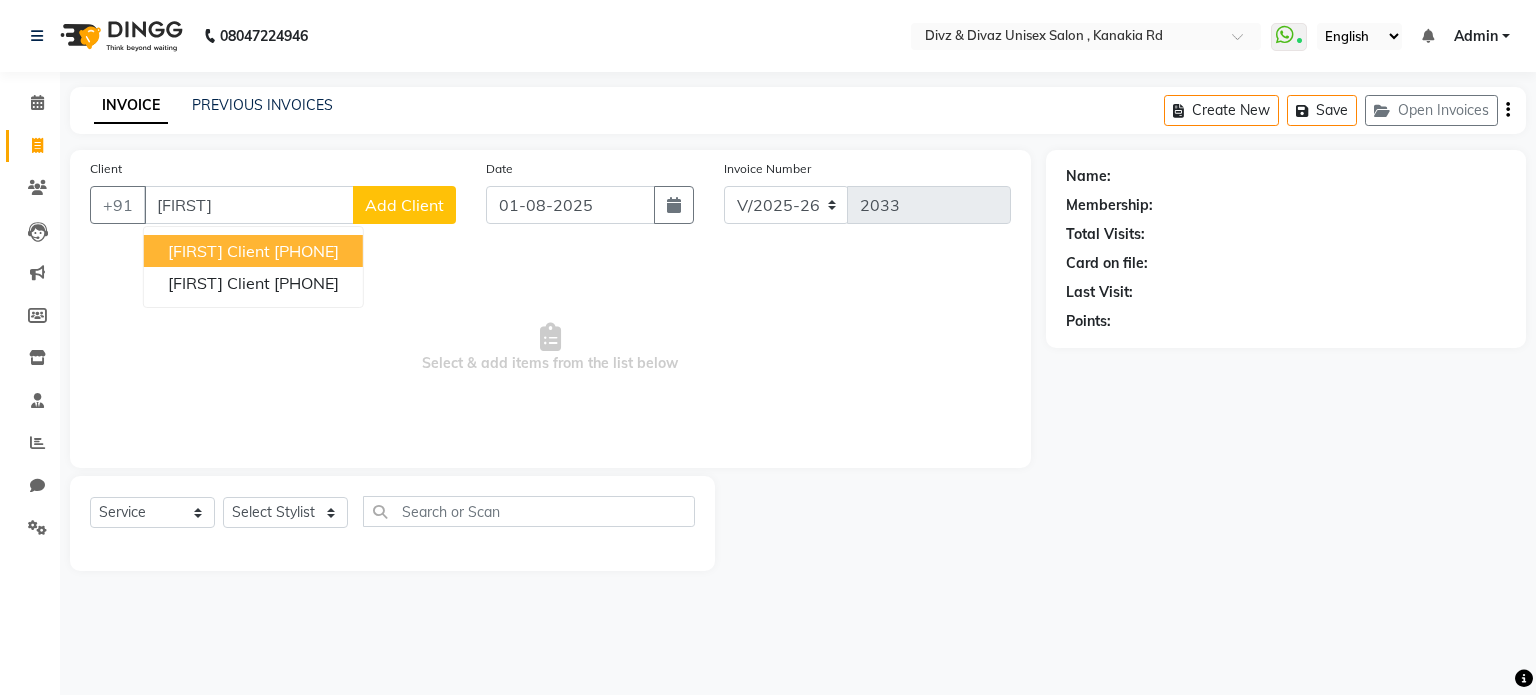 click on "[PHONE]" at bounding box center (306, 251) 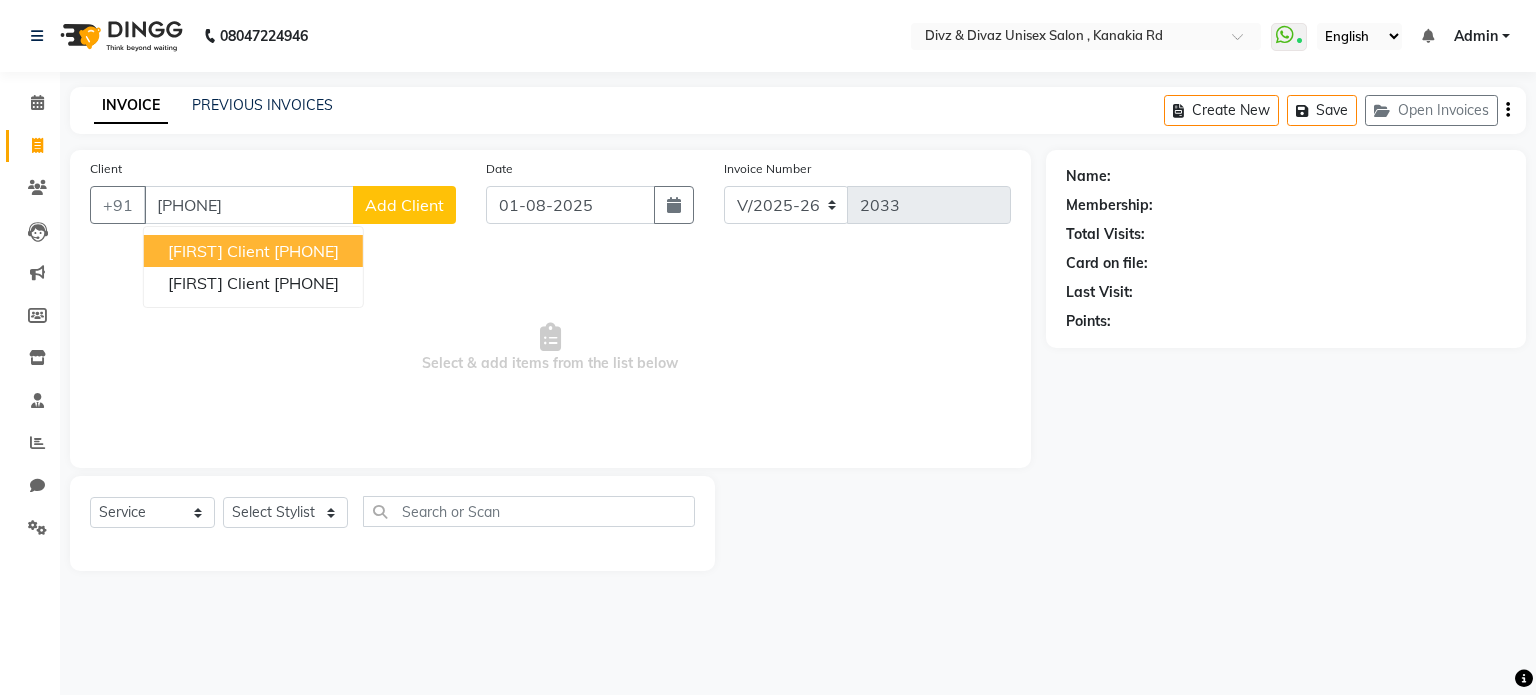 type on "[PHONE]" 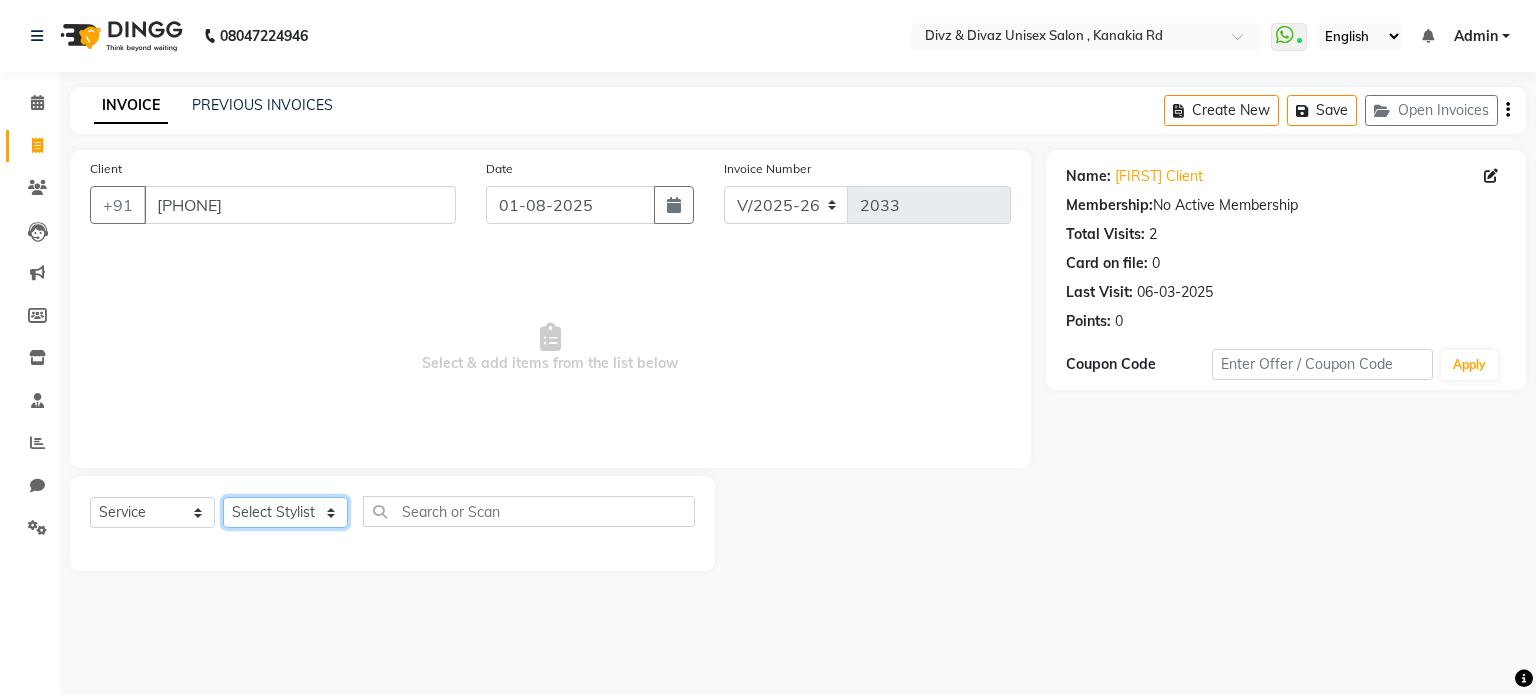 click on "Select Stylist Divyanshu Kailash  Nisha Prem ravina shabeer" 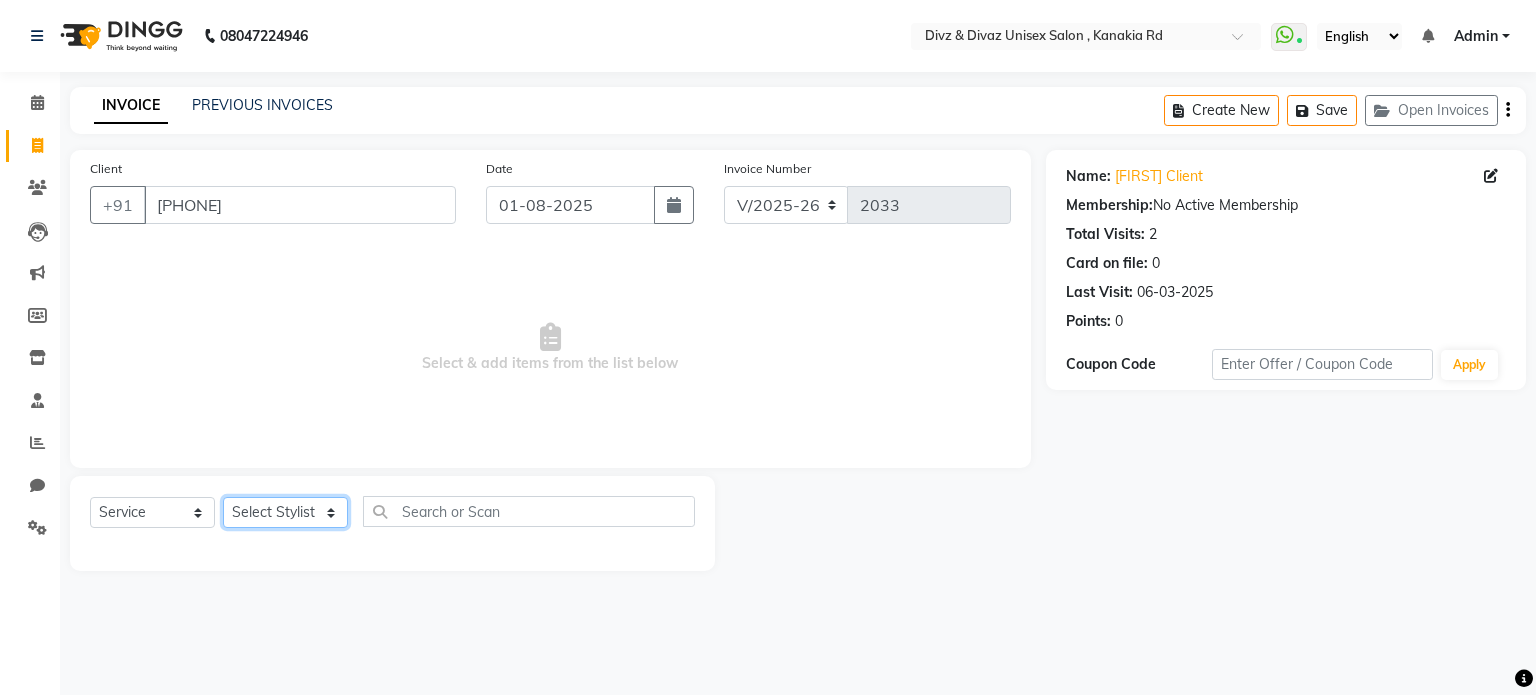 select on "67339" 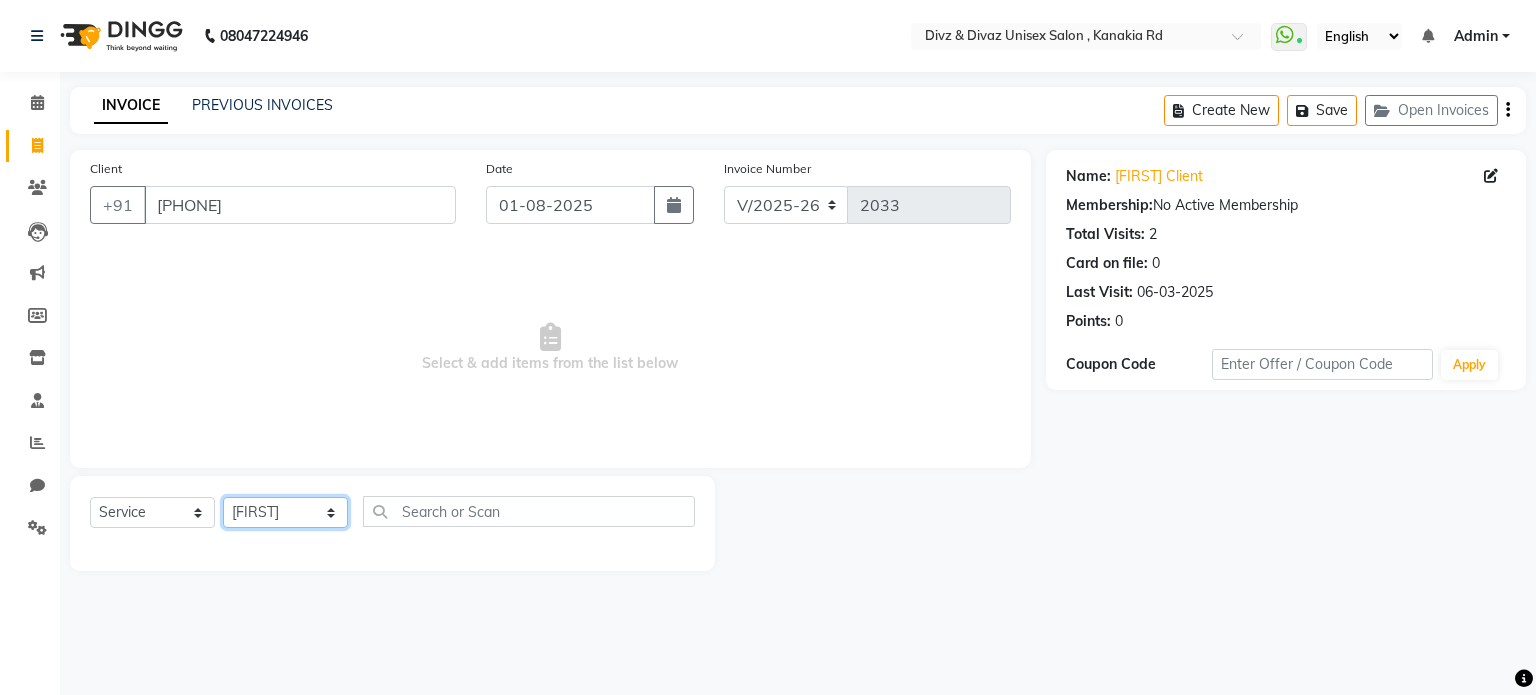 click on "Select Stylist Divyanshu Kailash  Nisha Prem ravina shabeer" 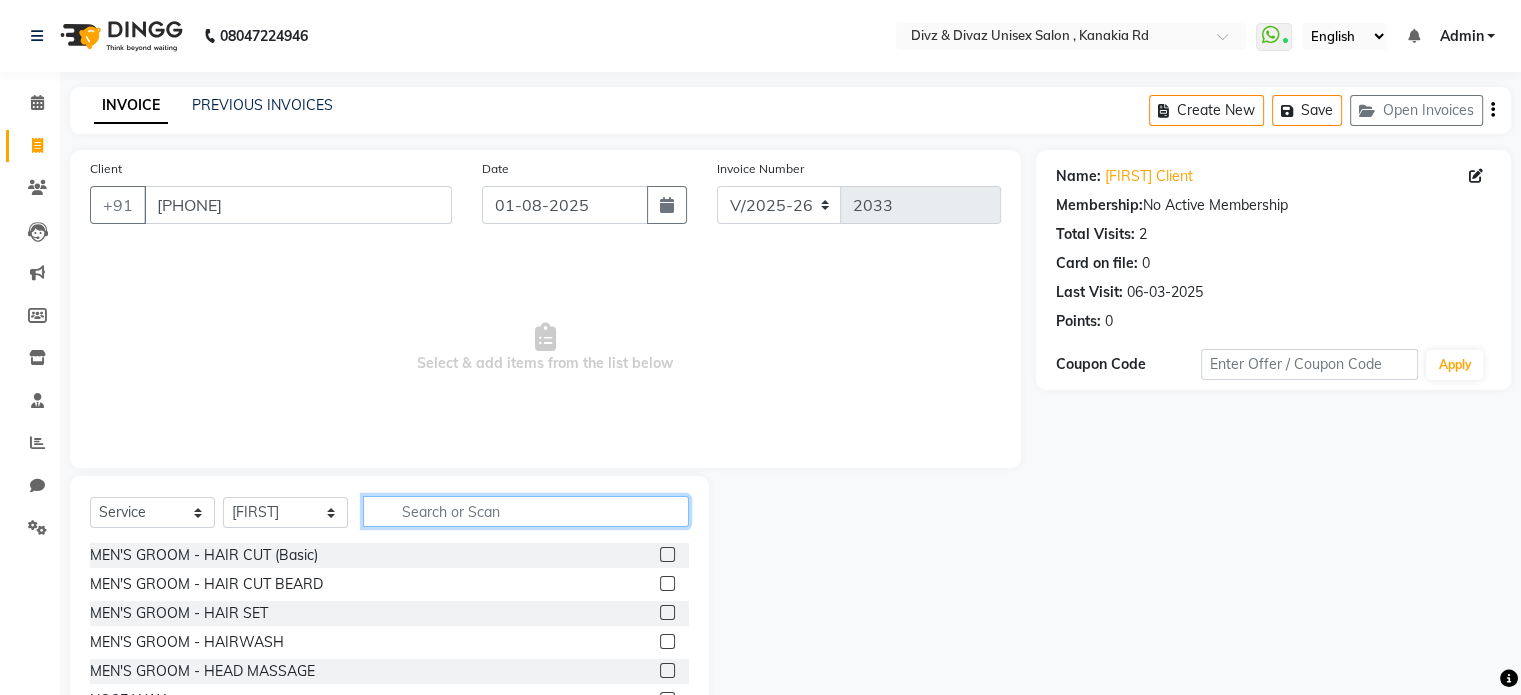 click 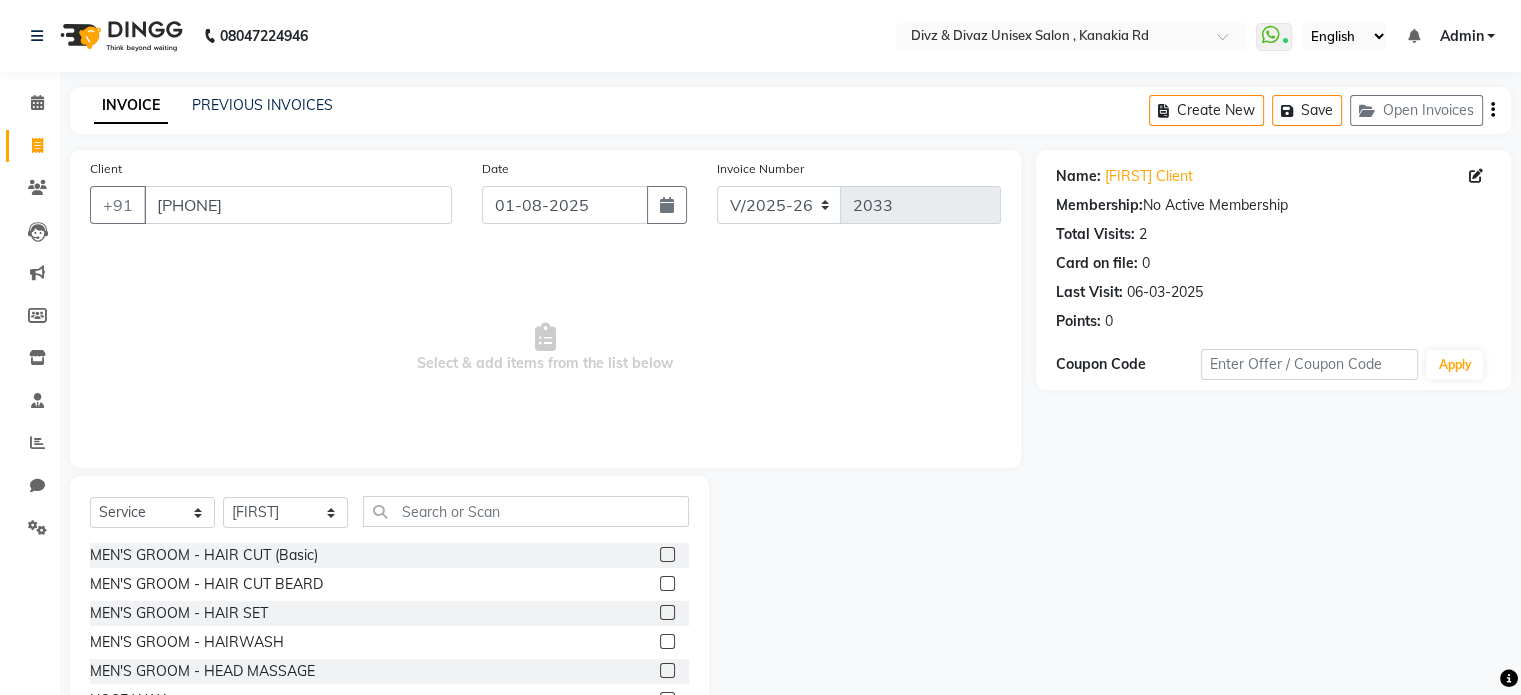 click 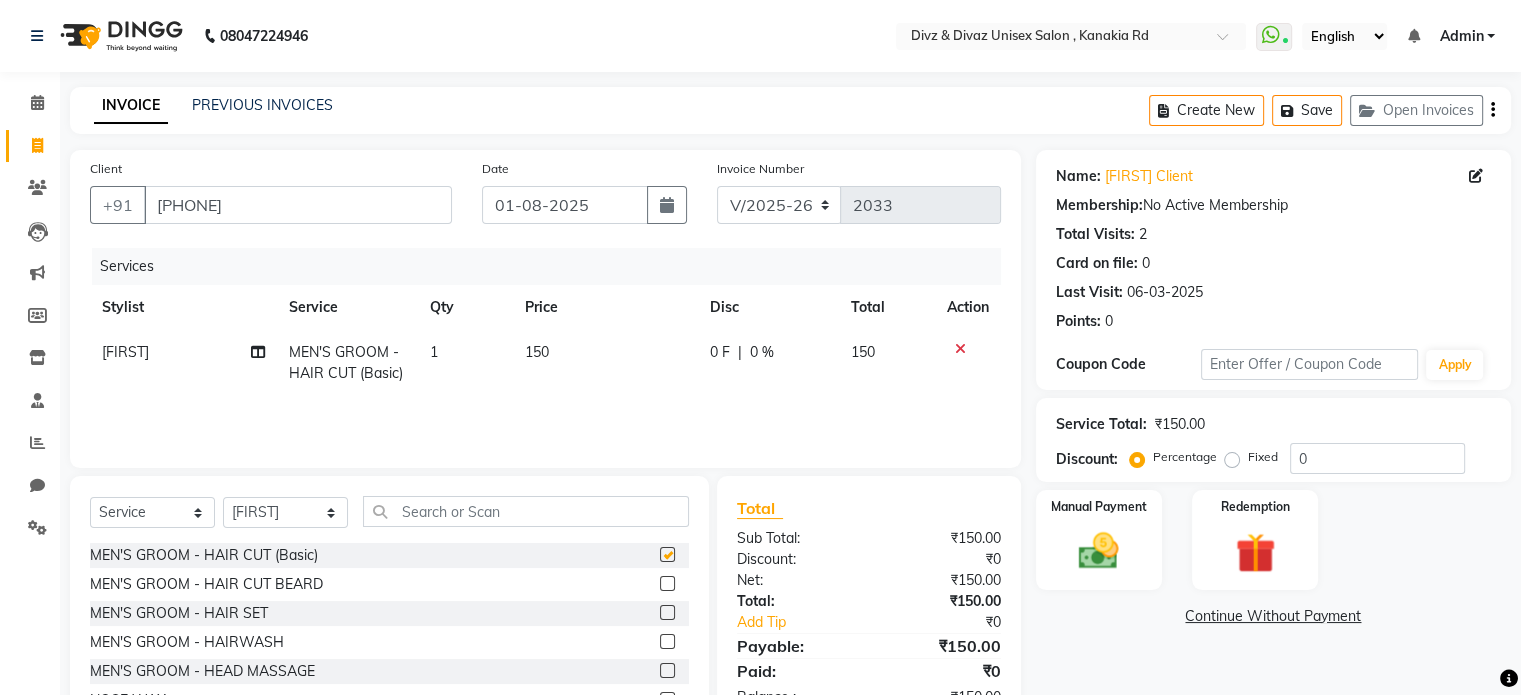checkbox on "false" 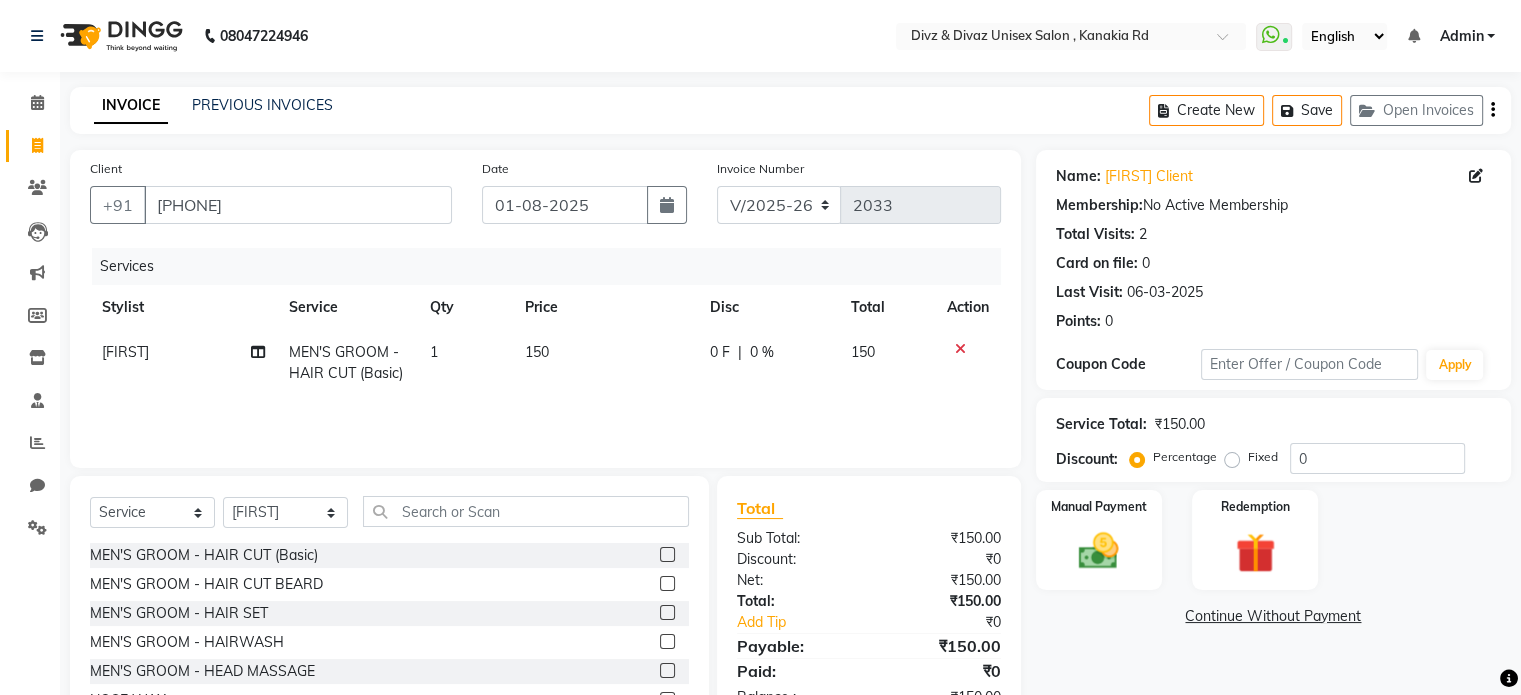 click on "150" 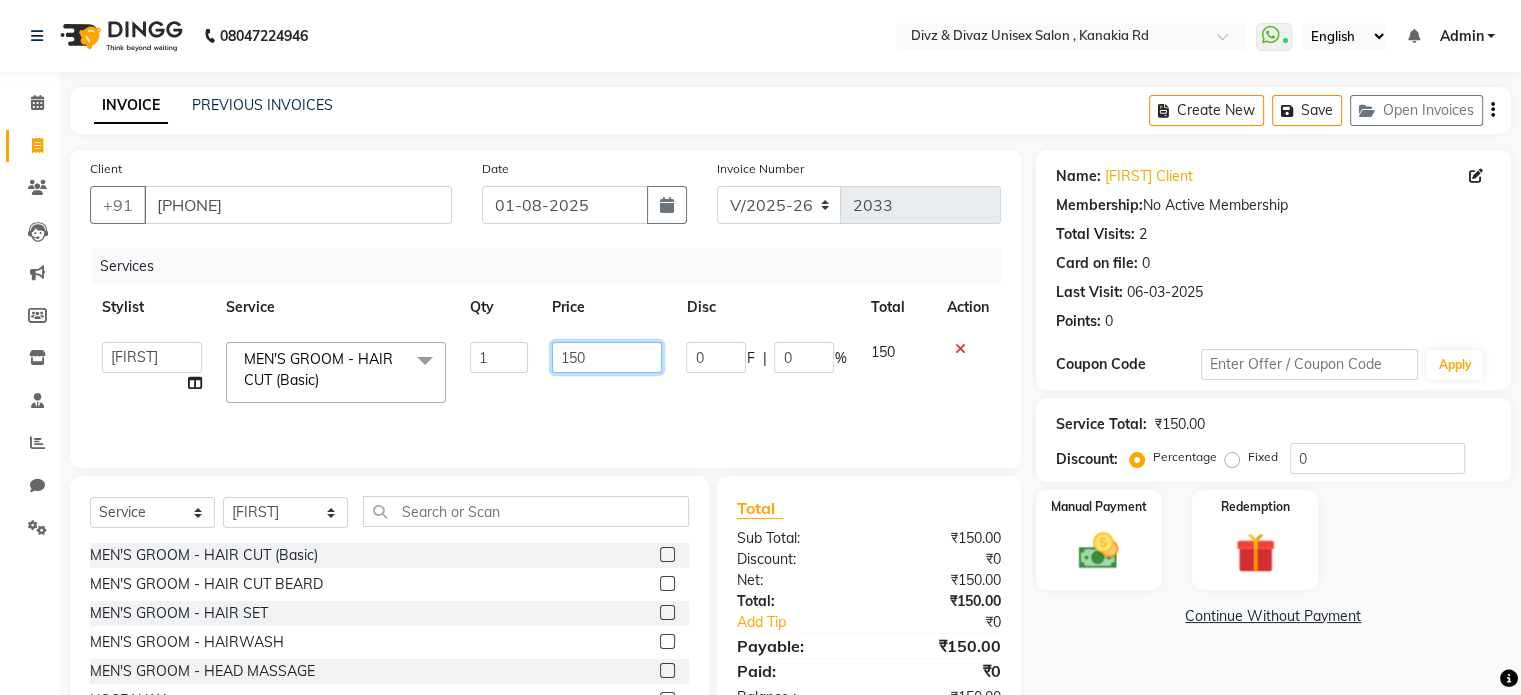 click on "150" 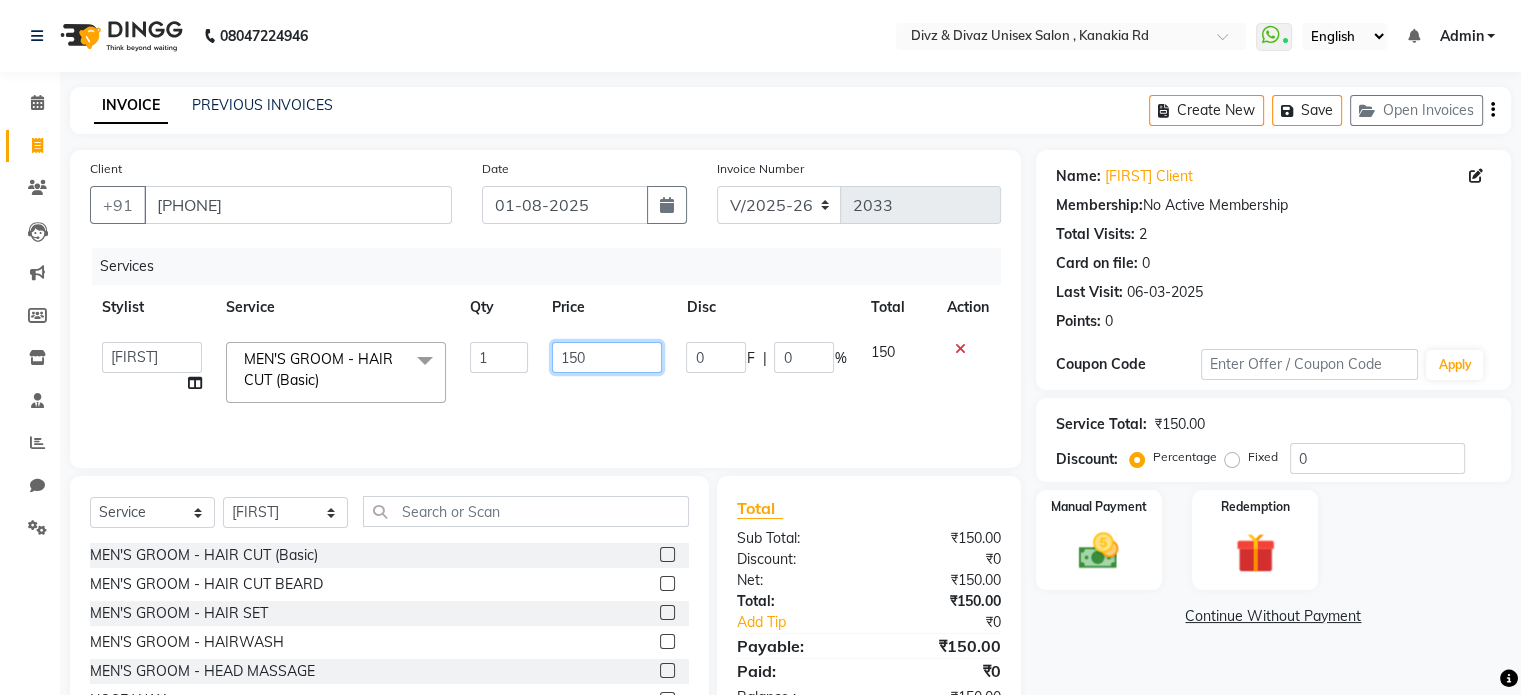 click on "150" 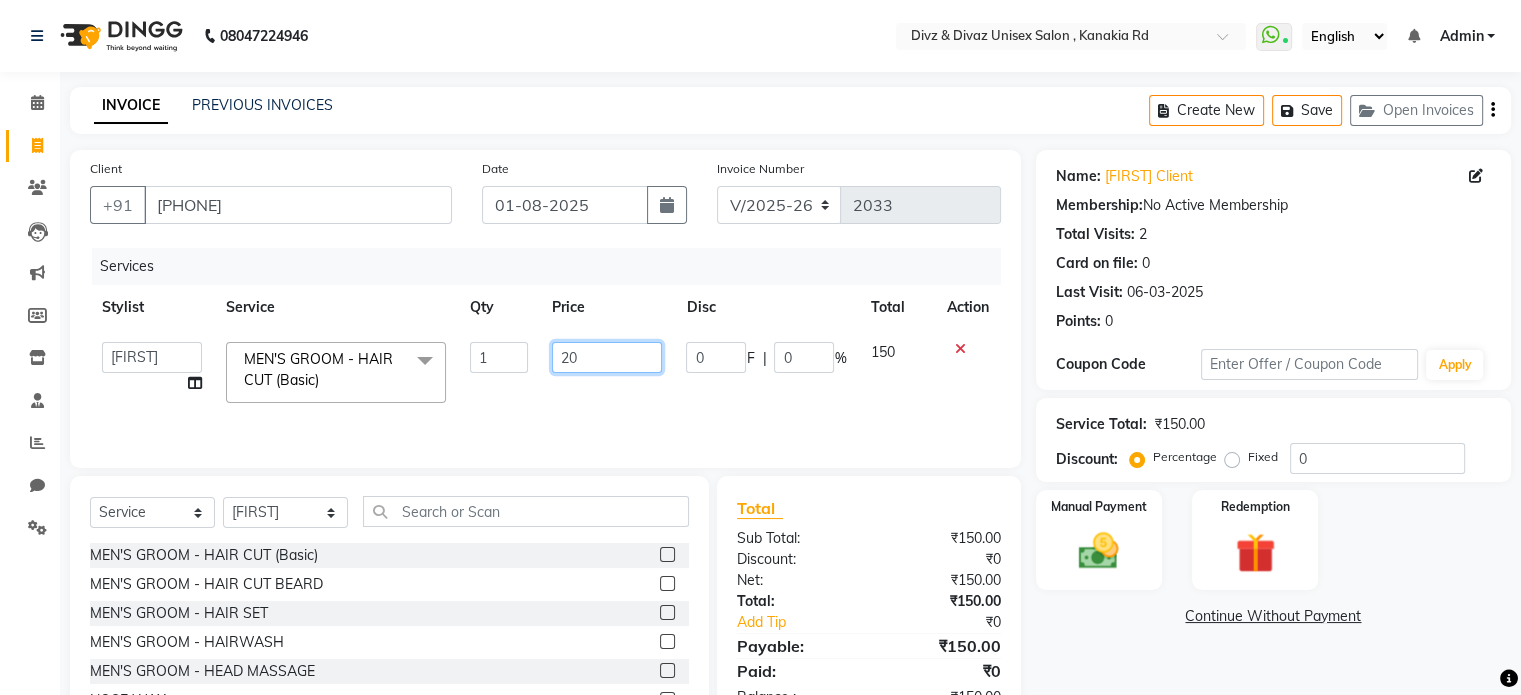 type on "200" 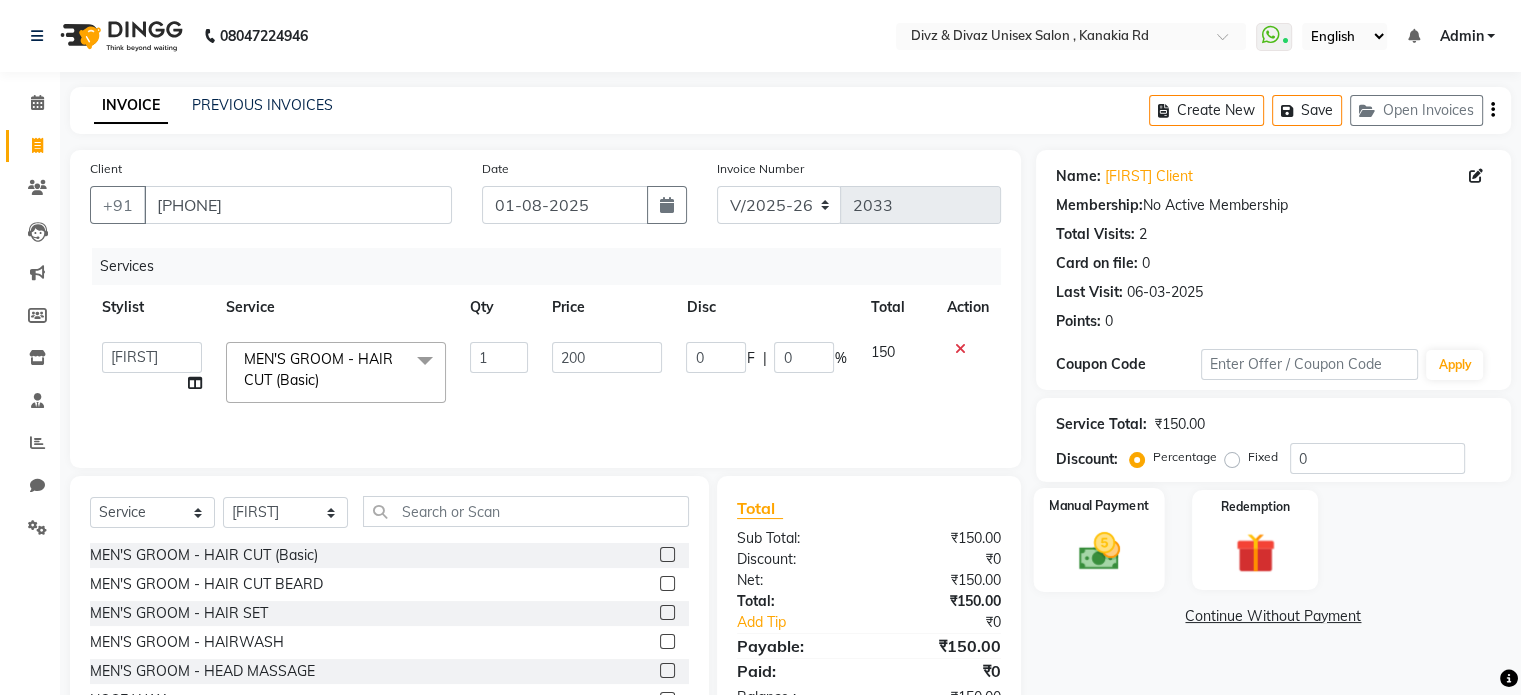 click 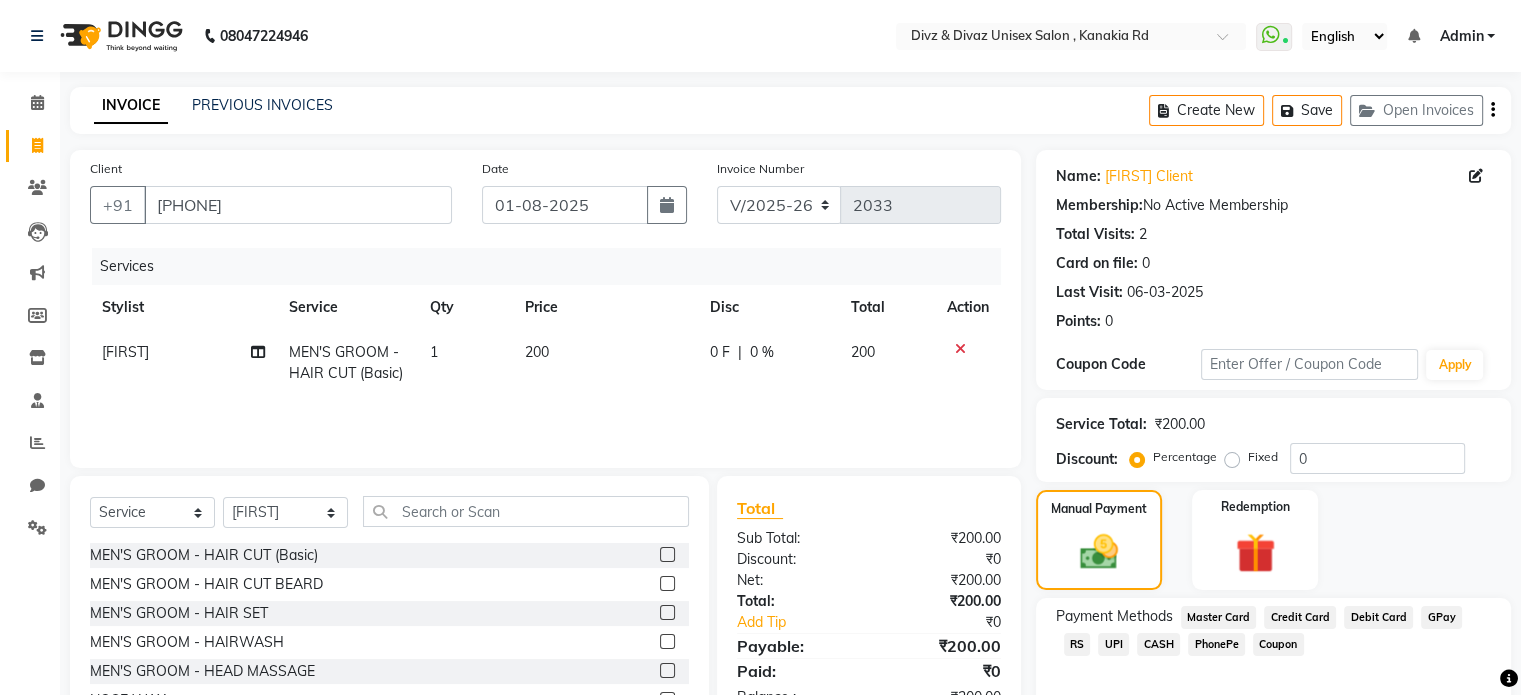 click on "UPI" 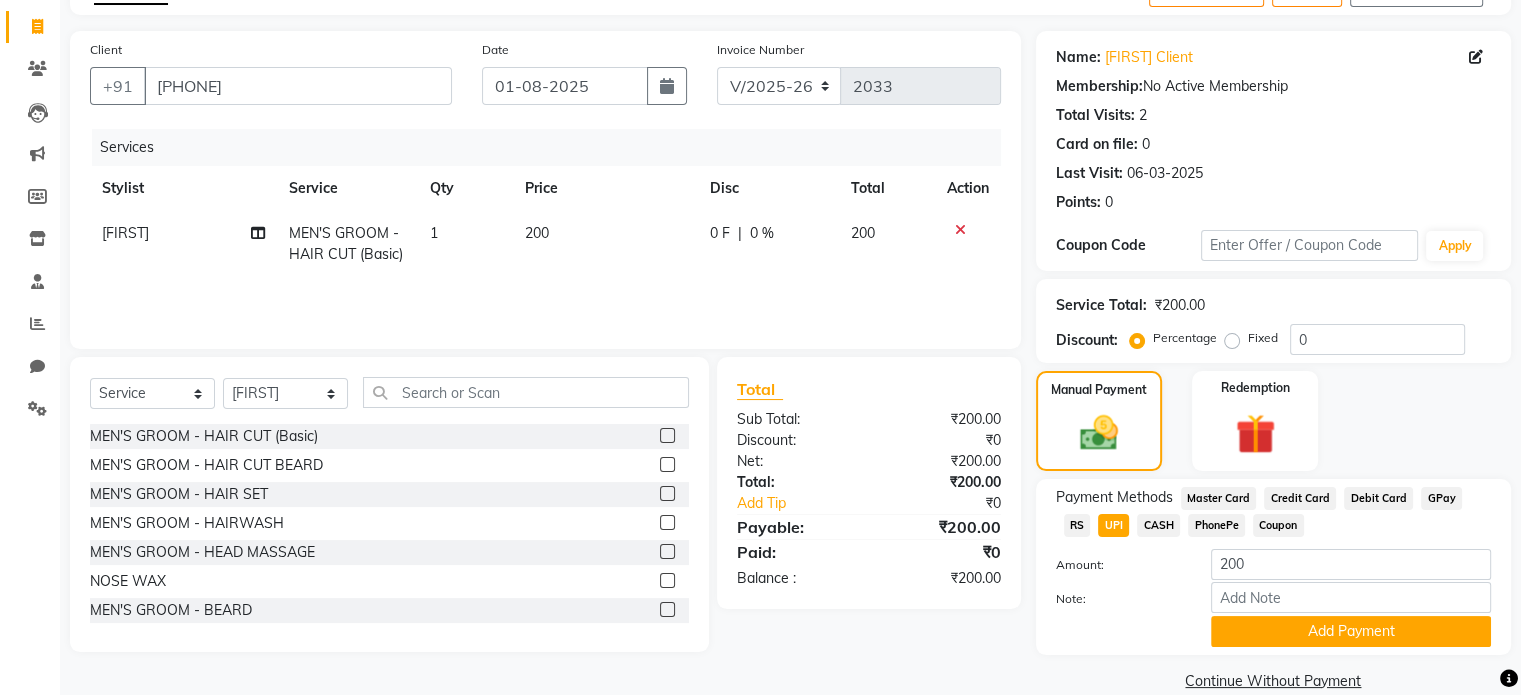 scroll, scrollTop: 120, scrollLeft: 0, axis: vertical 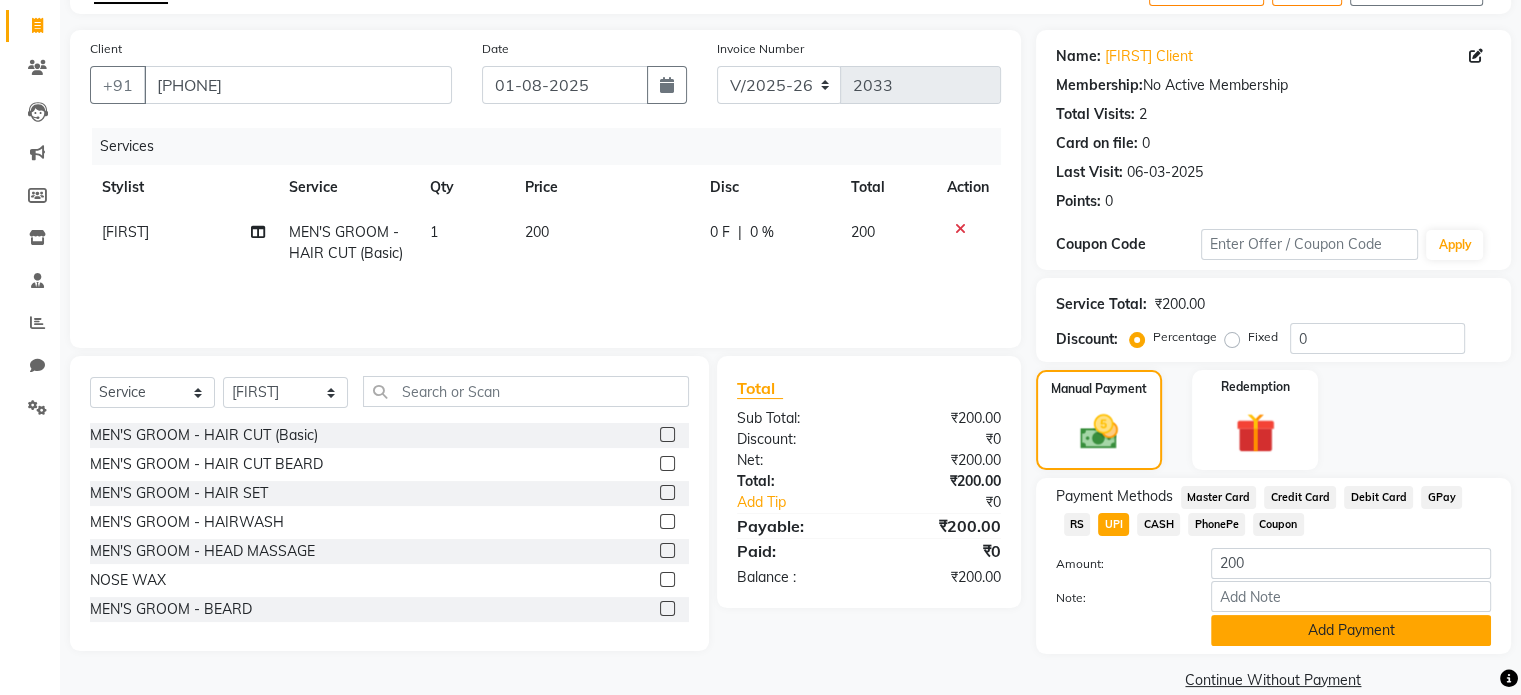 click on "Add Payment" 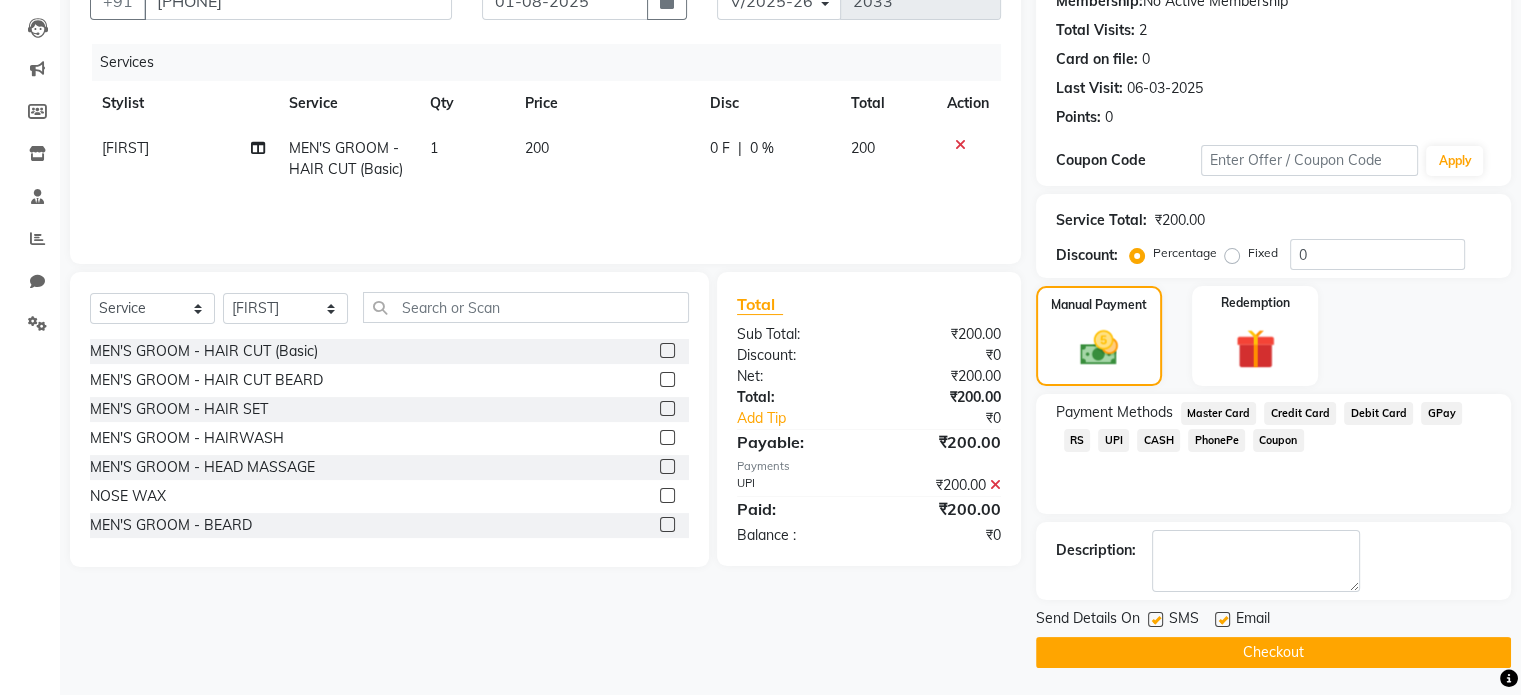 scroll, scrollTop: 205, scrollLeft: 0, axis: vertical 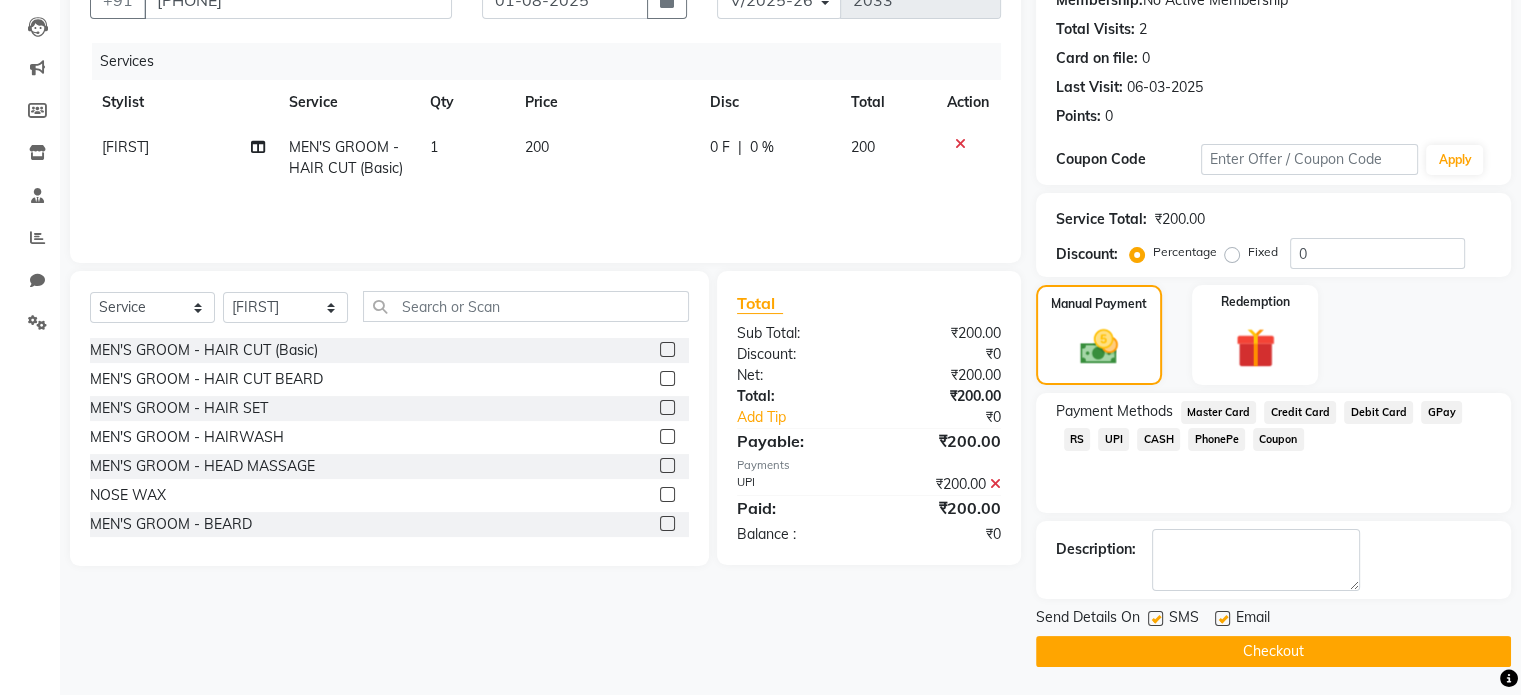 click on "Checkout" 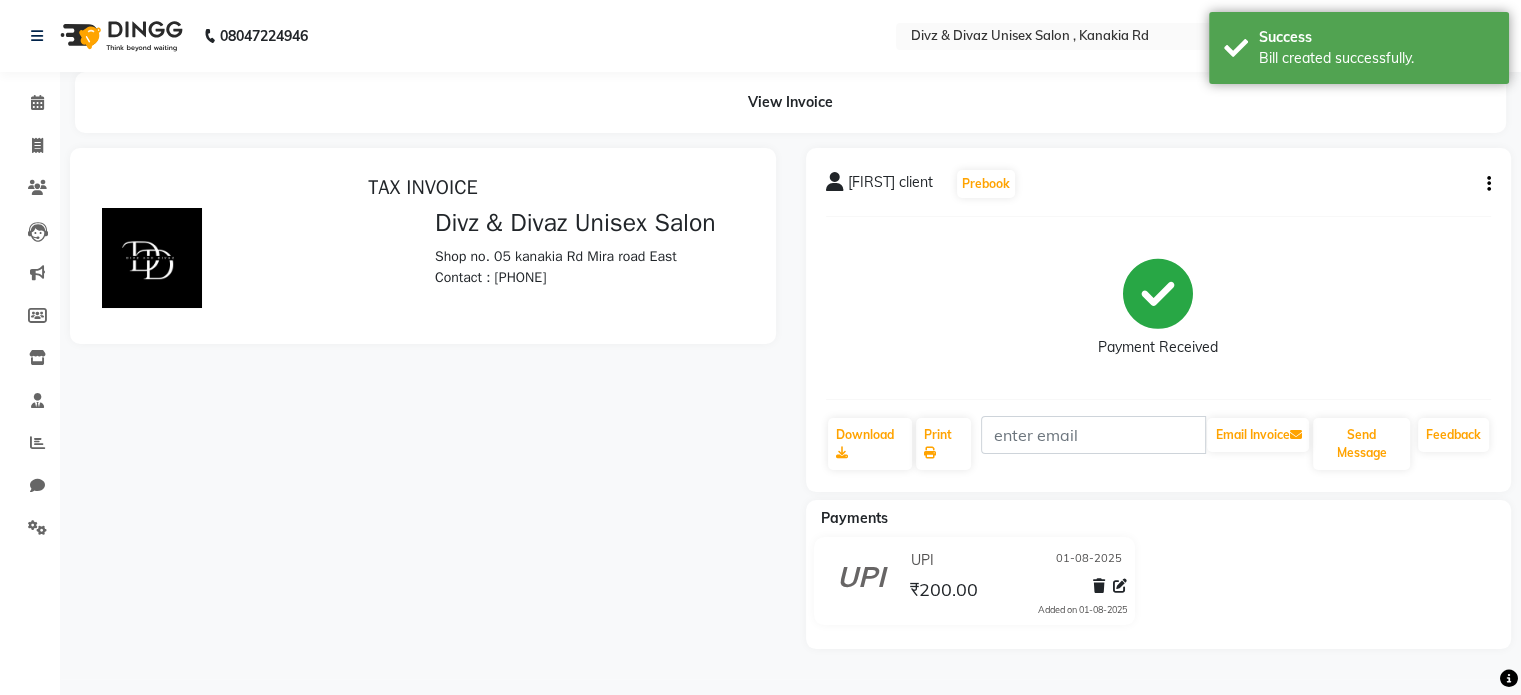 scroll, scrollTop: 0, scrollLeft: 0, axis: both 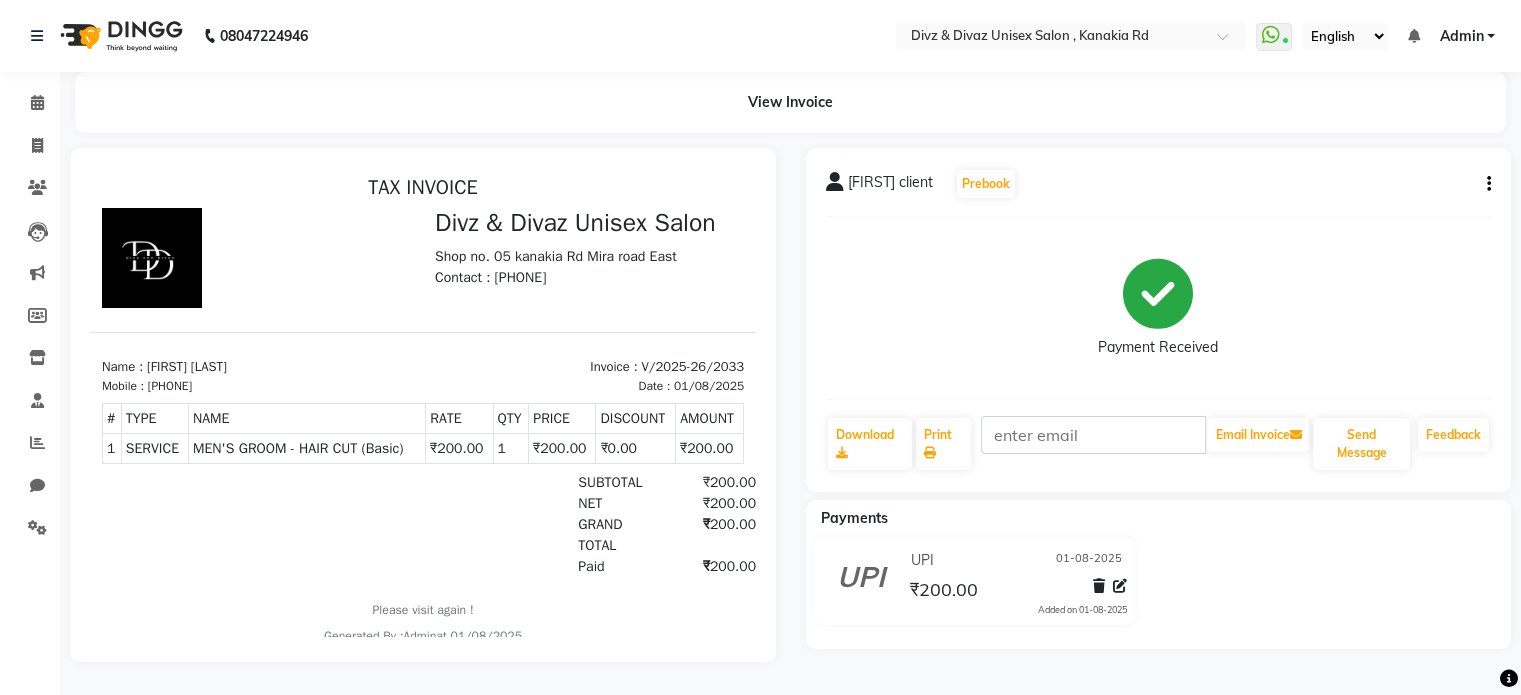 click on "View Invoice" 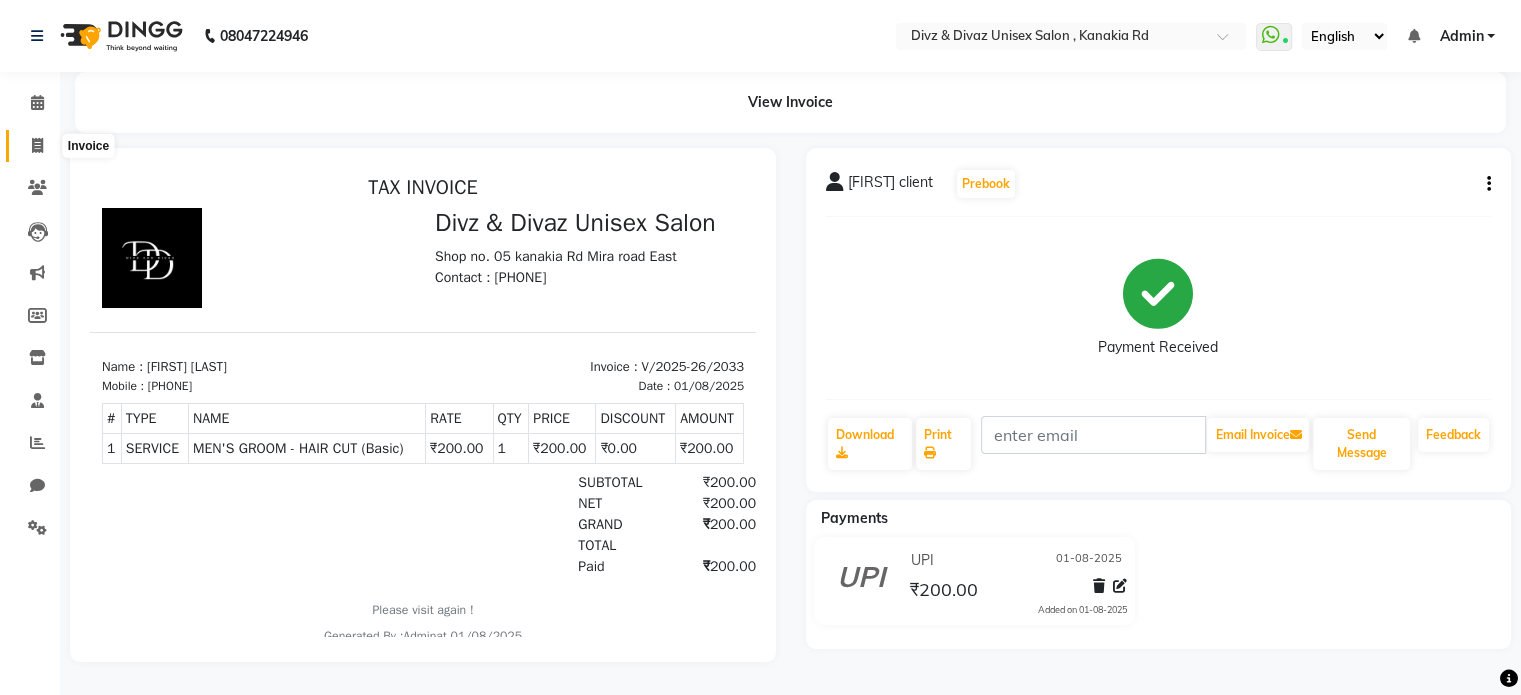 click 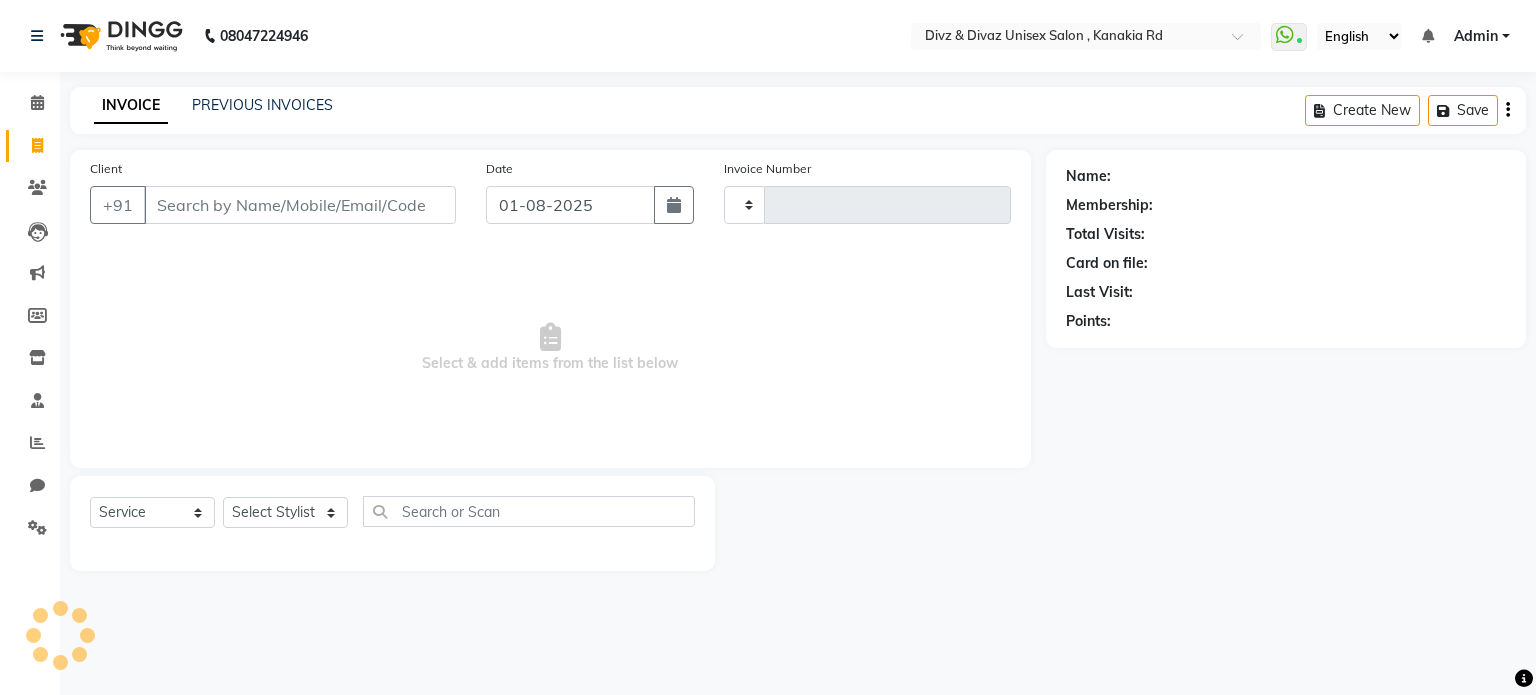 type on "2034" 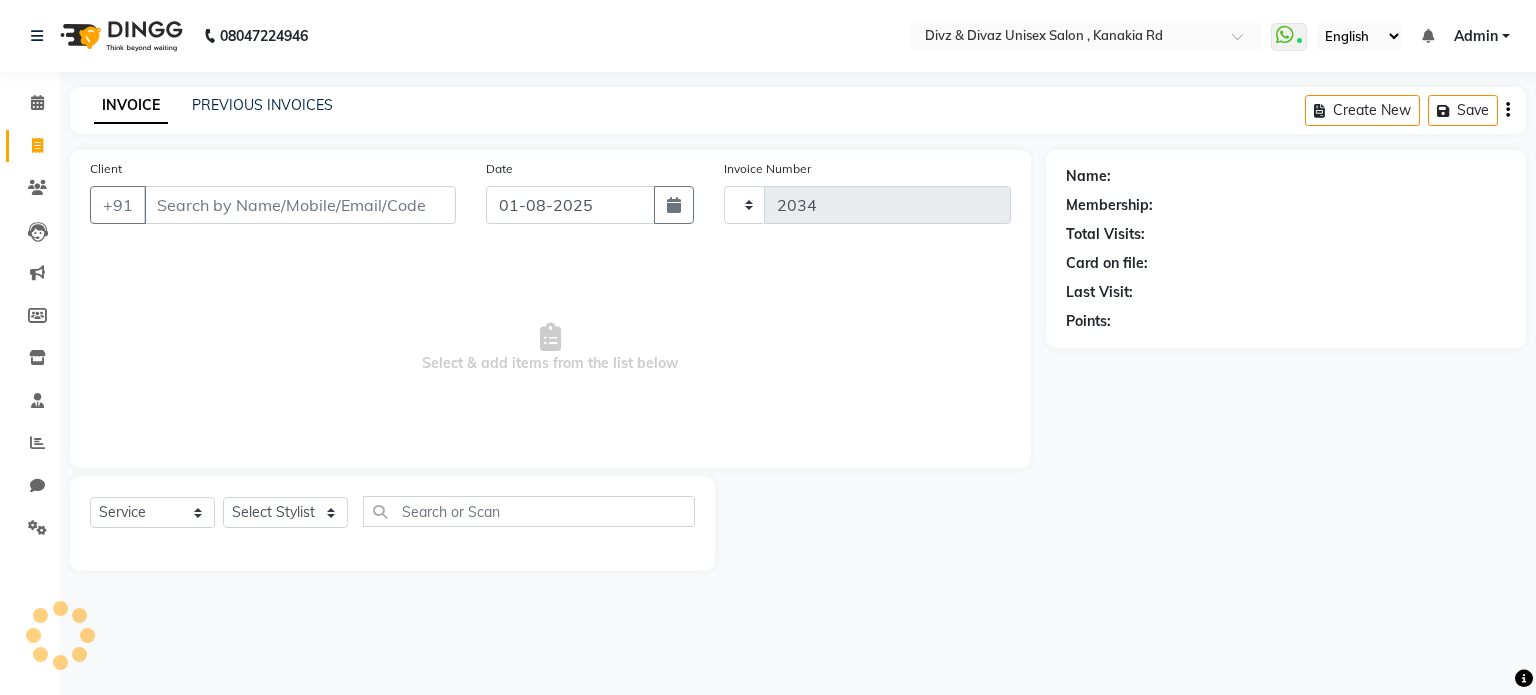 select on "7588" 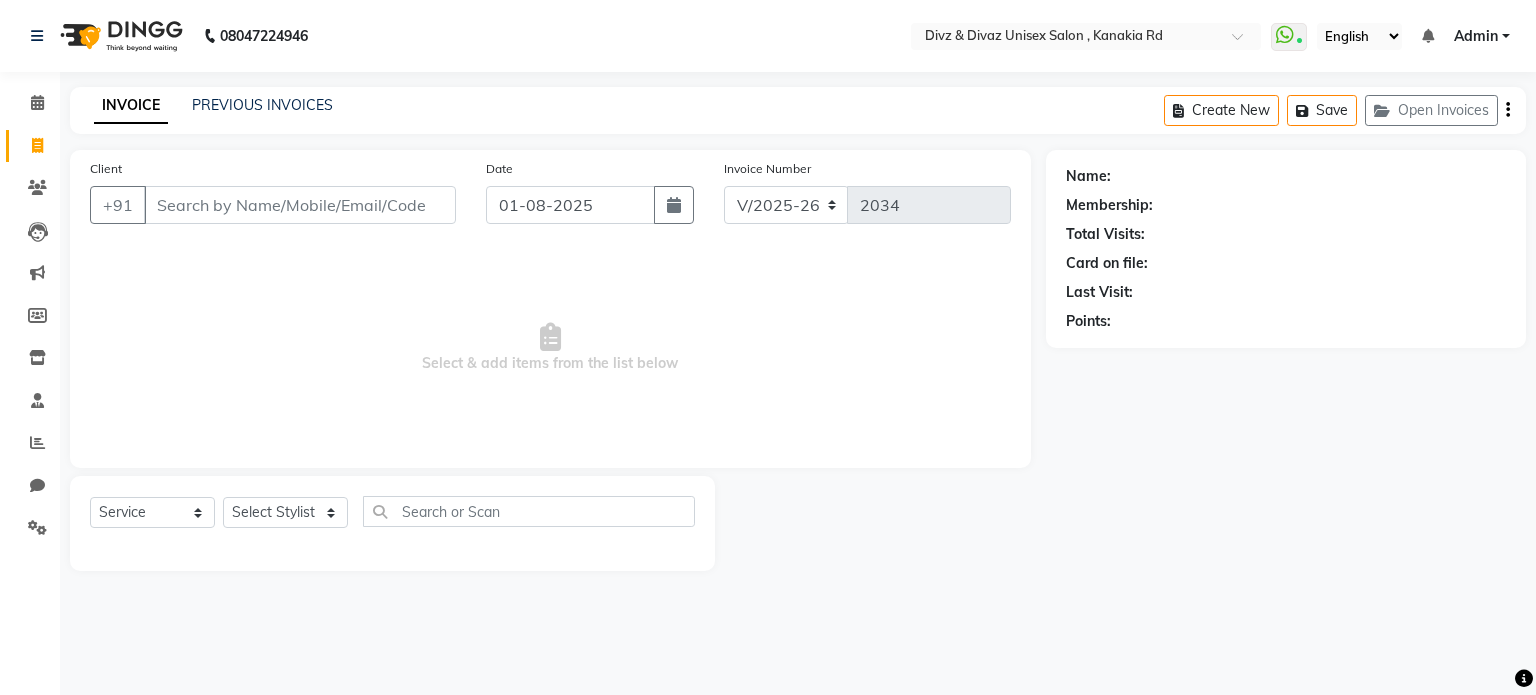 click on "Client" at bounding box center [300, 205] 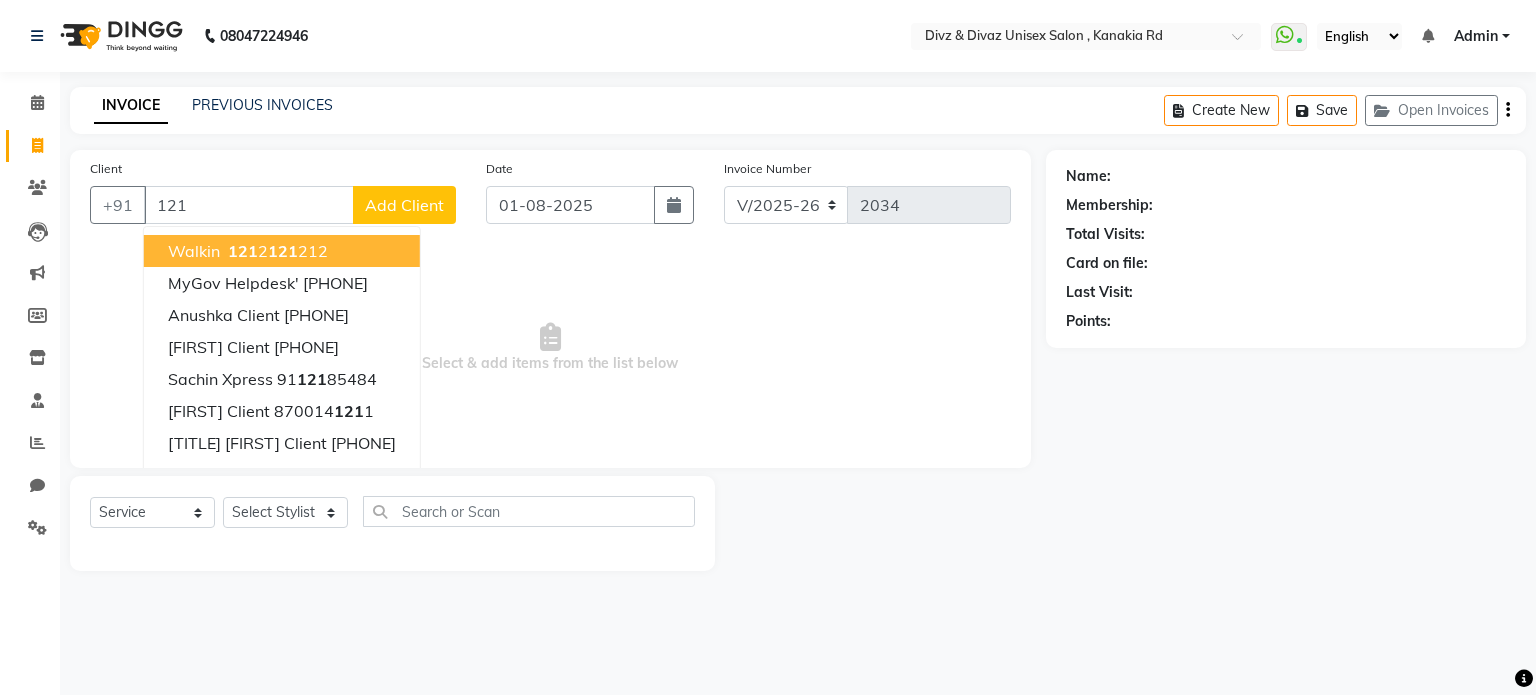 click on "walkin   121 2 121 212" at bounding box center (282, 251) 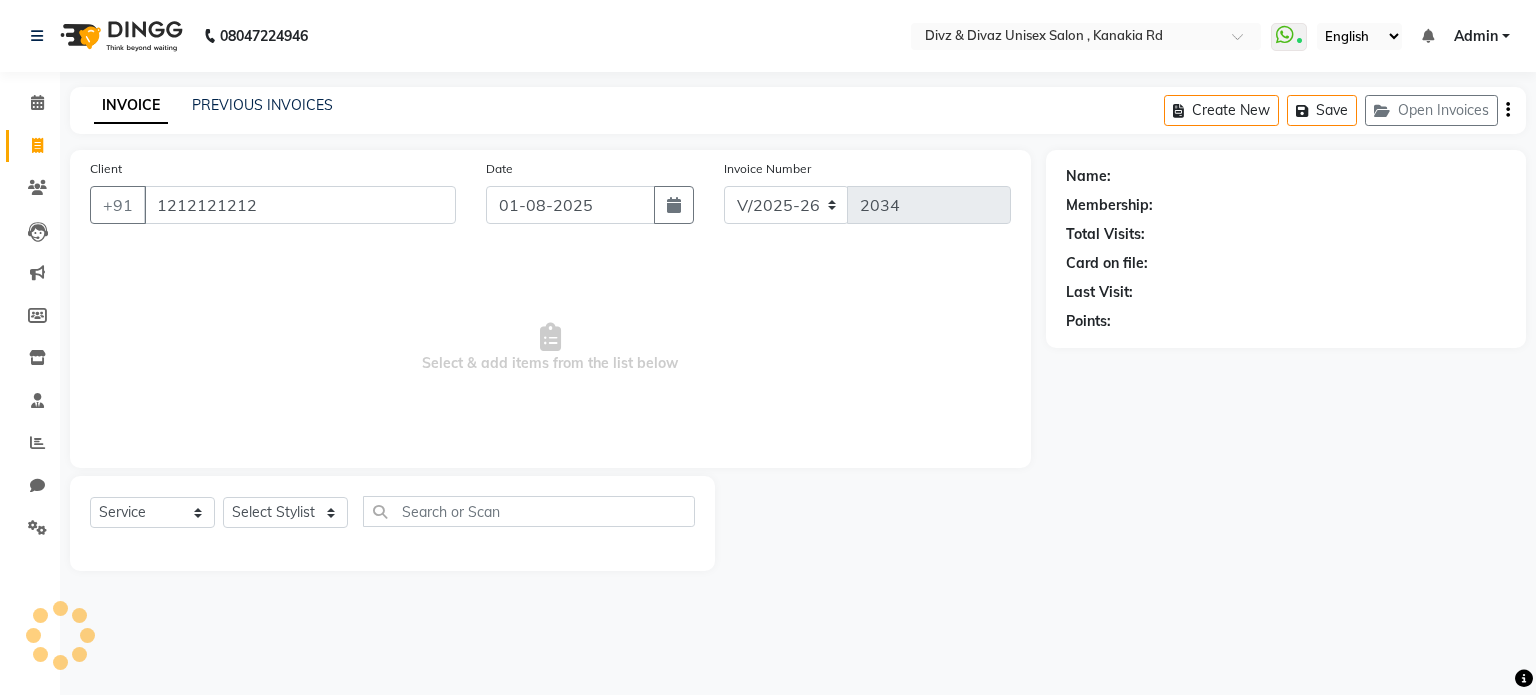 type on "1212121212" 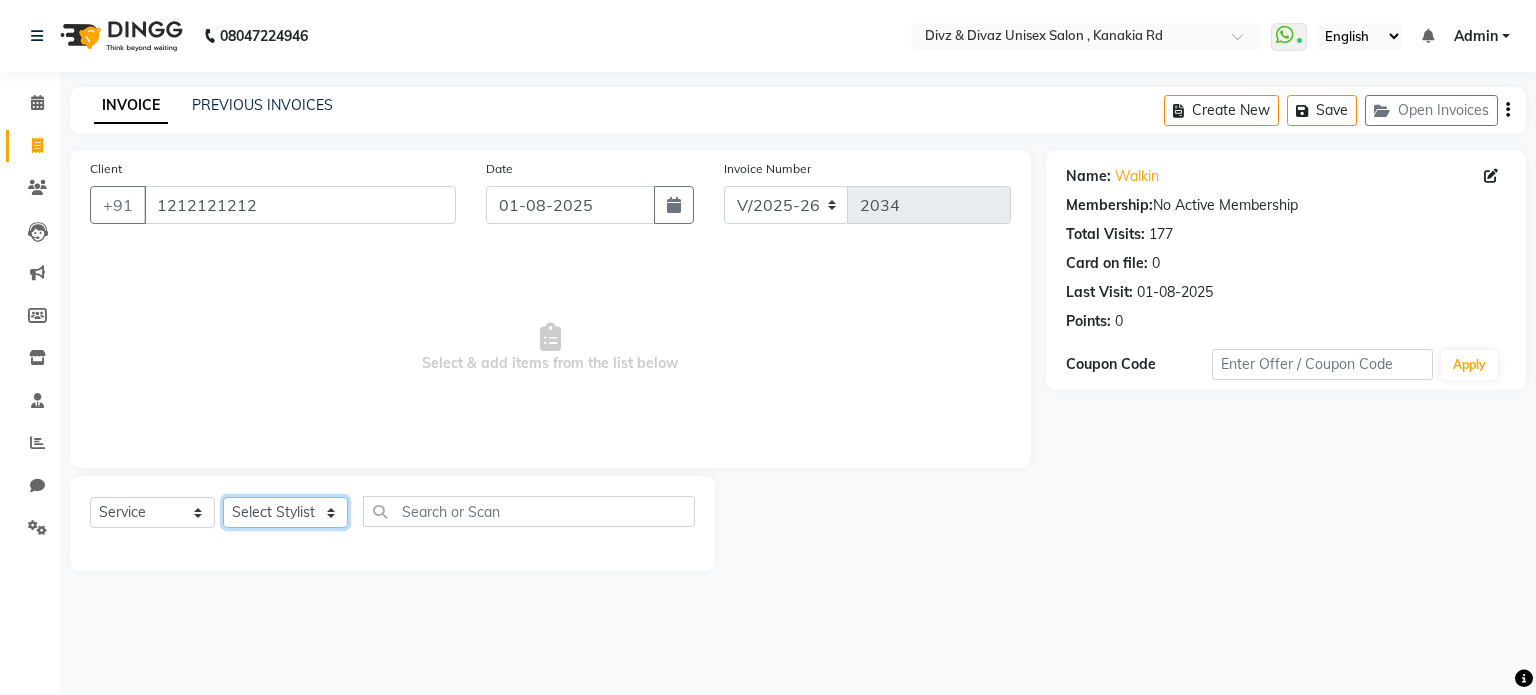 click on "Select Stylist Divyanshu Kailash  Nisha Prem ravina shabeer" 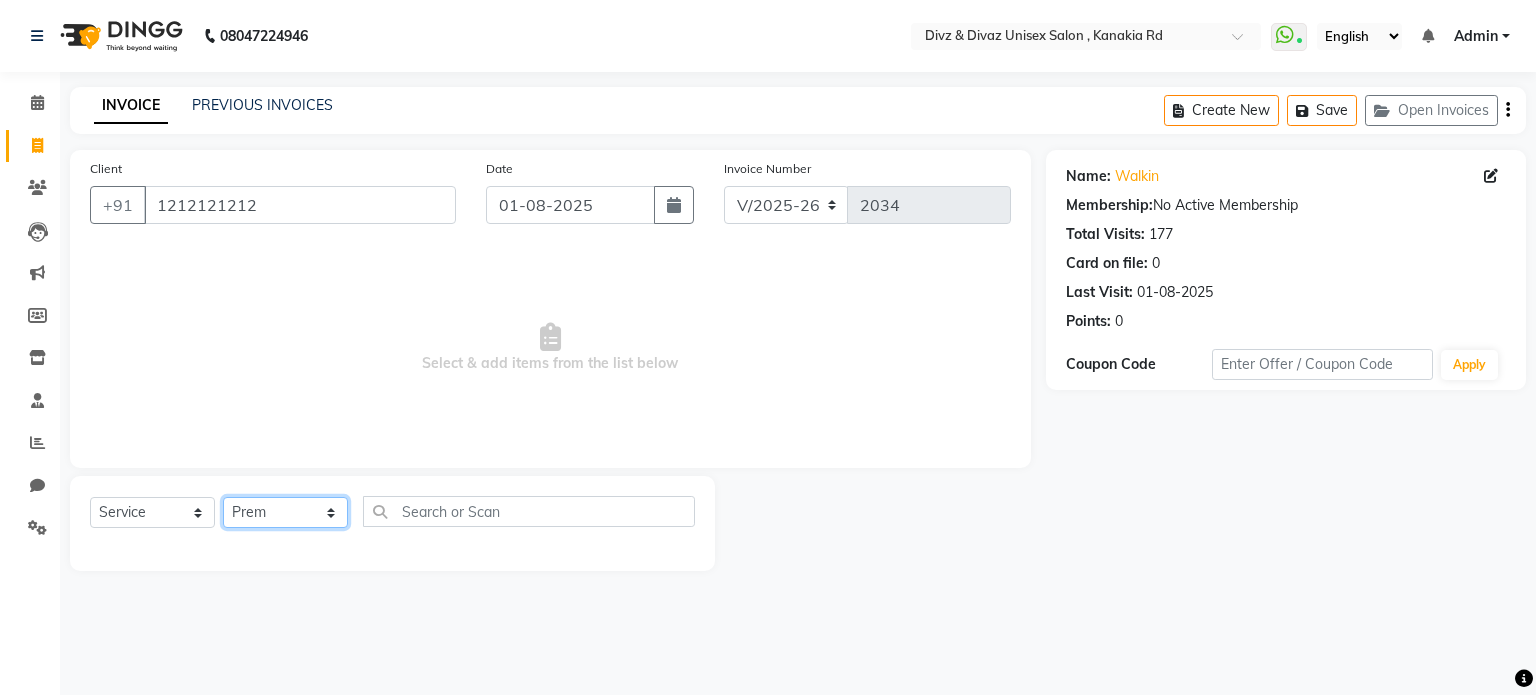 click on "Select Stylist Divyanshu Kailash  Nisha Prem ravina shabeer" 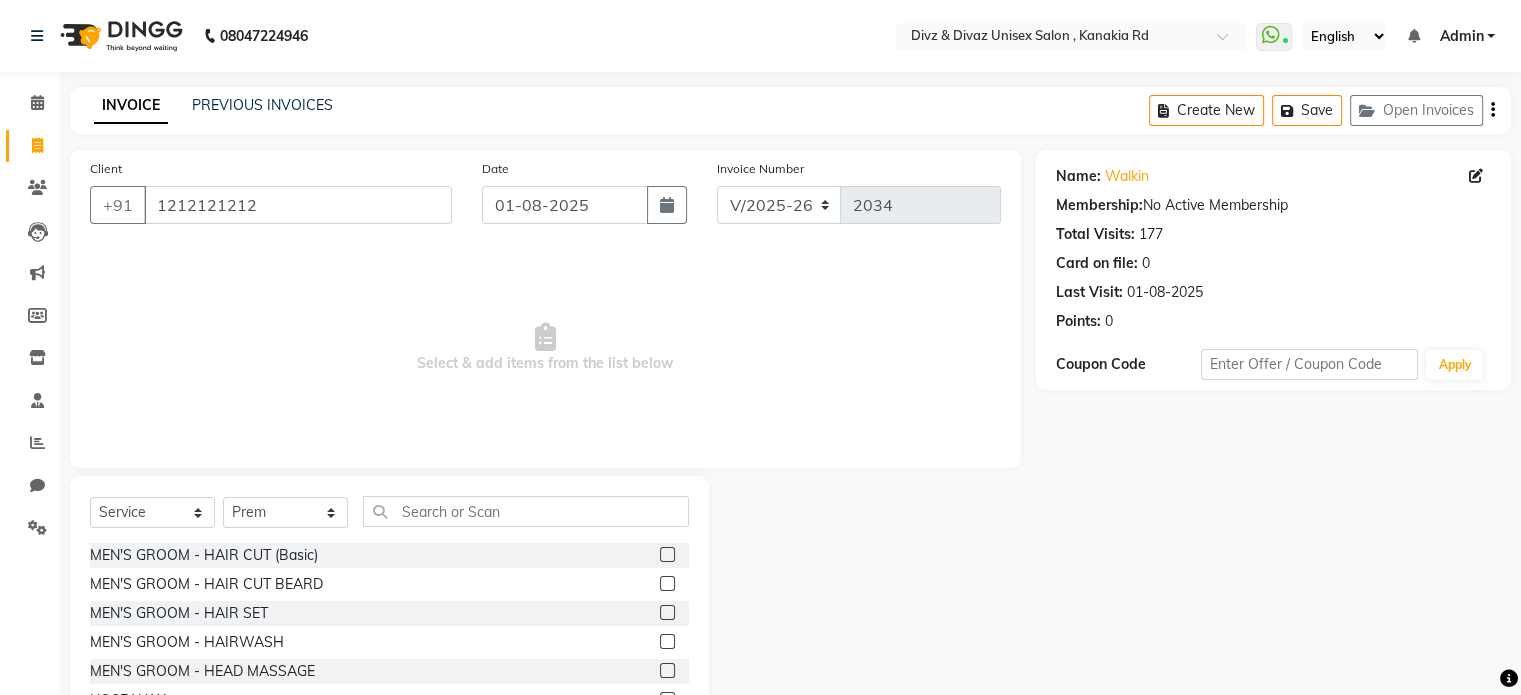 click 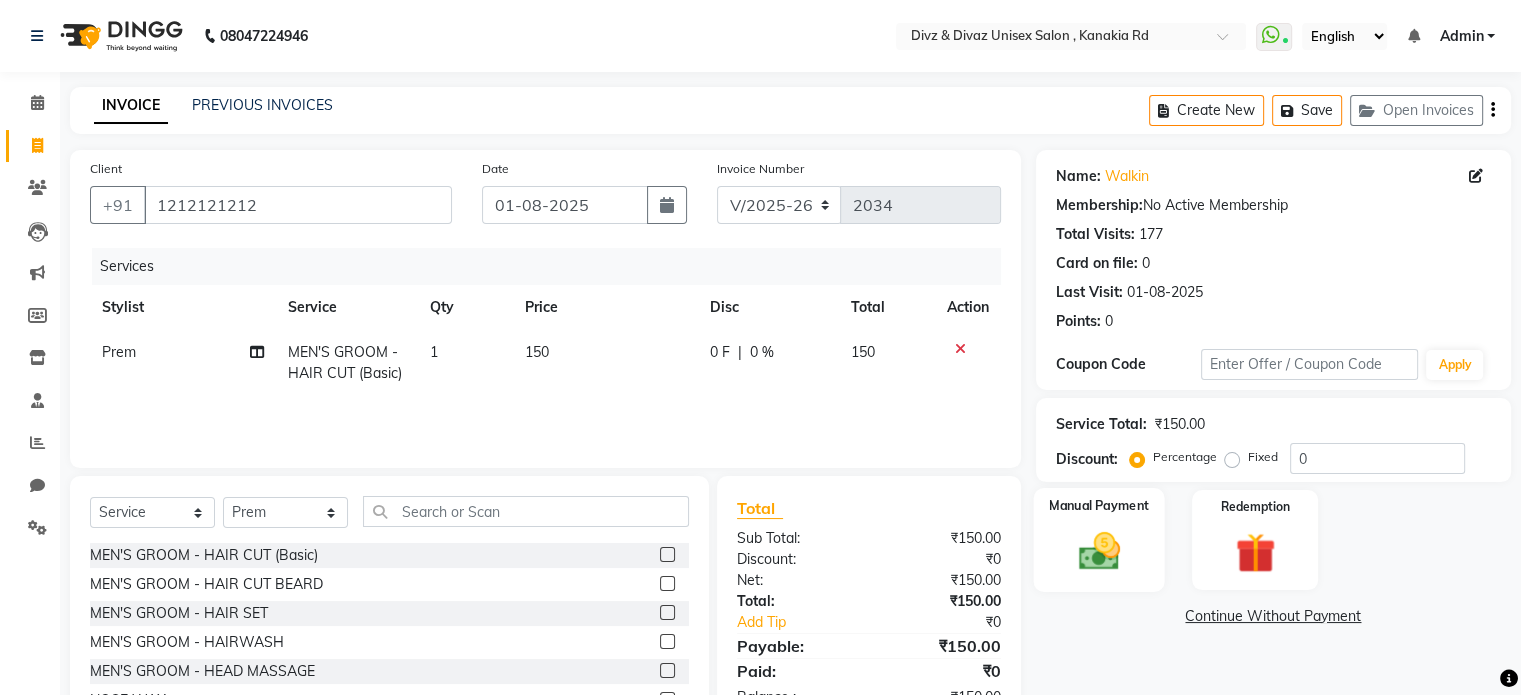 click 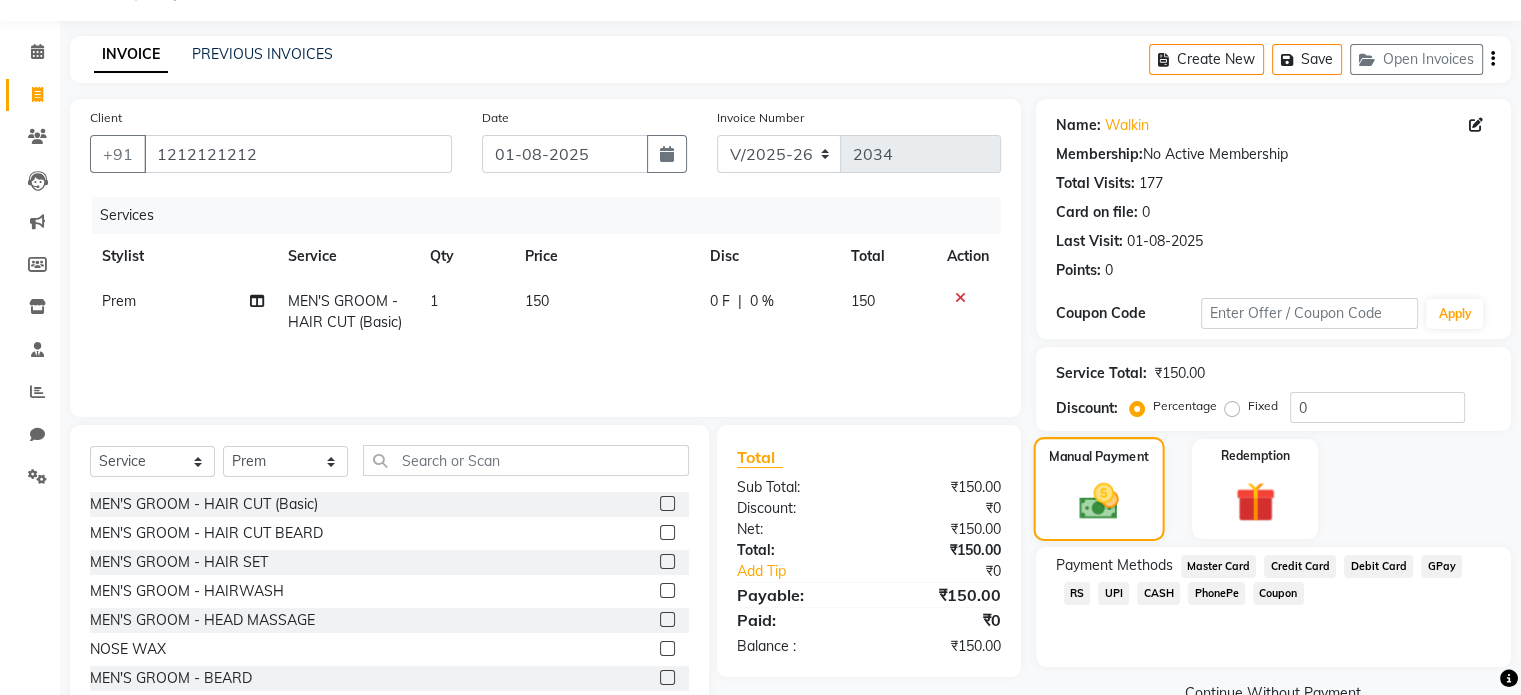 scroll, scrollTop: 80, scrollLeft: 0, axis: vertical 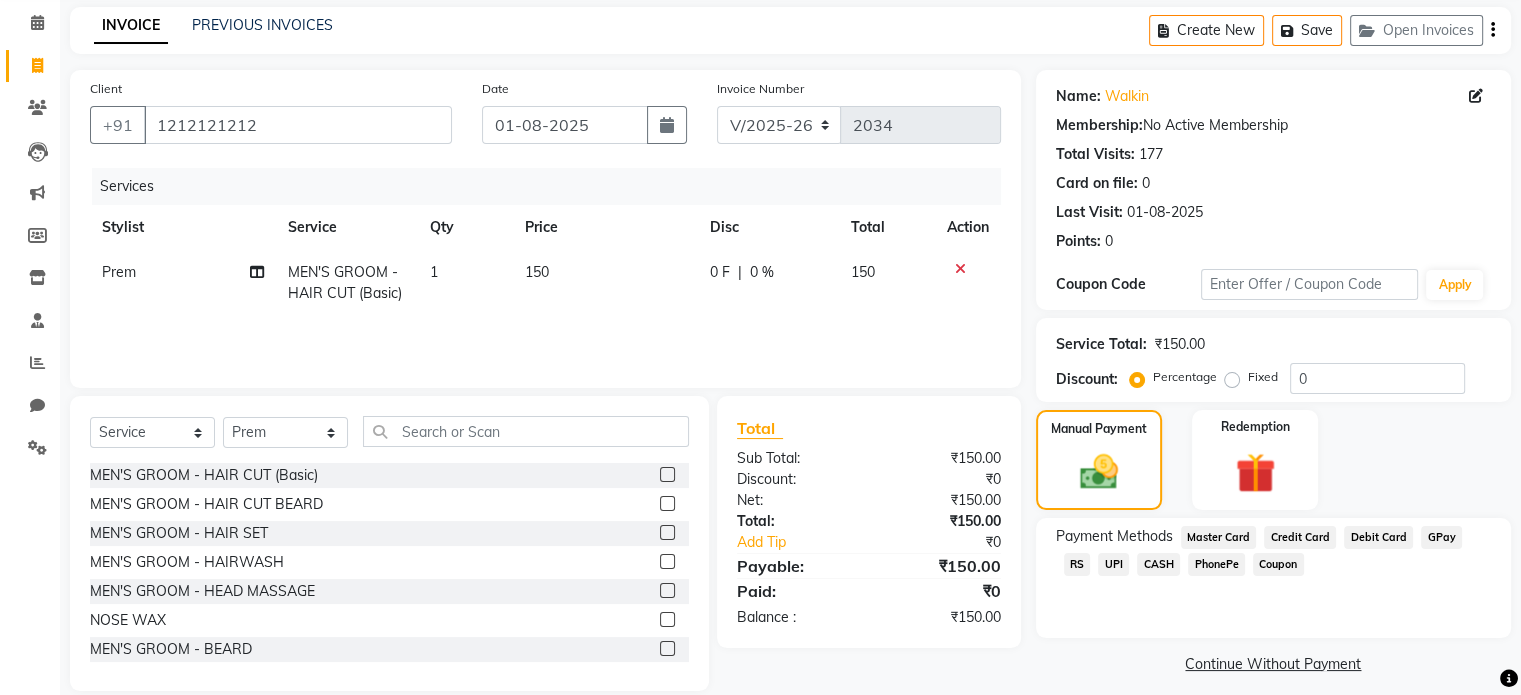 click on "UPI" 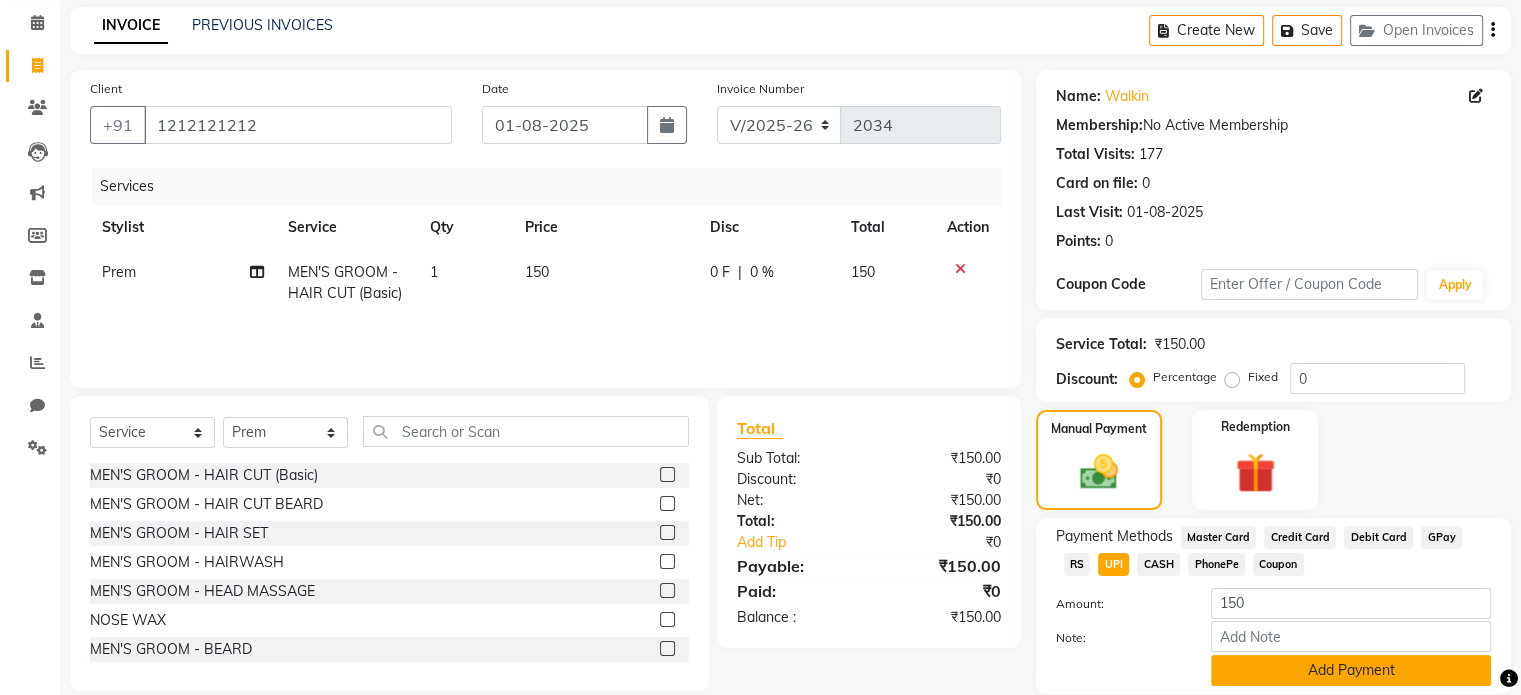 click on "Add Payment" 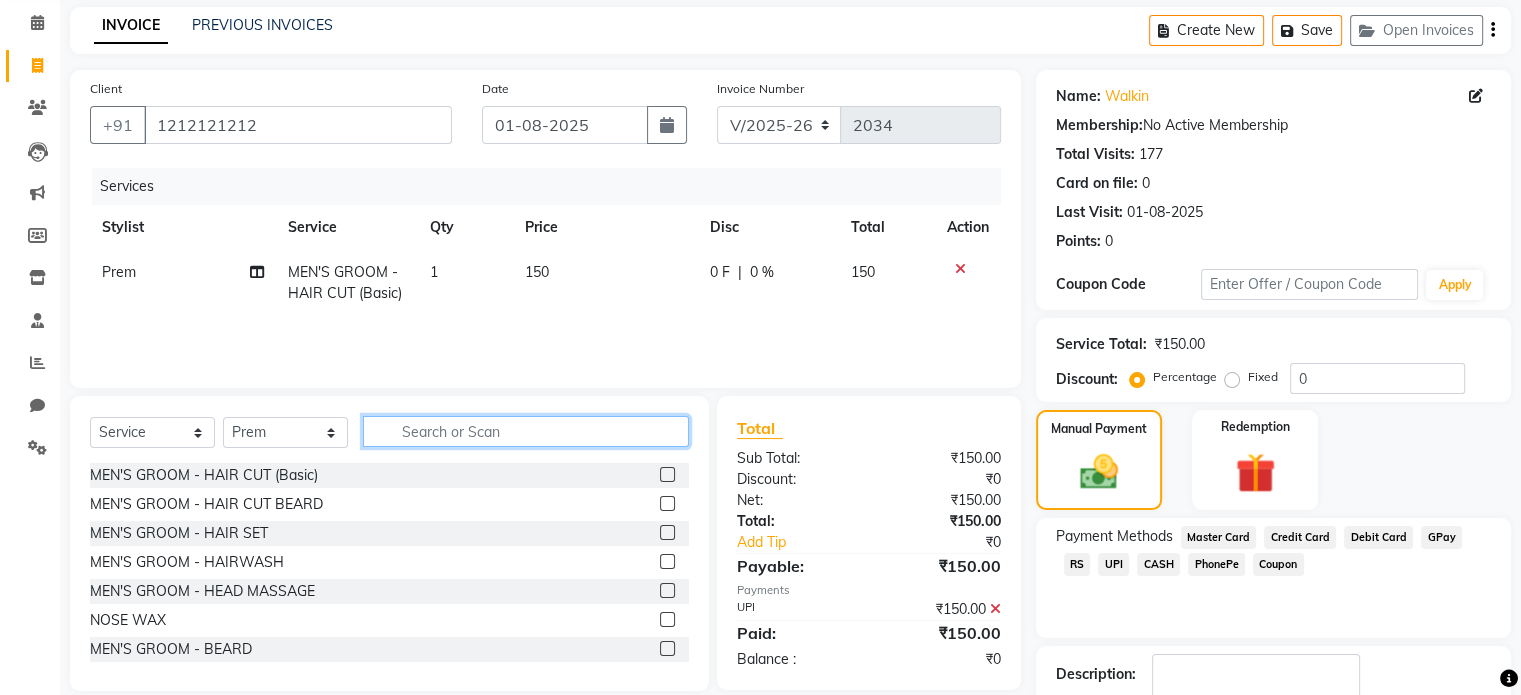 click 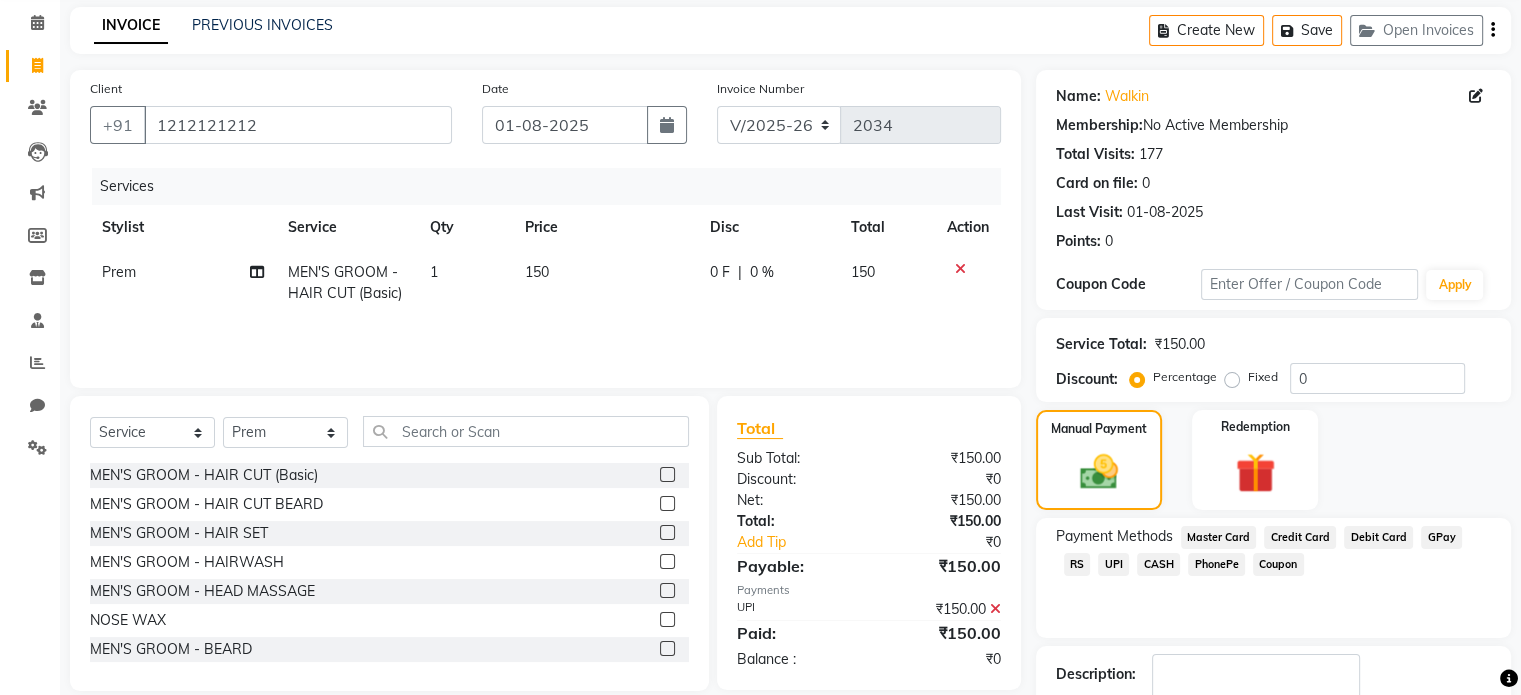 click 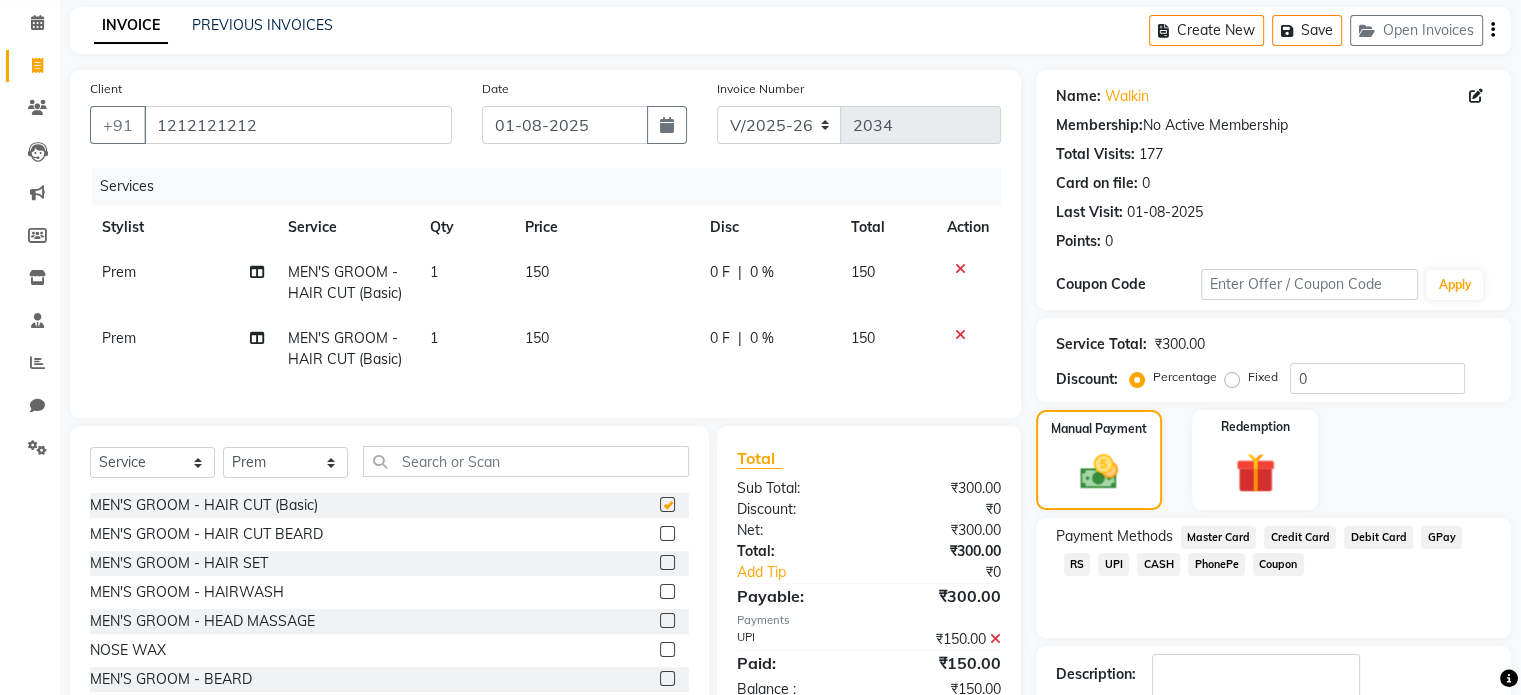 checkbox on "false" 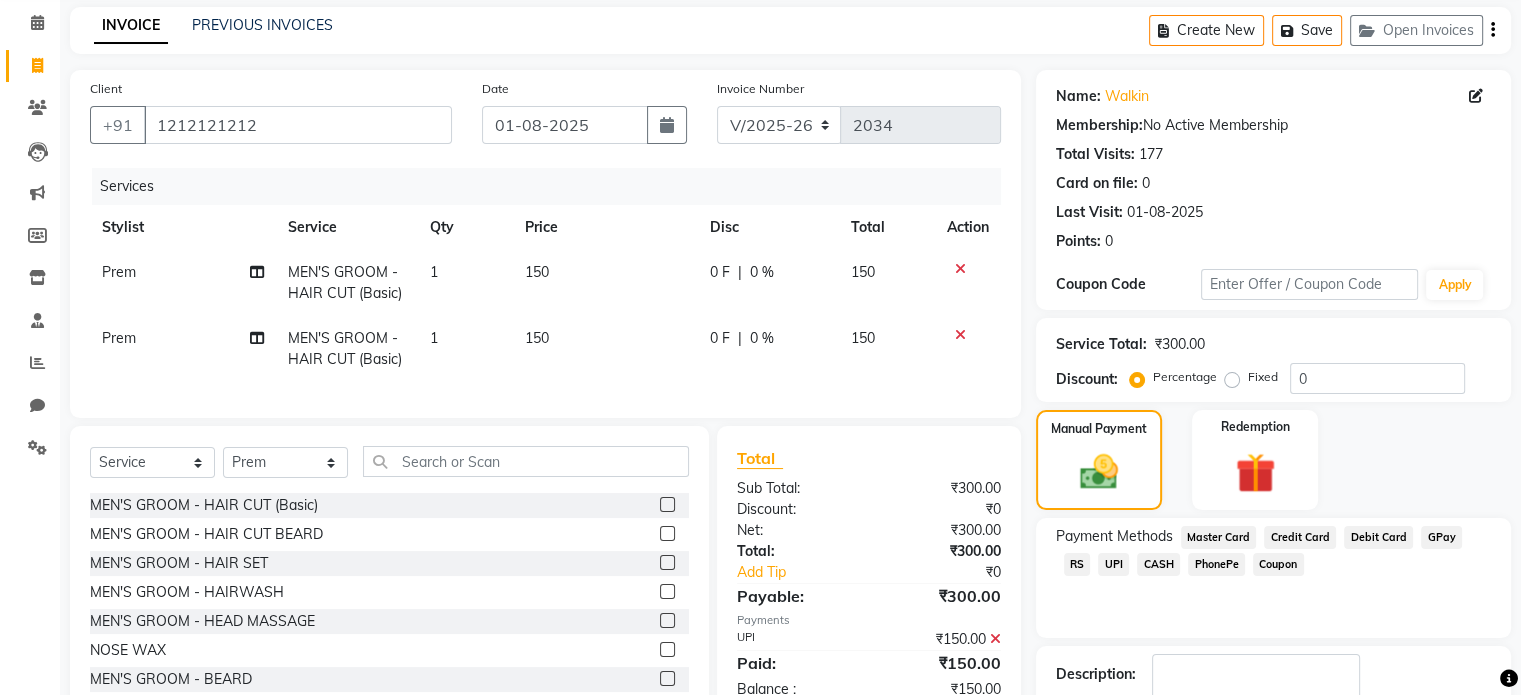 click on "CASH" 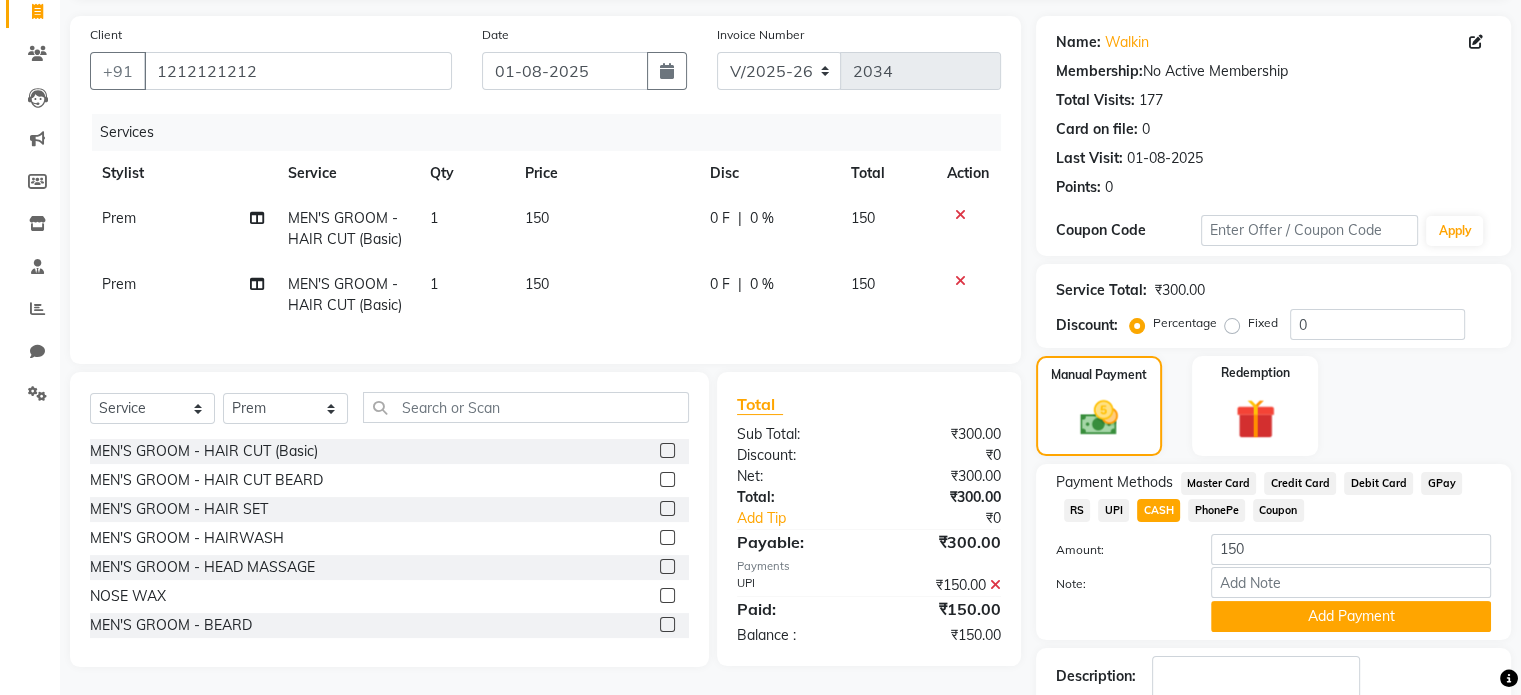 scroll, scrollTop: 160, scrollLeft: 0, axis: vertical 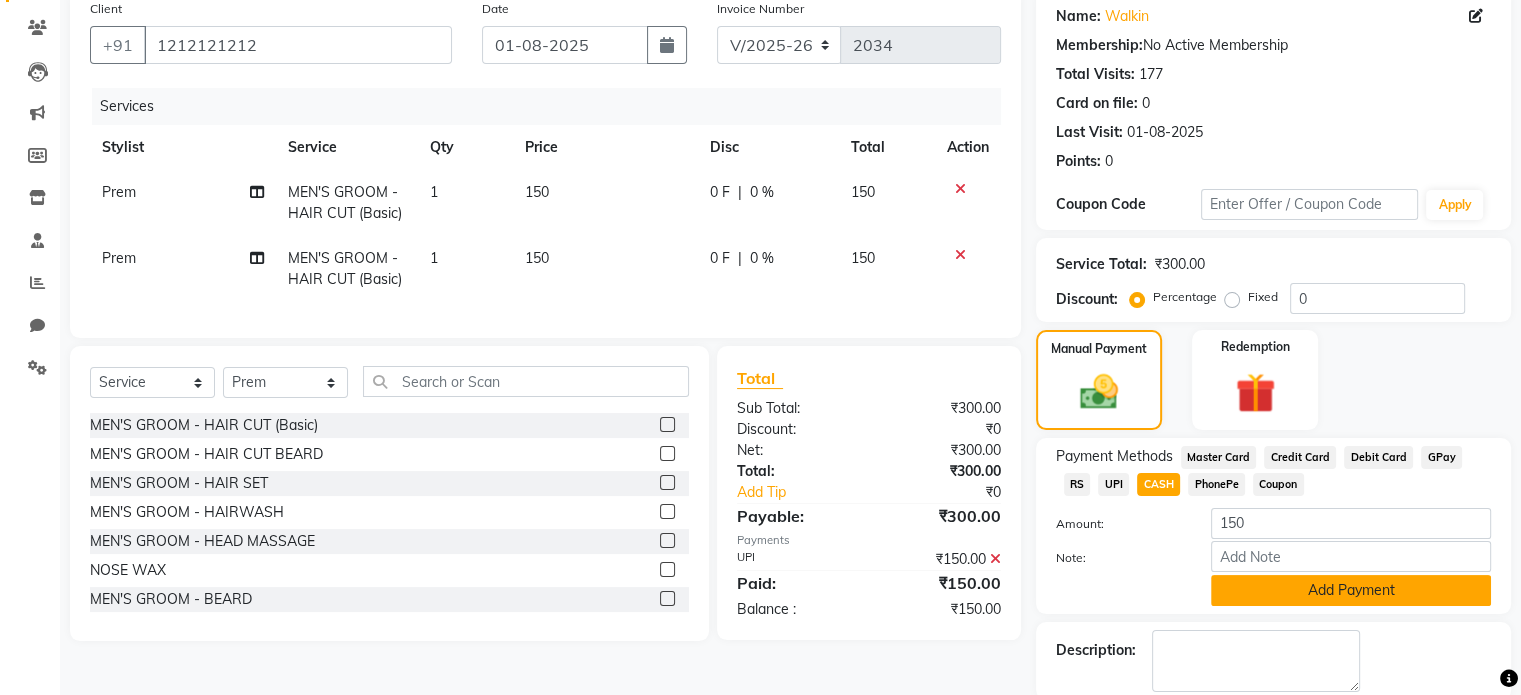 click on "Add Payment" 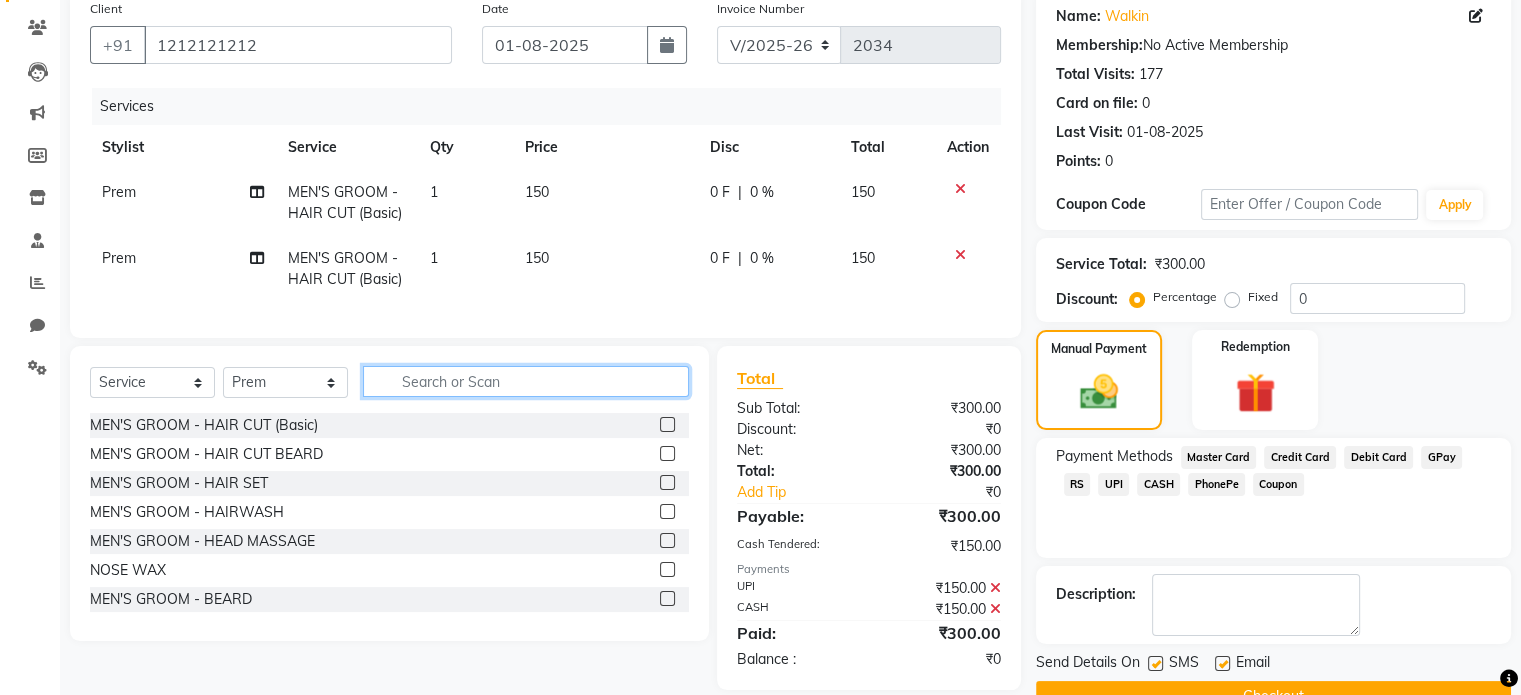 click 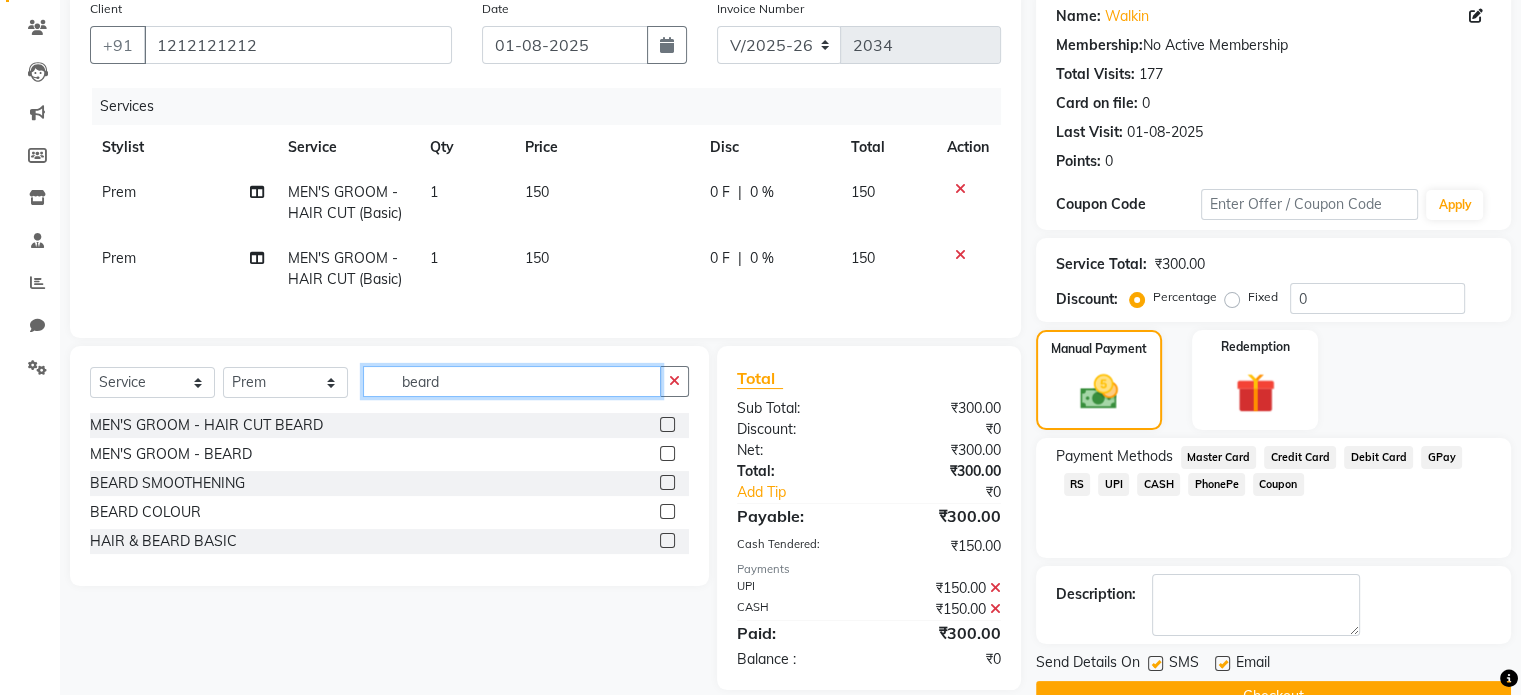 type on "beard" 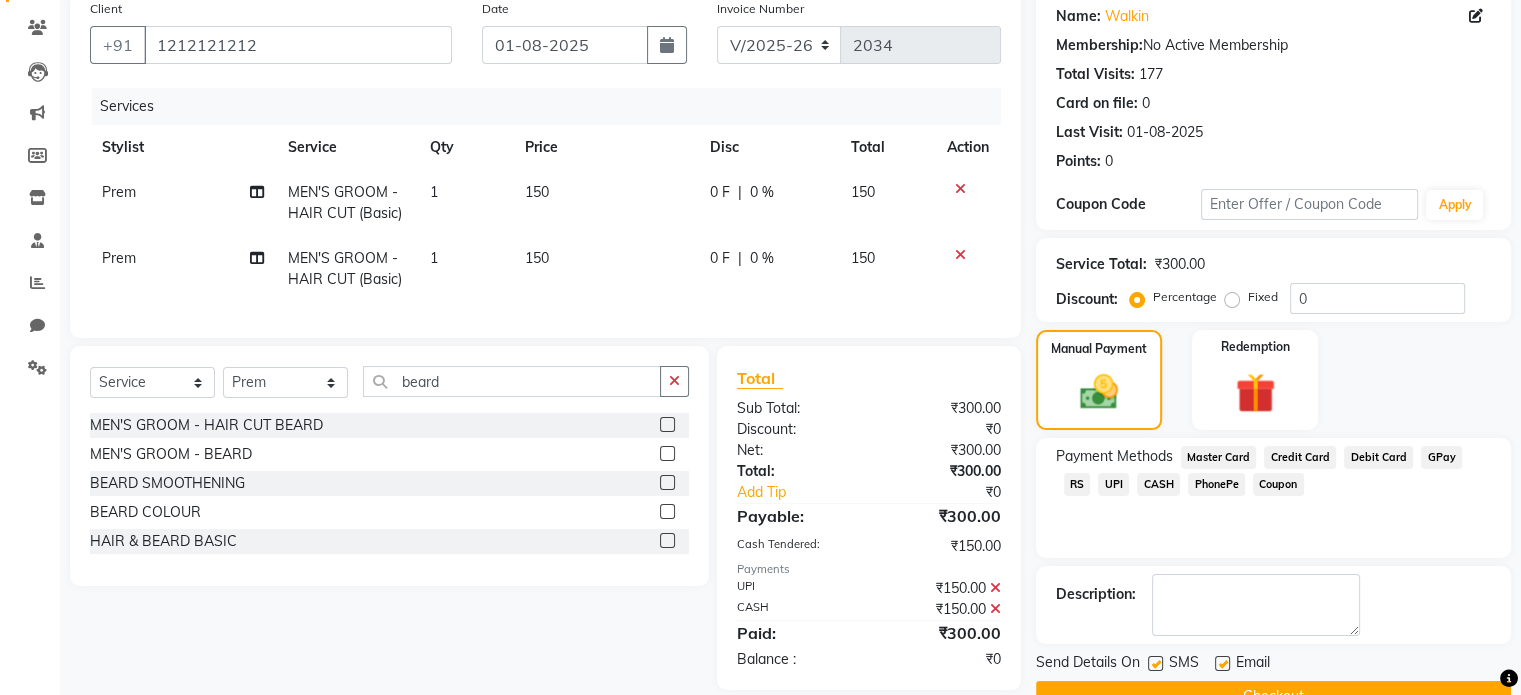 click 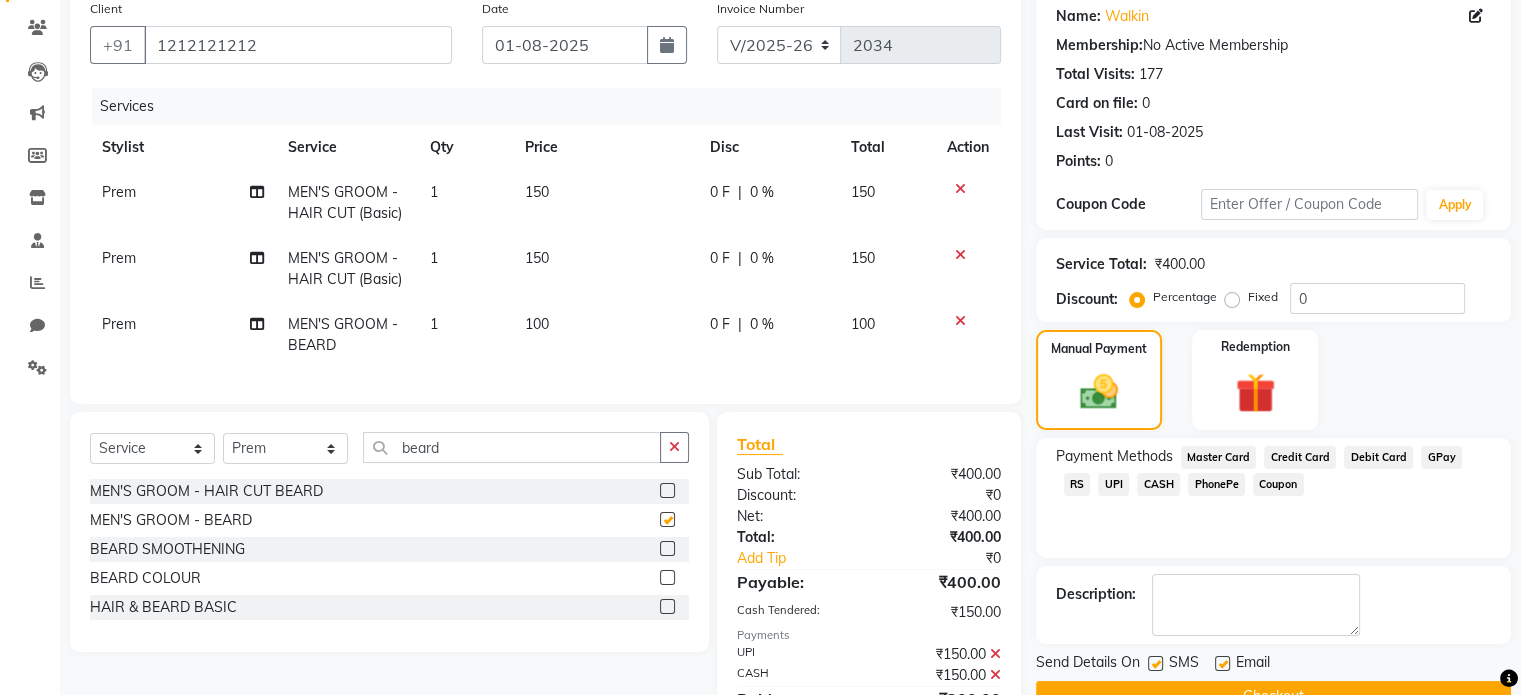 checkbox on "false" 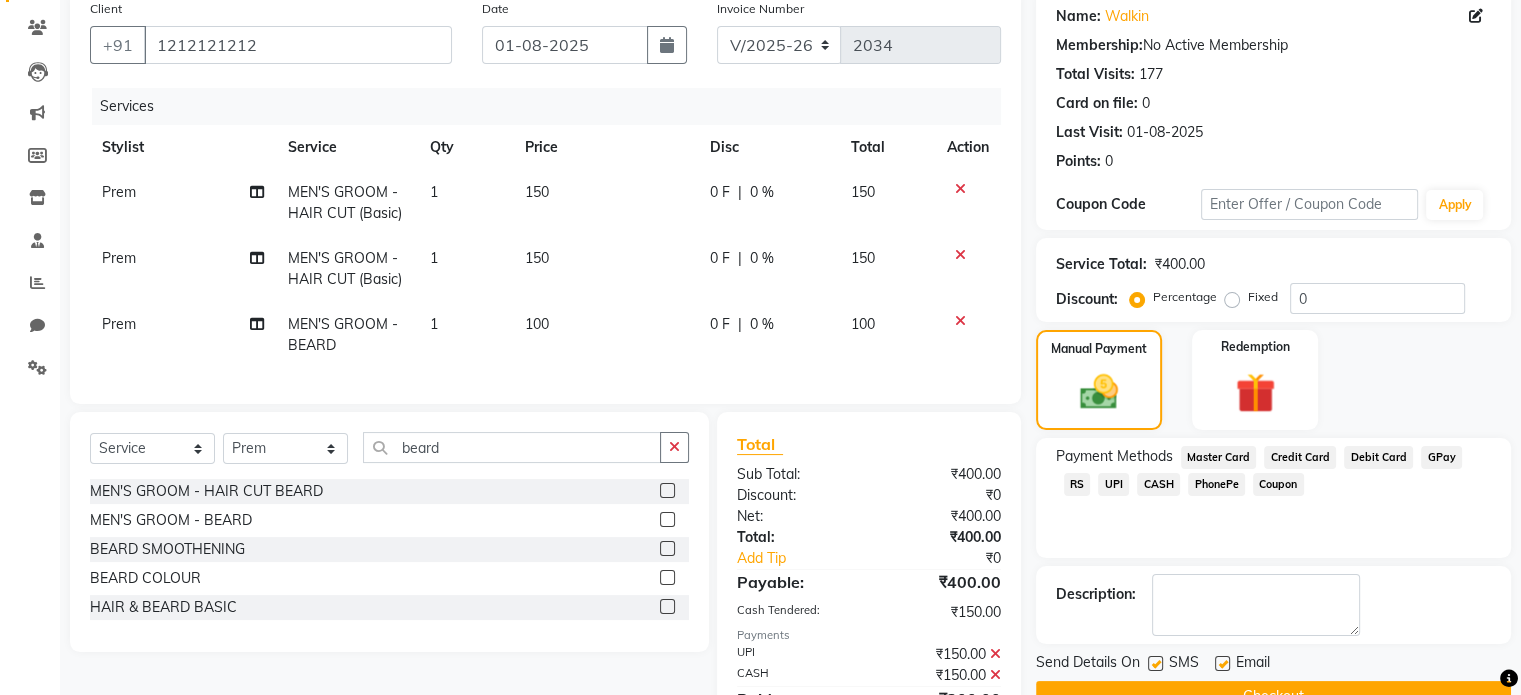 click on "UPI" 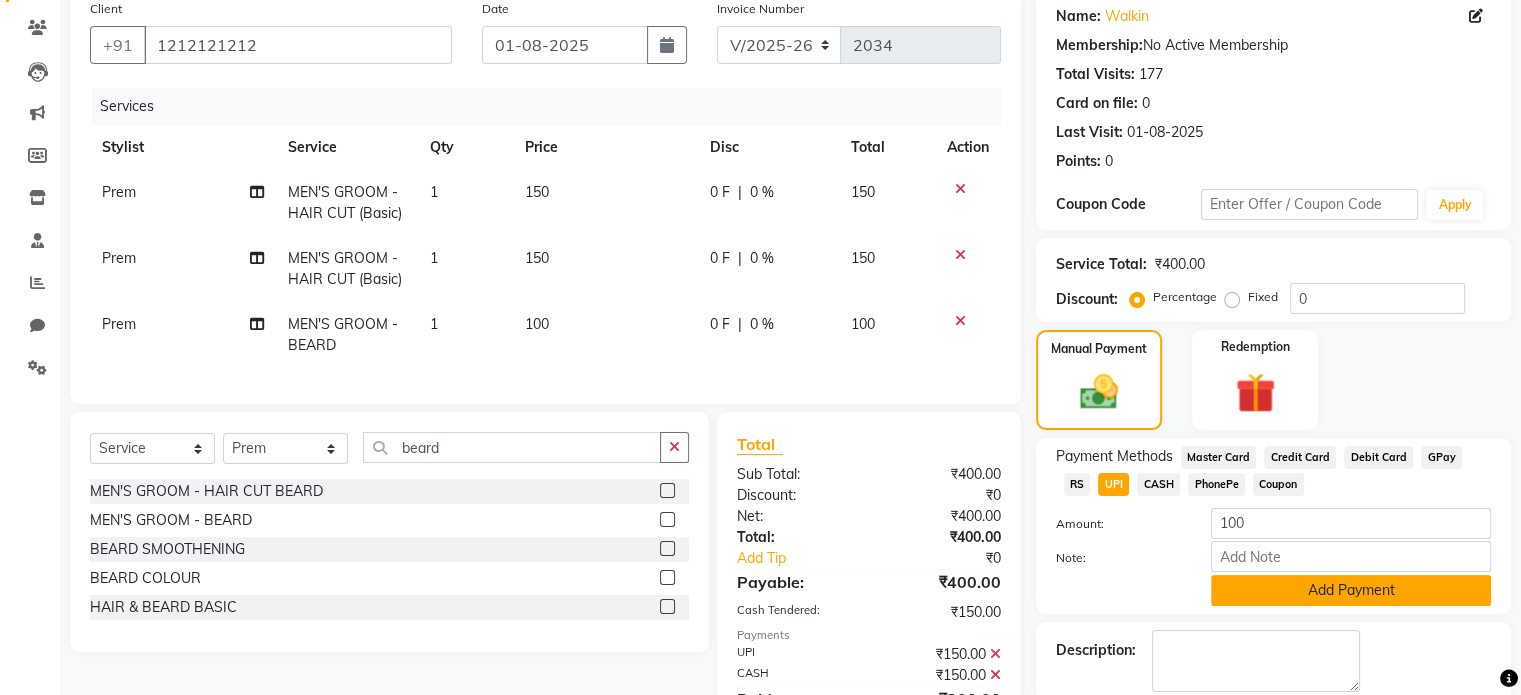 click on "Add Payment" 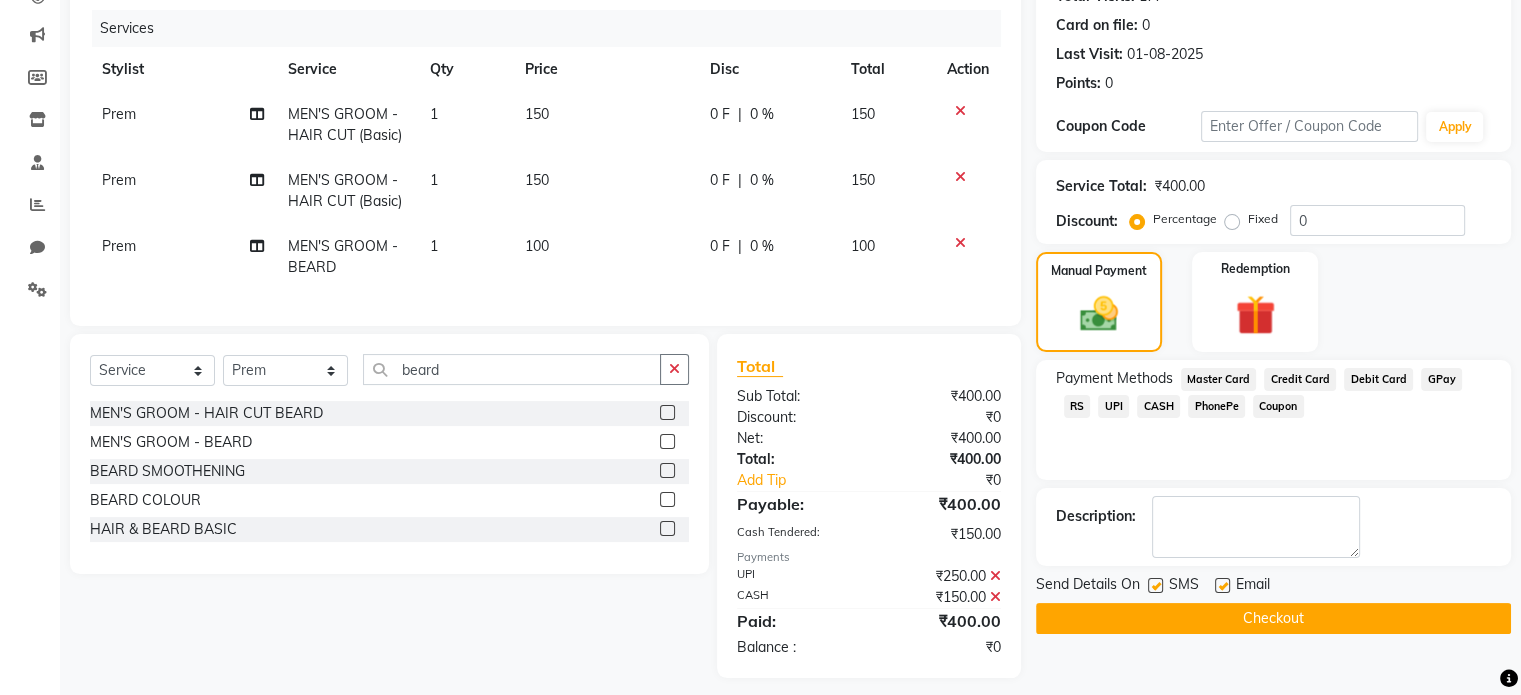 scroll, scrollTop: 240, scrollLeft: 0, axis: vertical 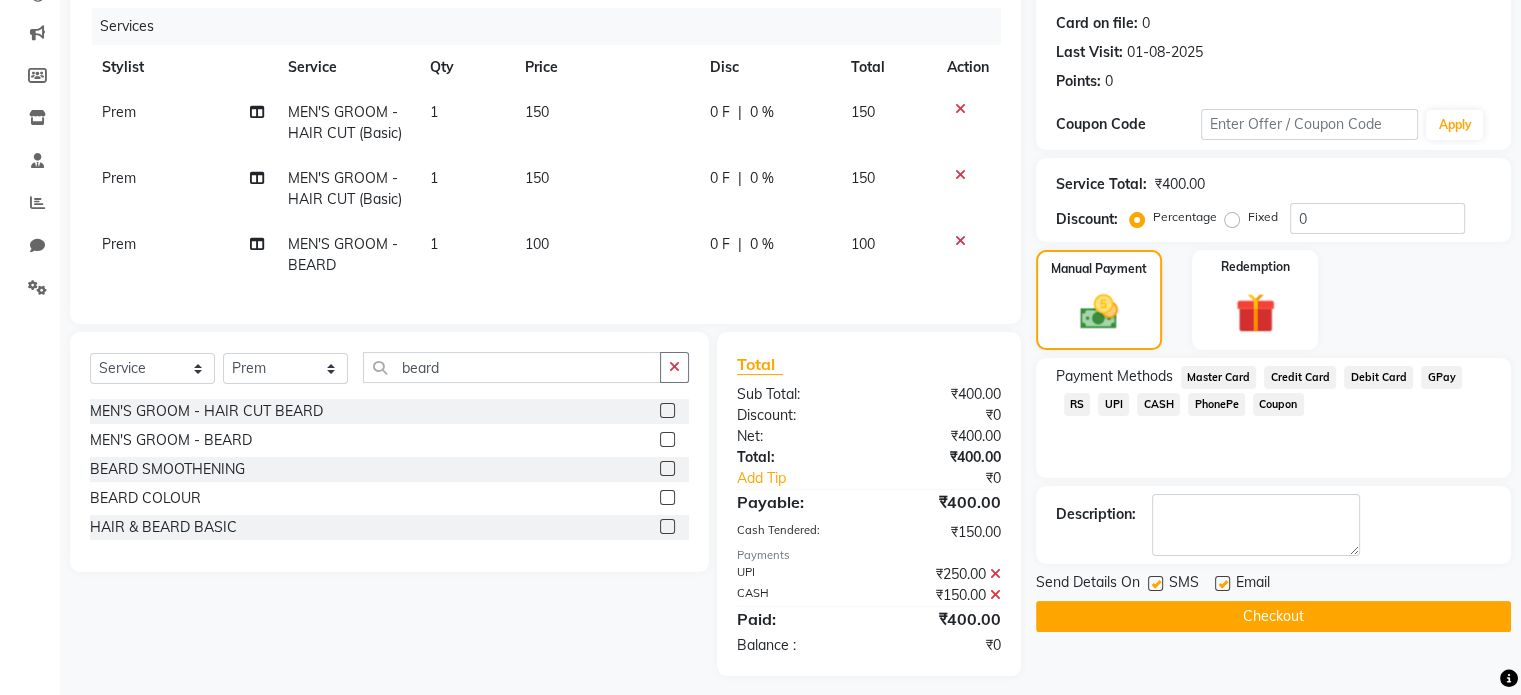 click on "Checkout" 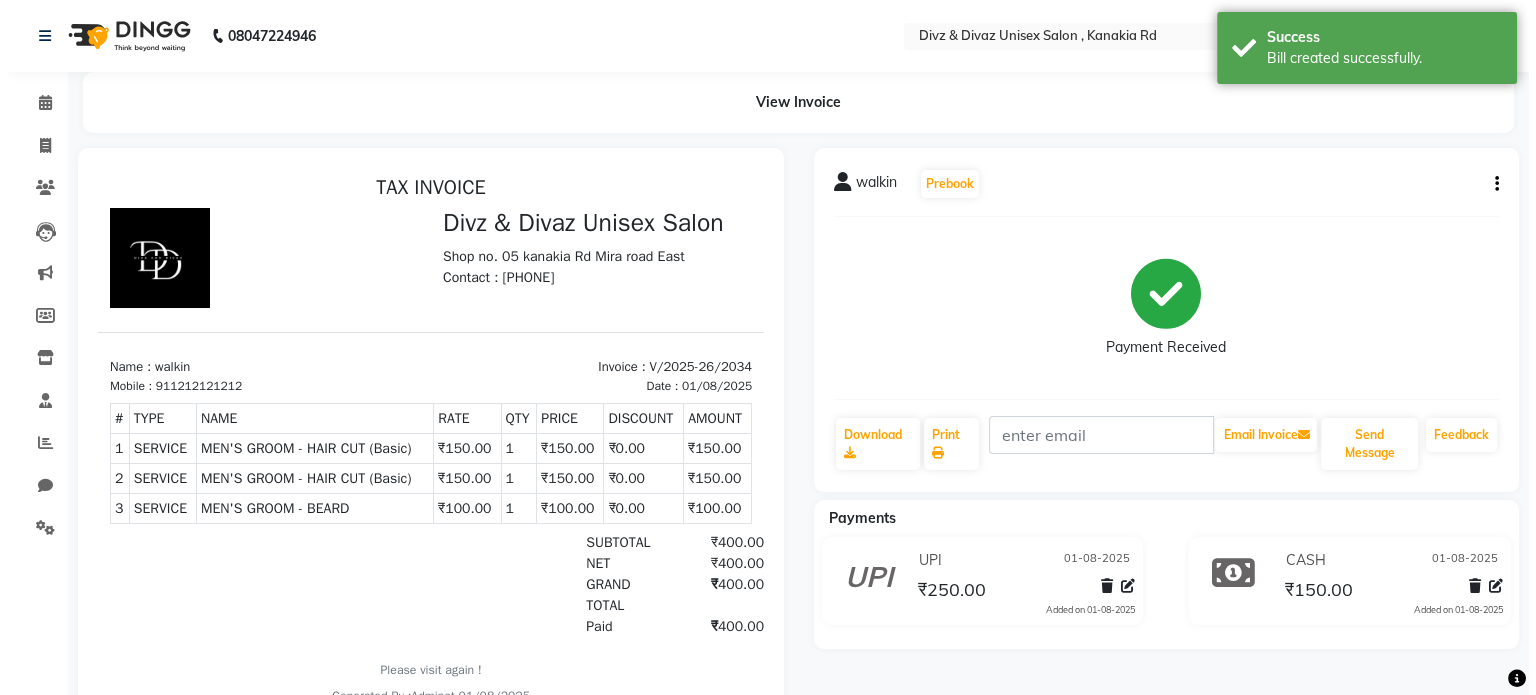 scroll, scrollTop: 0, scrollLeft: 0, axis: both 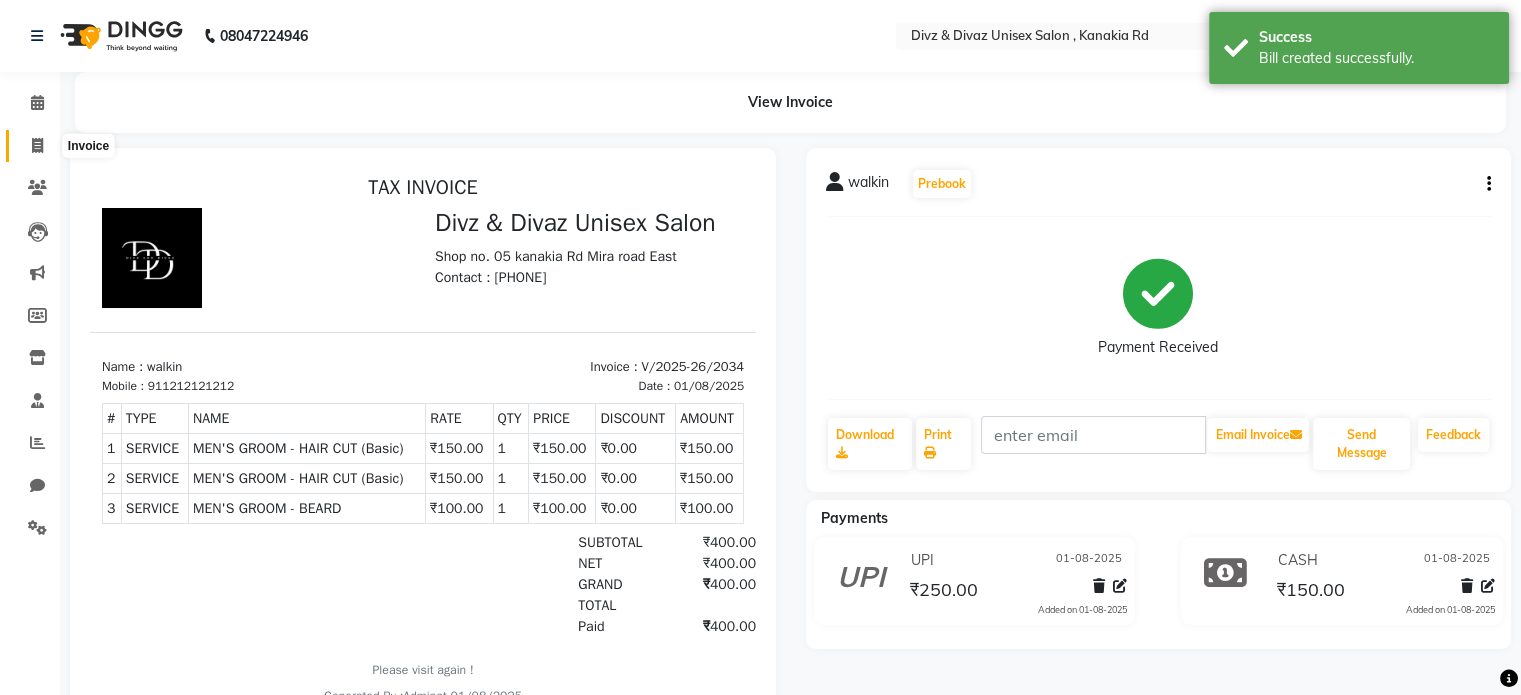 click 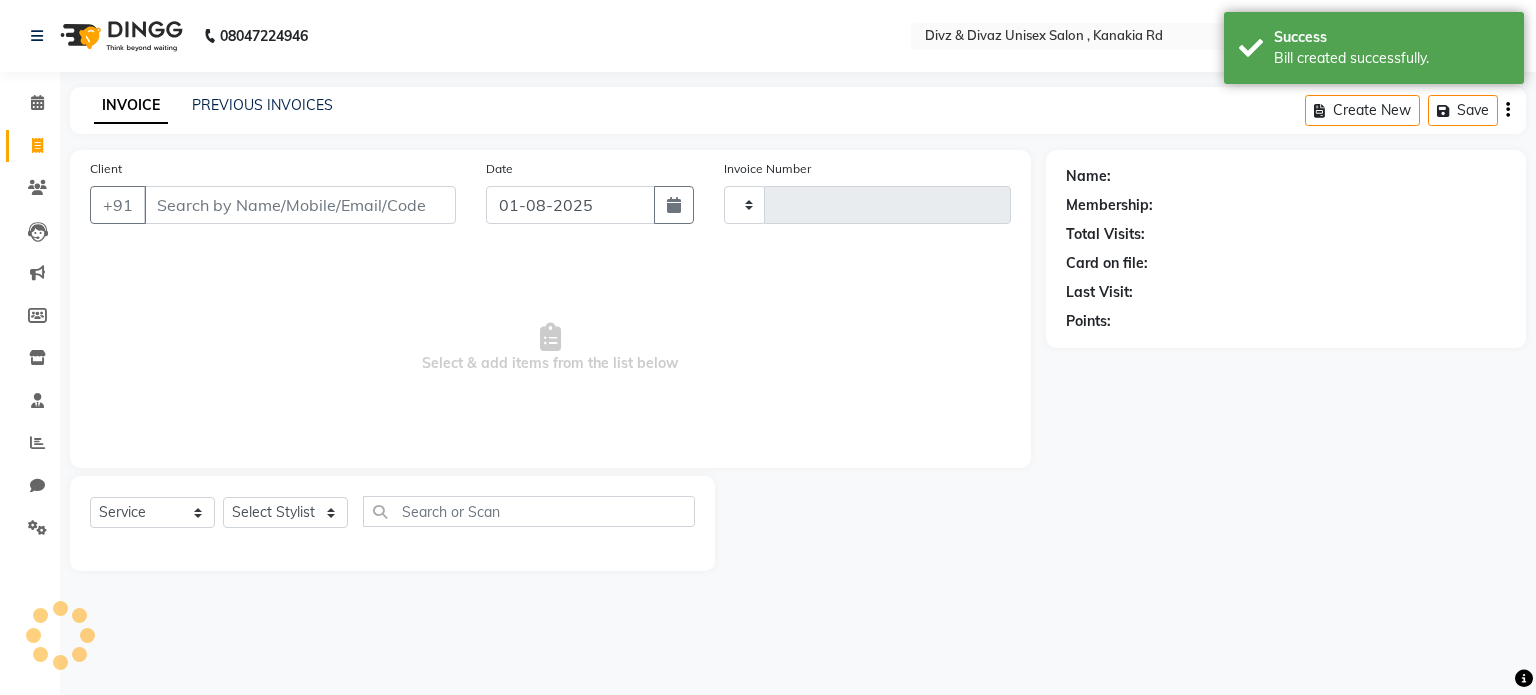 type on "2035" 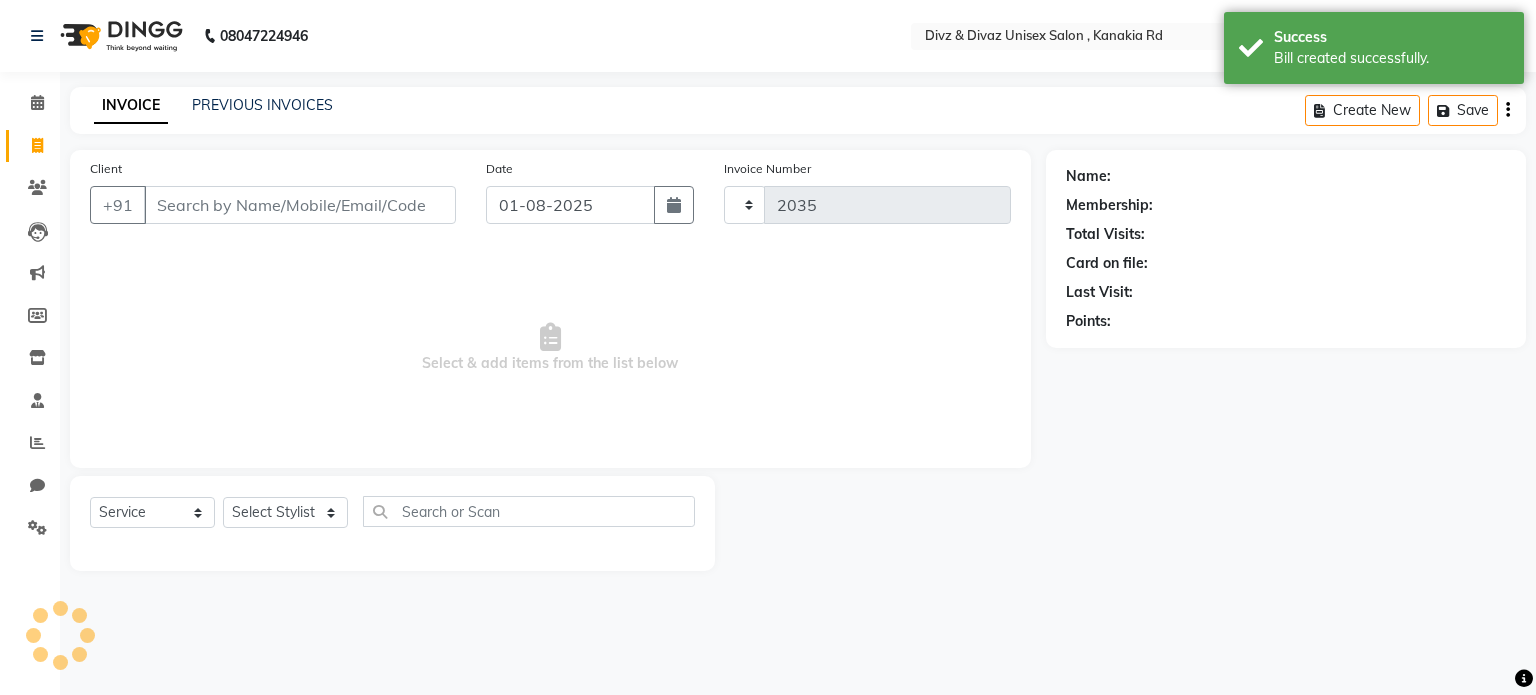 select on "7588" 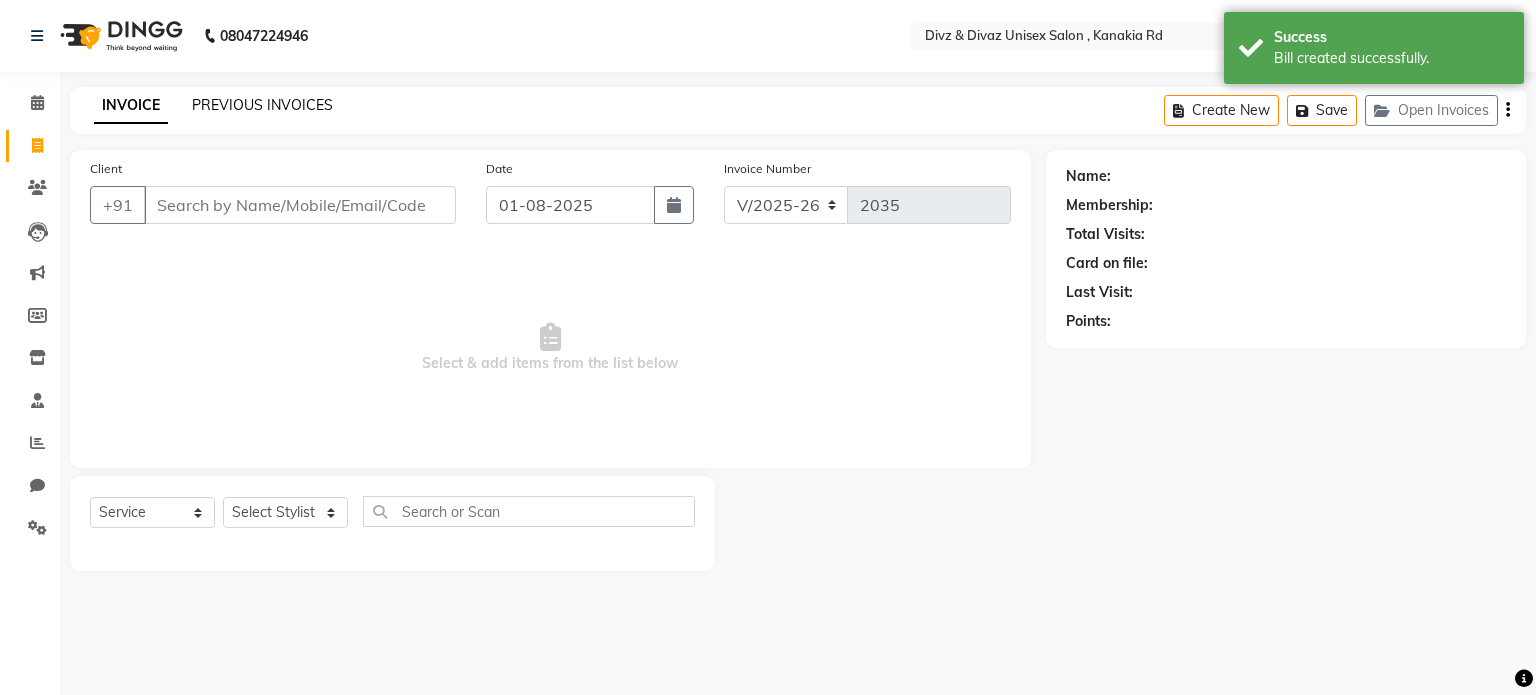 click on "PREVIOUS INVOICES" 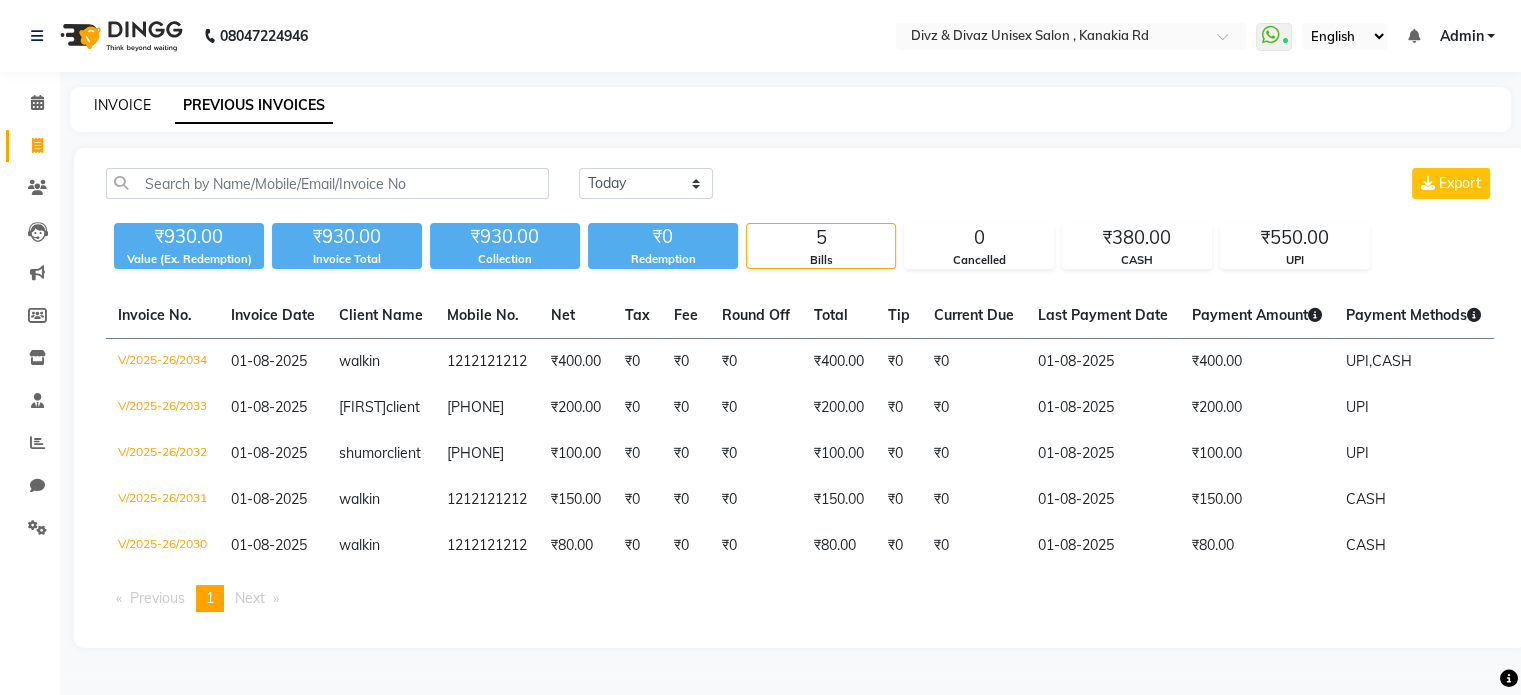 click on "INVOICE" 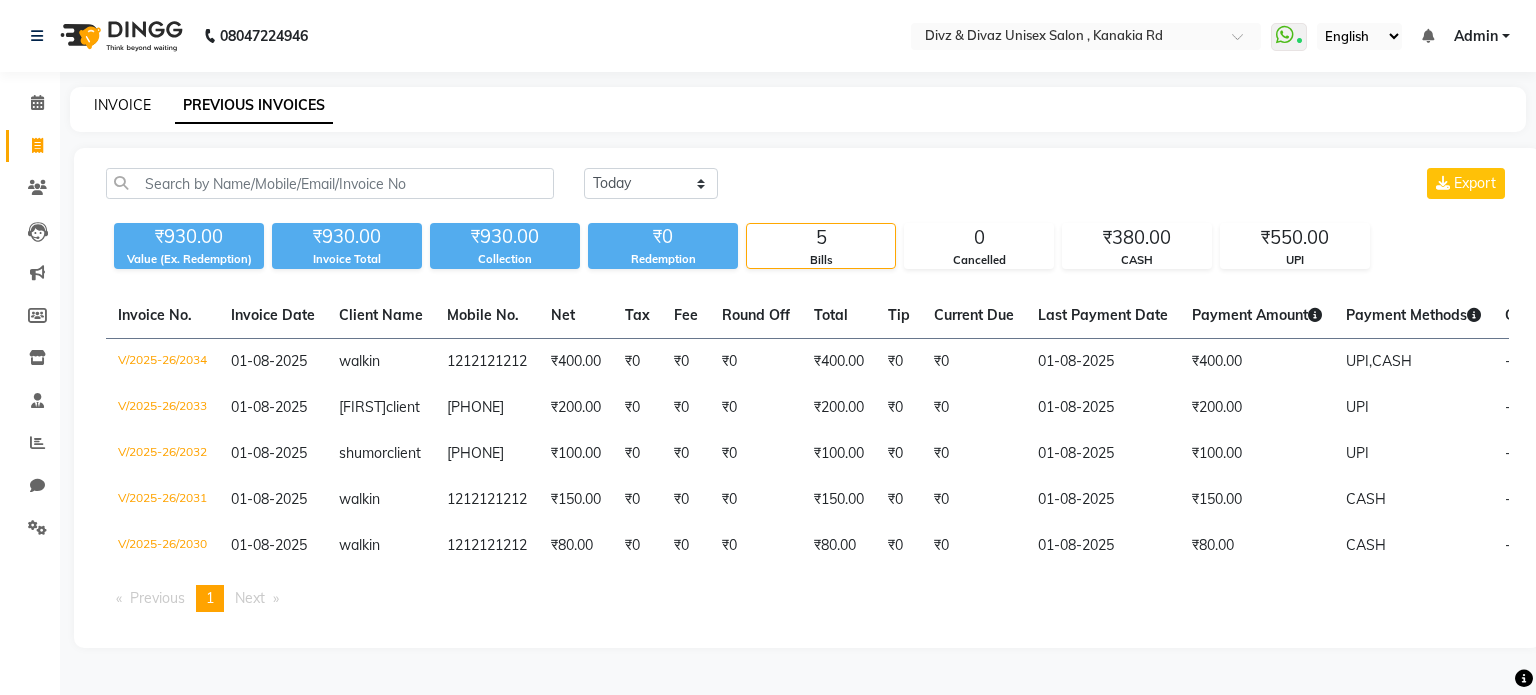 select on "service" 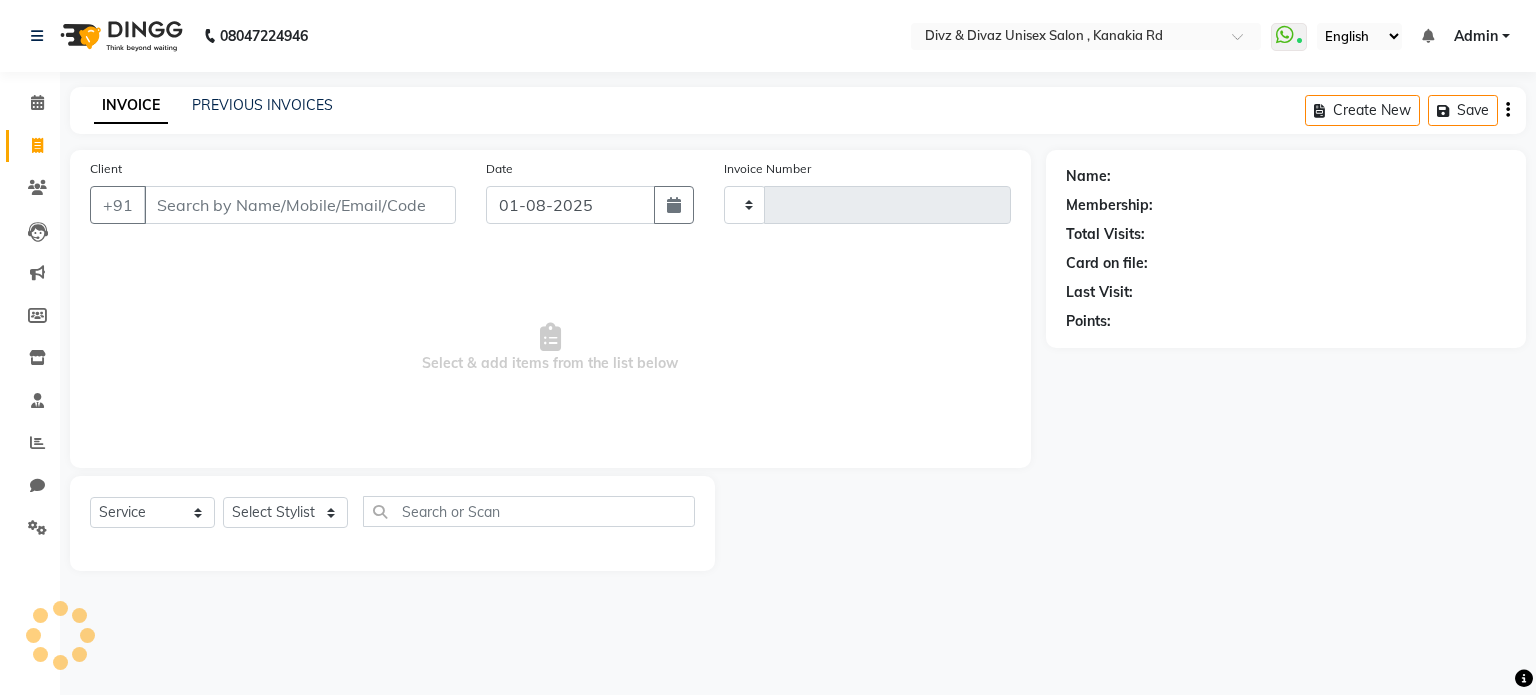 type on "2035" 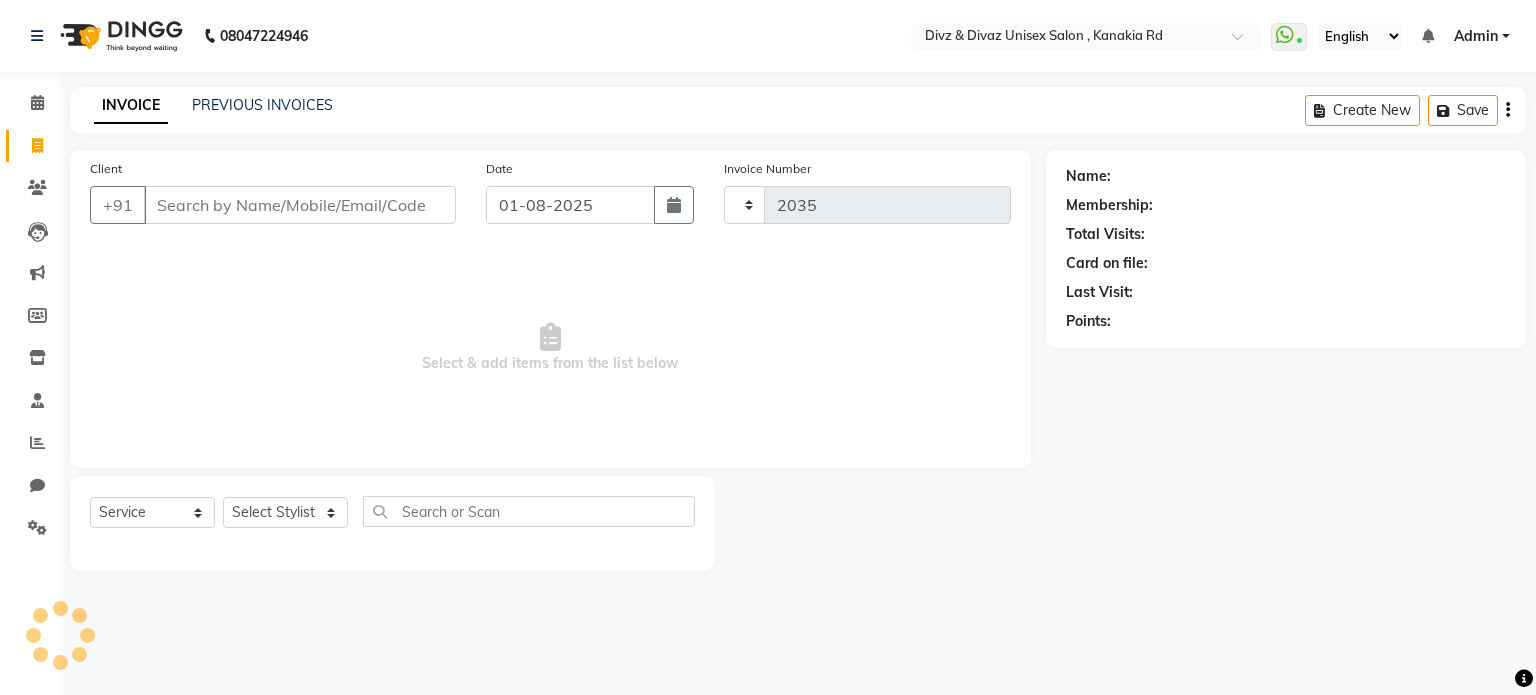 select on "7588" 